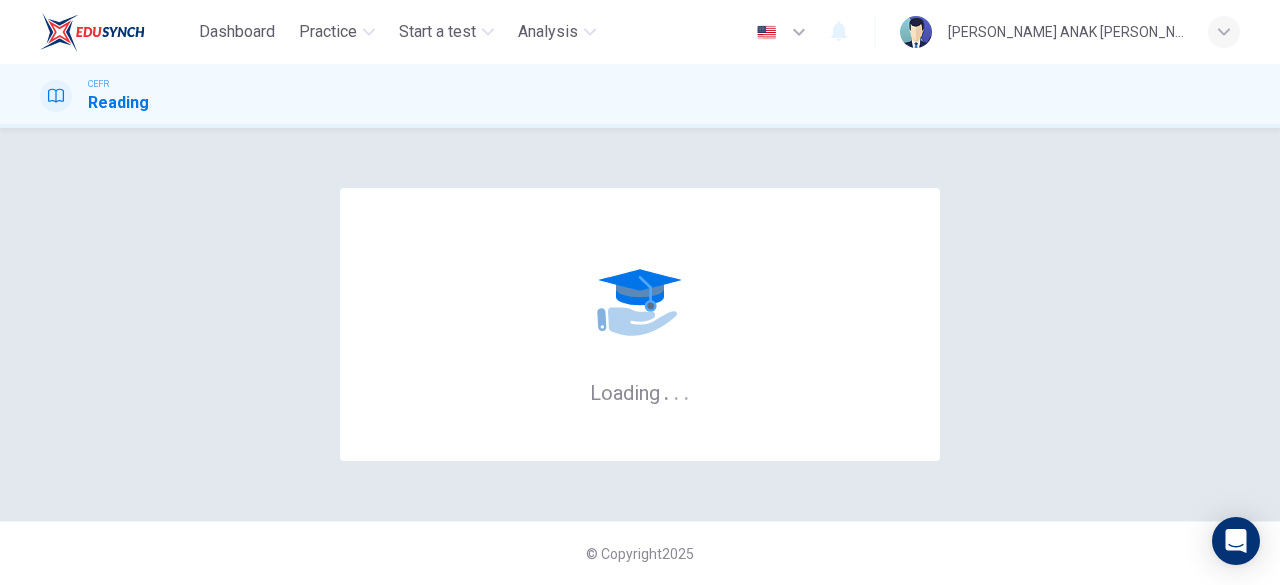 scroll, scrollTop: 0, scrollLeft: 0, axis: both 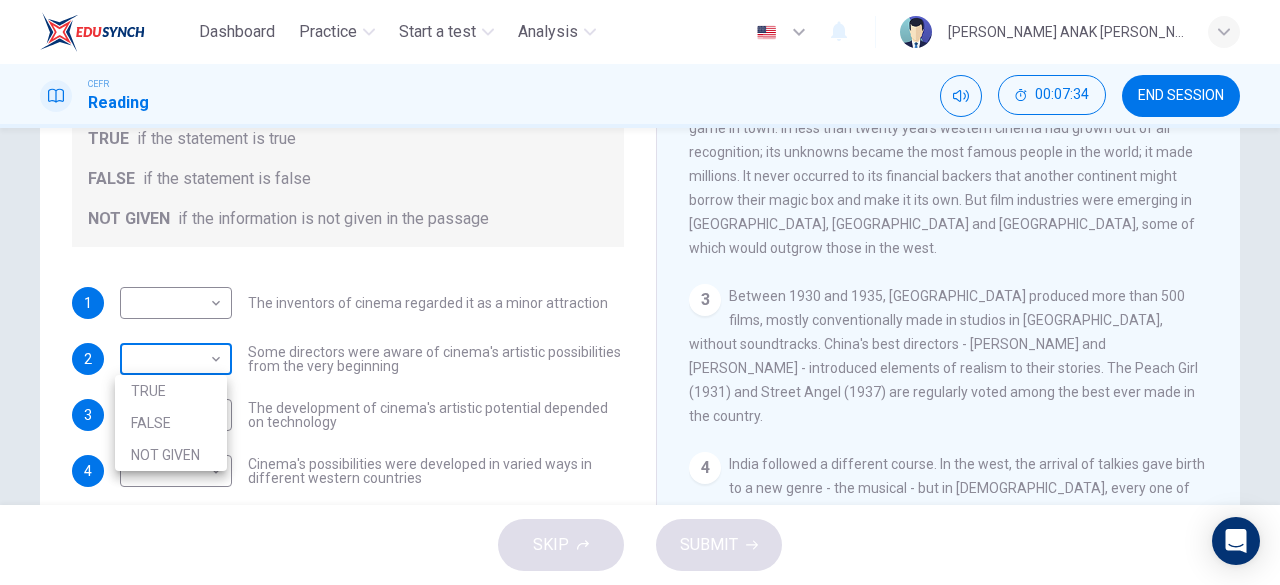 click on "Dashboard Practice Start a test Analysis English en ​ [PERSON_NAME] ANAK [PERSON_NAME] Reading 00:07:34 END SESSION Questions 1 - 5 Do the following statements agree with the information given in the Reading Passage?
In the boxes below write TRUE if the statement is true FALSE if the statement is false NOT GIVEN if the information is not given in the passage 1 ​ ​ The inventors of cinema regarded it as a minor attraction 2 ​ ​ Some directors were aware of cinema's artistic possibilities from the very beginning 3 ​ ​ The development of cinema's artistic potential depended on technology 4 ​ ​ Cinema's possibilities were developed in varied ways in different western countries 5 ​ ​ Western businessmen were concerned about the emergence of film industries in other parts of the world The History of Film CLICK TO ZOOM Click to Zoom 1 2 3 4 5 6 7 8 SKIP SUBMIT EduSynch - Online Language Proficiency Testing
Dashboard Practice Start a test Analysis Notifications © Copyright  2025 TRUE FALSE" at bounding box center (640, 292) 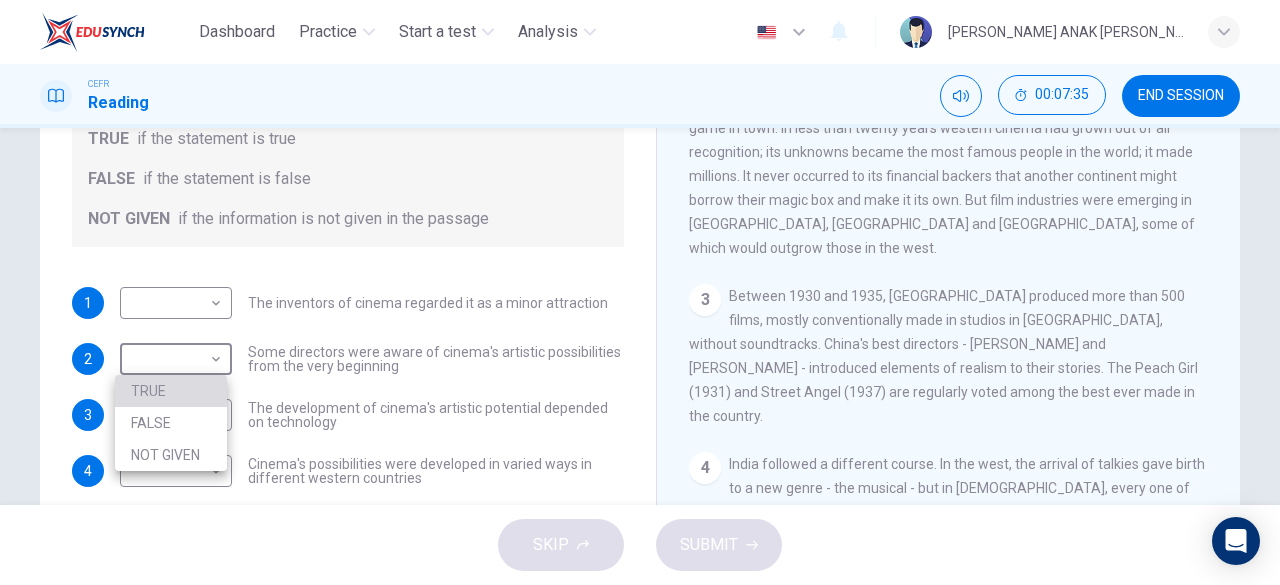 click on "TRUE" at bounding box center [171, 391] 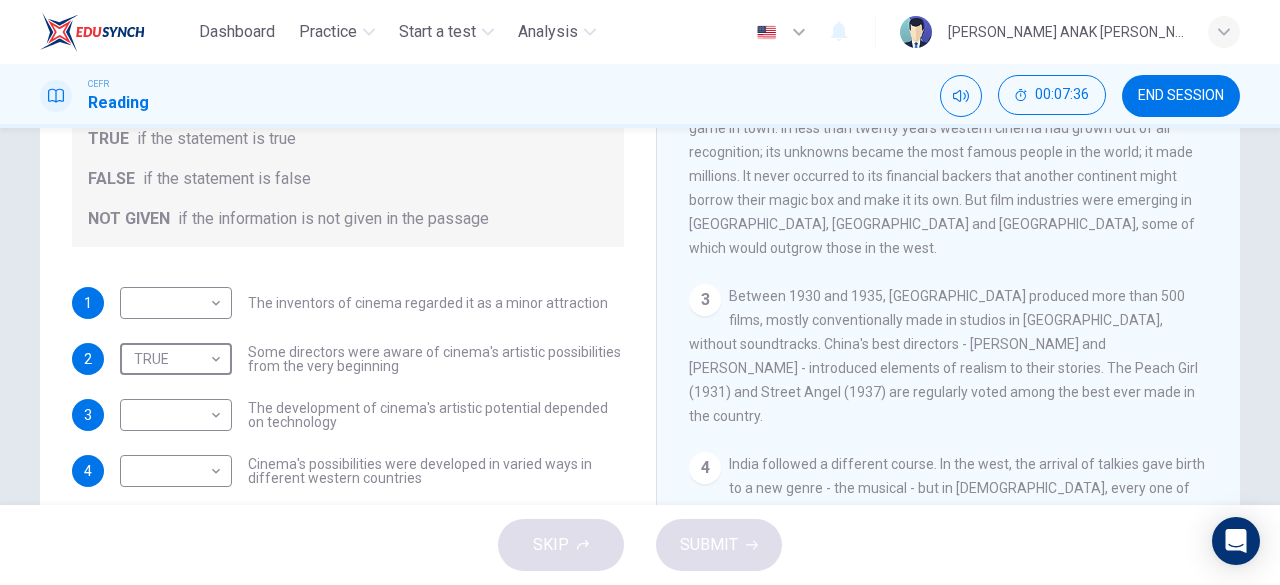 scroll, scrollTop: 24, scrollLeft: 0, axis: vertical 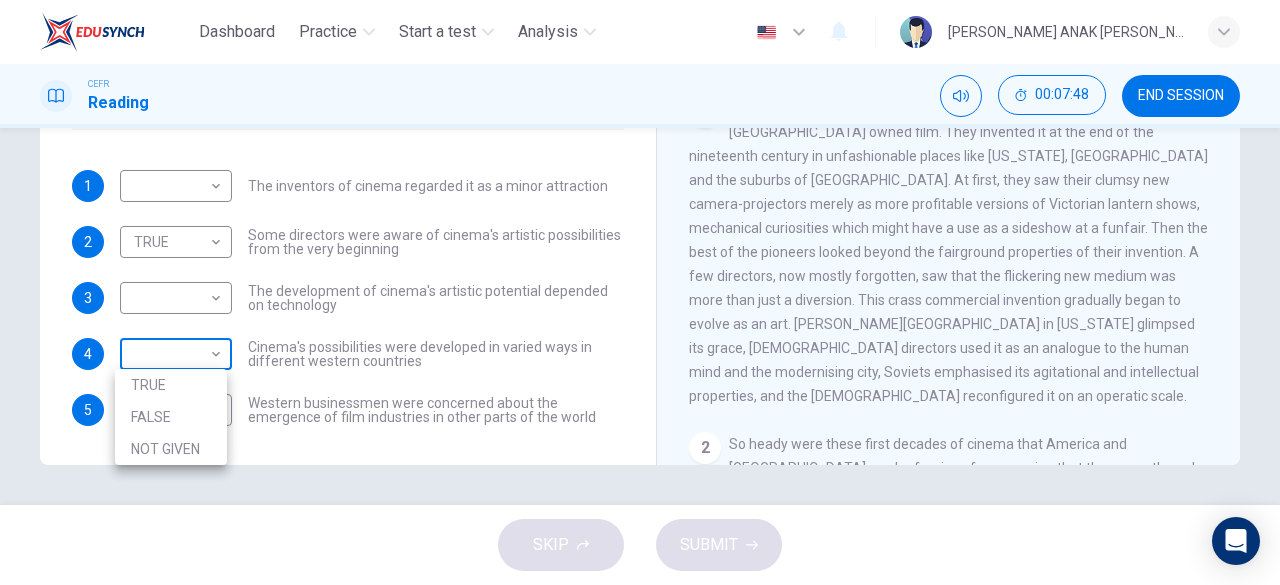 click on "Dashboard Practice Start a test Analysis English en ​ [PERSON_NAME] ANAK [PERSON_NAME] Reading 00:07:48 END SESSION Questions 1 - 5 Do the following statements agree with the information given in the Reading Passage?
In the boxes below write TRUE if the statement is true FALSE if the statement is false NOT GIVEN if the information is not given in the passage 1 ​ ​ The inventors of cinema regarded it as a minor attraction 2 TRUE TRUE ​ Some directors were aware of cinema's artistic possibilities from the very beginning 3 ​ ​ The development of cinema's artistic potential depended on technology 4 ​ ​ Cinema's possibilities were developed in varied ways in different western countries 5 ​ ​ Western businessmen were concerned about the emergence of film industries in other parts of the world The History of Film CLICK TO ZOOM Click to Zoom 1 2 3 4 5 6 7 8 SKIP SUBMIT EduSynch - Online Language Proficiency Testing
Dashboard Practice Start a test Analysis Notifications © Copyright  2025 TRUE" at bounding box center (640, 292) 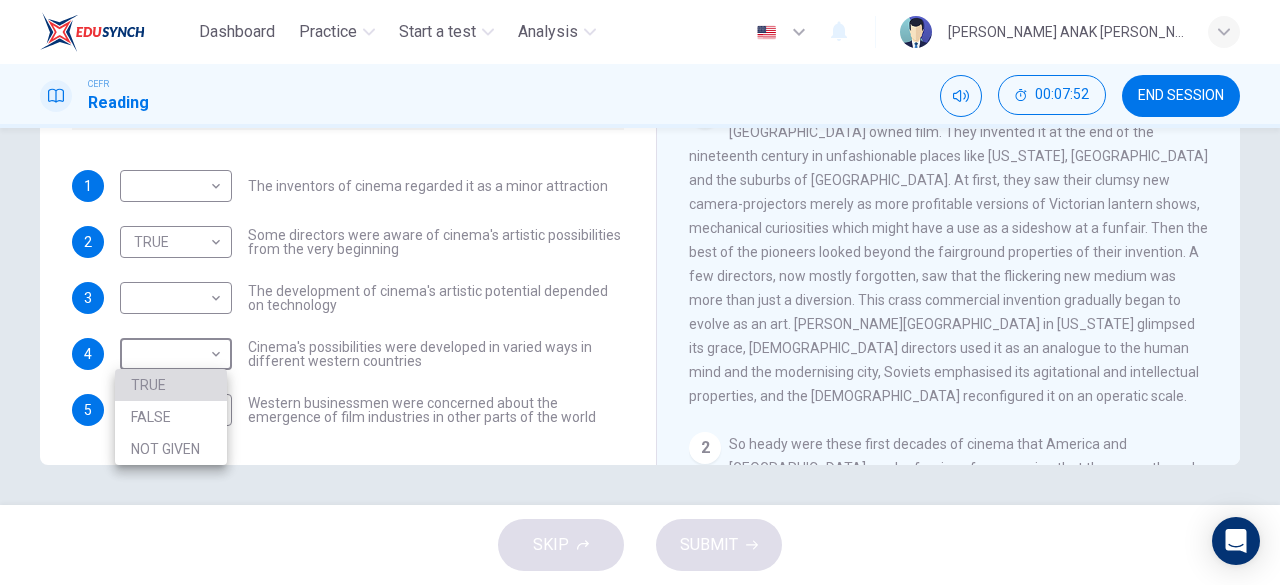 click on "TRUE" at bounding box center (171, 385) 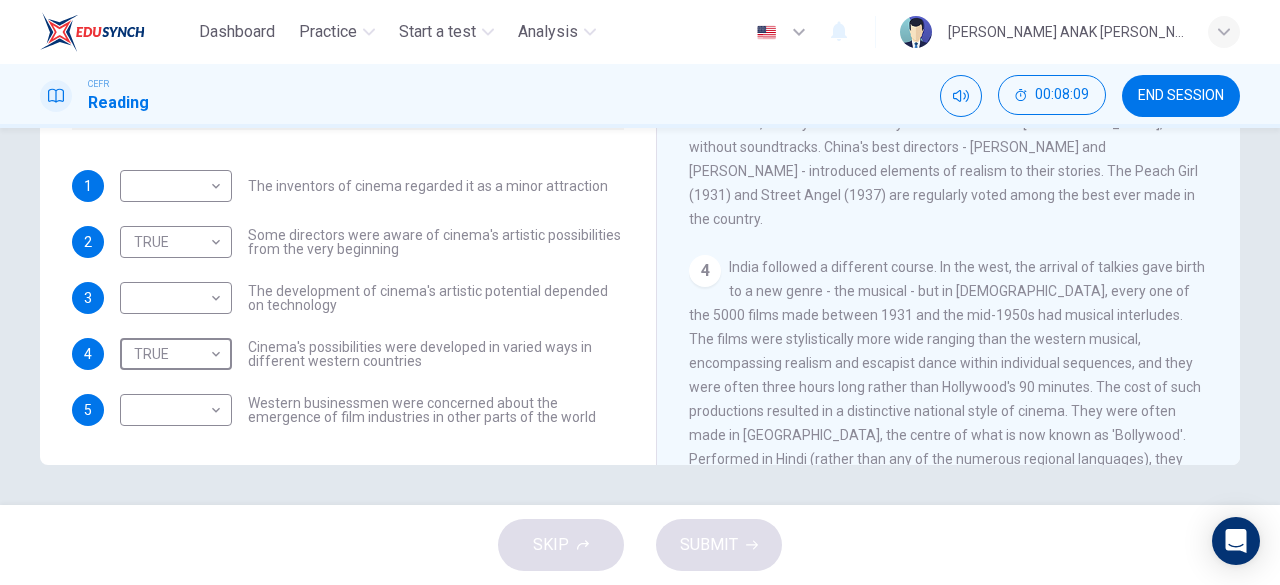 scroll, scrollTop: 747, scrollLeft: 0, axis: vertical 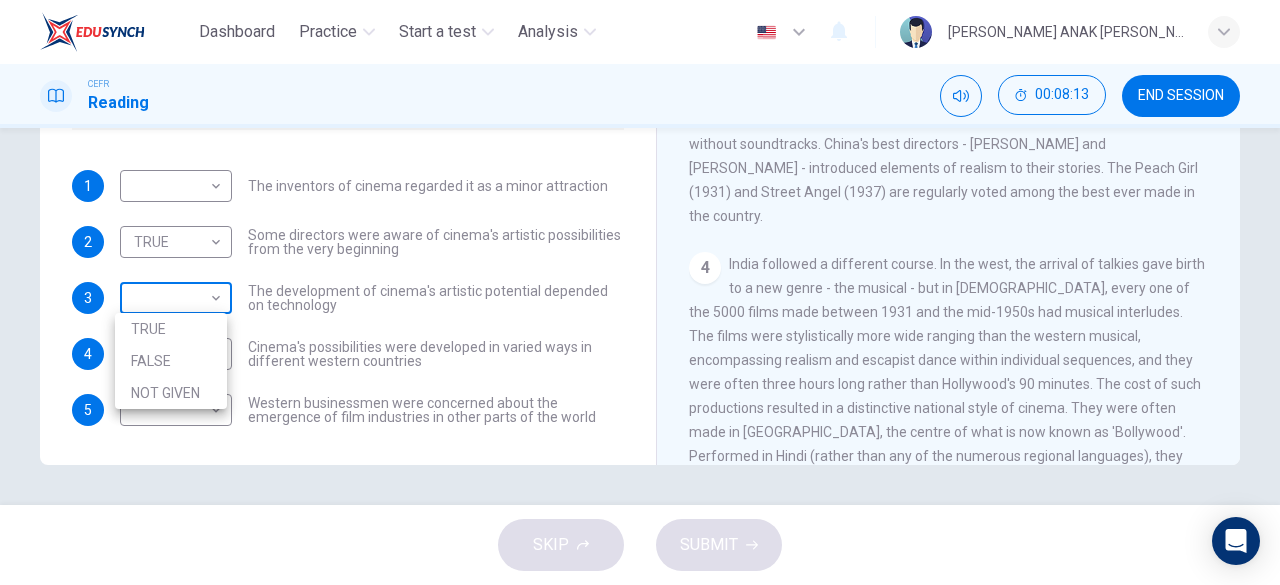 click on "Dashboard Practice Start a test Analysis English en ​ [PERSON_NAME] ANAK [PERSON_NAME] Reading 00:08:13 END SESSION Questions 1 - 5 Do the following statements agree with the information given in the Reading Passage?
In the boxes below write TRUE if the statement is true FALSE if the statement is false NOT GIVEN if the information is not given in the passage 1 ​ ​ The inventors of cinema regarded it as a minor attraction 2 TRUE TRUE ​ Some directors were aware of cinema's artistic possibilities from the very beginning 3 ​ ​ The development of cinema's artistic potential depended on technology 4 TRUE TRUE ​ Cinema's possibilities were developed in varied ways in different western countries 5 ​ ​ Western businessmen were concerned about the emergence of film industries in other parts of the world The History of Film CLICK TO ZOOM Click to Zoom 1 2 3 4 5 6 7 8 SKIP SUBMIT EduSynch - Online Language Proficiency Testing
Dashboard Practice Start a test Analysis Notifications © Copyright" at bounding box center [640, 292] 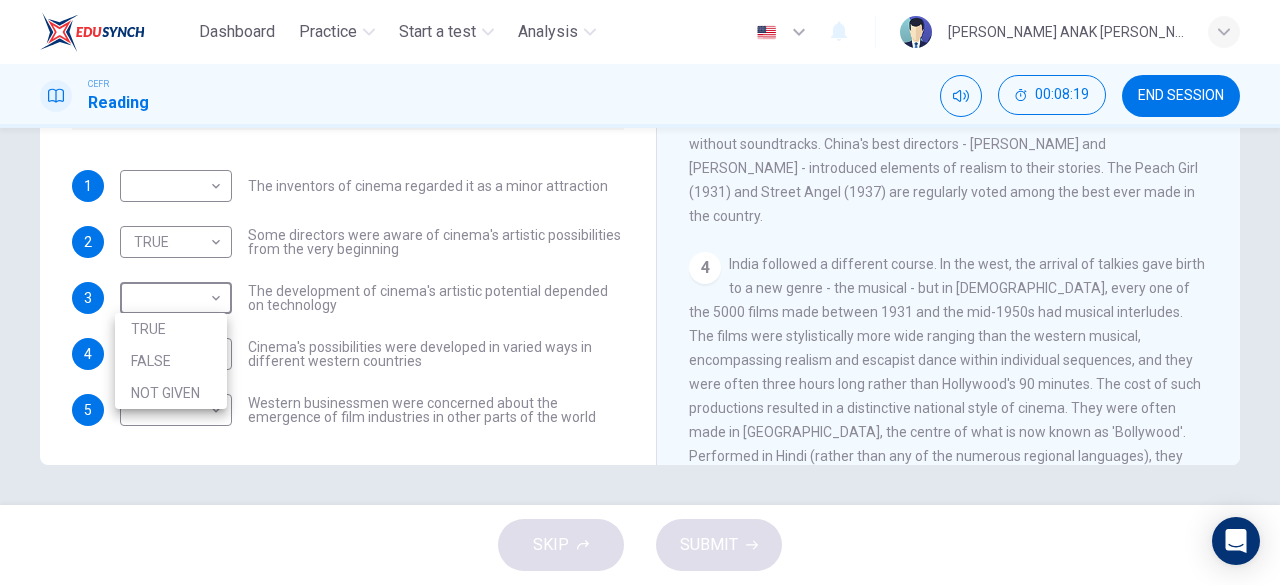 click at bounding box center (640, 292) 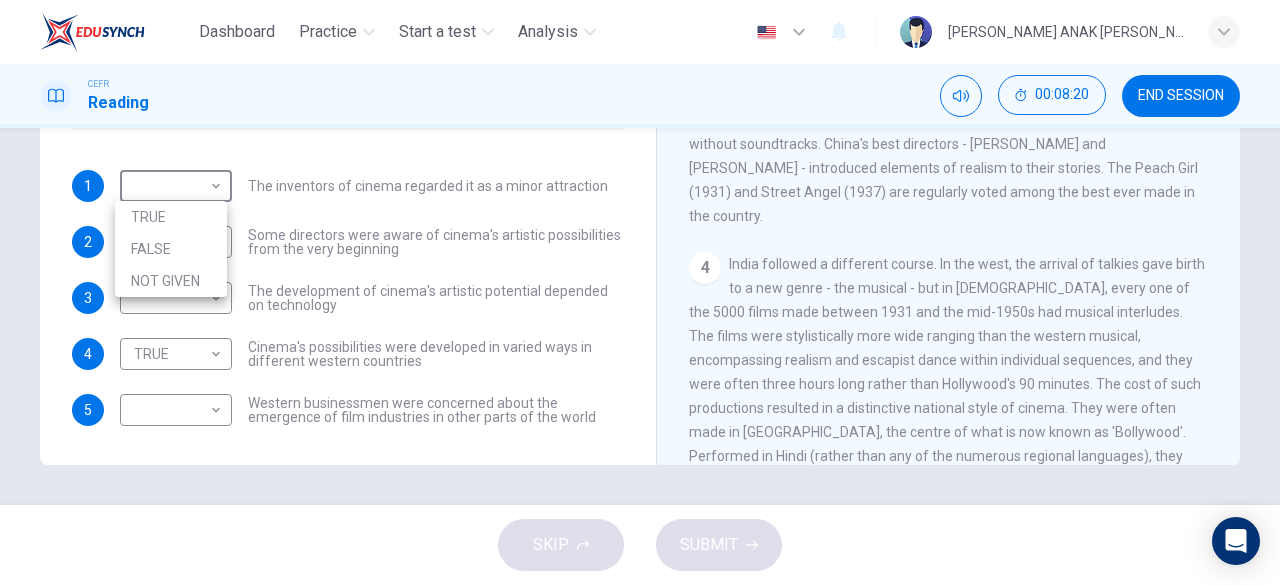 click on "Dashboard Practice Start a test Analysis English en ​ [PERSON_NAME] ANAK [PERSON_NAME] Reading 00:08:20 END SESSION Questions 1 - 5 Do the following statements agree with the information given in the Reading Passage?
In the boxes below write TRUE if the statement is true FALSE if the statement is false NOT GIVEN if the information is not given in the passage 1 ​ ​ The inventors of cinema regarded it as a minor attraction 2 TRUE TRUE ​ Some directors were aware of cinema's artistic possibilities from the very beginning 3 ​ ​ The development of cinema's artistic potential depended on technology 4 TRUE TRUE ​ Cinema's possibilities were developed in varied ways in different western countries 5 ​ ​ Western businessmen were concerned about the emergence of film industries in other parts of the world The History of Film CLICK TO ZOOM Click to Zoom 1 2 3 4 5 6 7 8 SKIP SUBMIT EduSynch - Online Language Proficiency Testing
Dashboard Practice Start a test Analysis Notifications © Copyright" at bounding box center [640, 292] 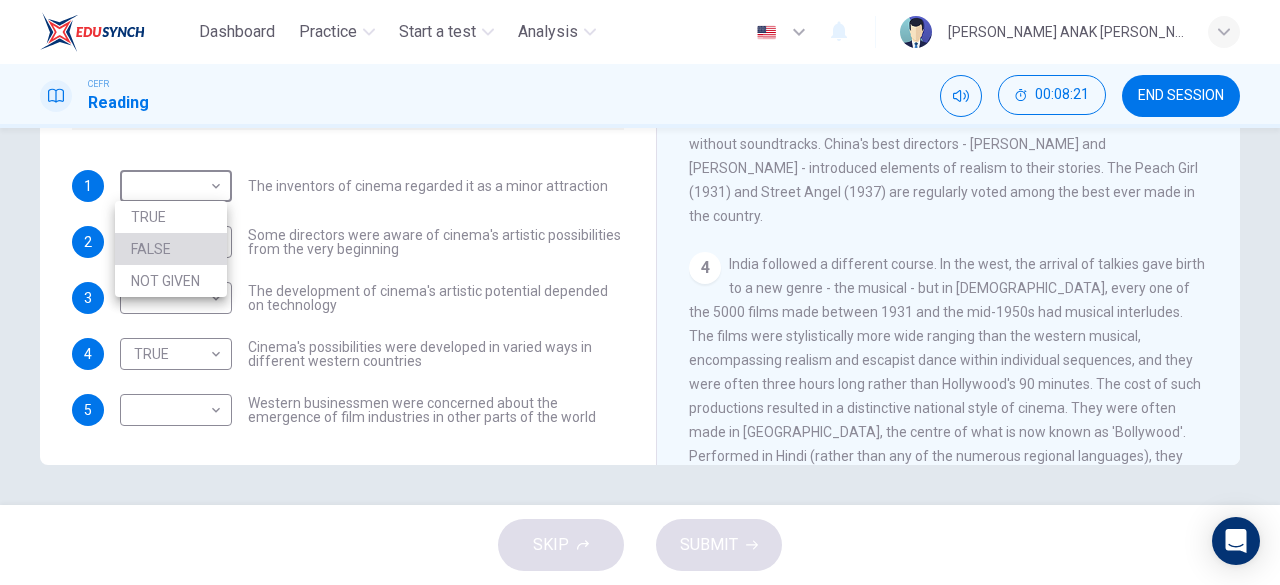 click on "FALSE" at bounding box center [171, 249] 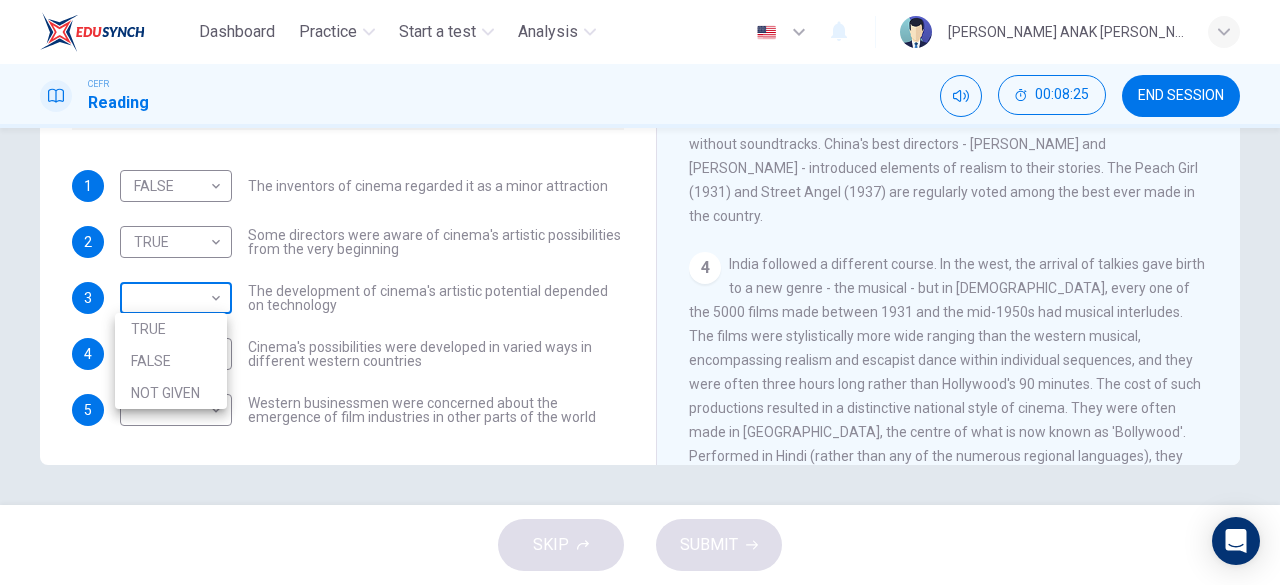 click on "Dashboard Practice Start a test Analysis English en ​ [PERSON_NAME] ANAK [PERSON_NAME] Reading 00:08:25 END SESSION Questions 1 - 5 Do the following statements agree with the information given in the Reading Passage?
In the boxes below write TRUE if the statement is true FALSE if the statement is false NOT GIVEN if the information is not given in the passage 1 FALSE FALSE ​ The inventors of cinema regarded it as a minor attraction 2 TRUE TRUE ​ Some directors were aware of cinema's artistic possibilities from the very beginning 3 ​ ​ The development of cinema's artistic potential depended on technology 4 TRUE TRUE ​ Cinema's possibilities were developed in varied ways in different western countries 5 ​ ​ Western businessmen were concerned about the emergence of film industries in other parts of the world The History of Film CLICK TO ZOOM Click to Zoom 1 2 3 4 5 6 7 8 SKIP SUBMIT EduSynch - Online Language Proficiency Testing
Dashboard Practice Start a test Analysis Notifications 2025 TRUE" at bounding box center (640, 292) 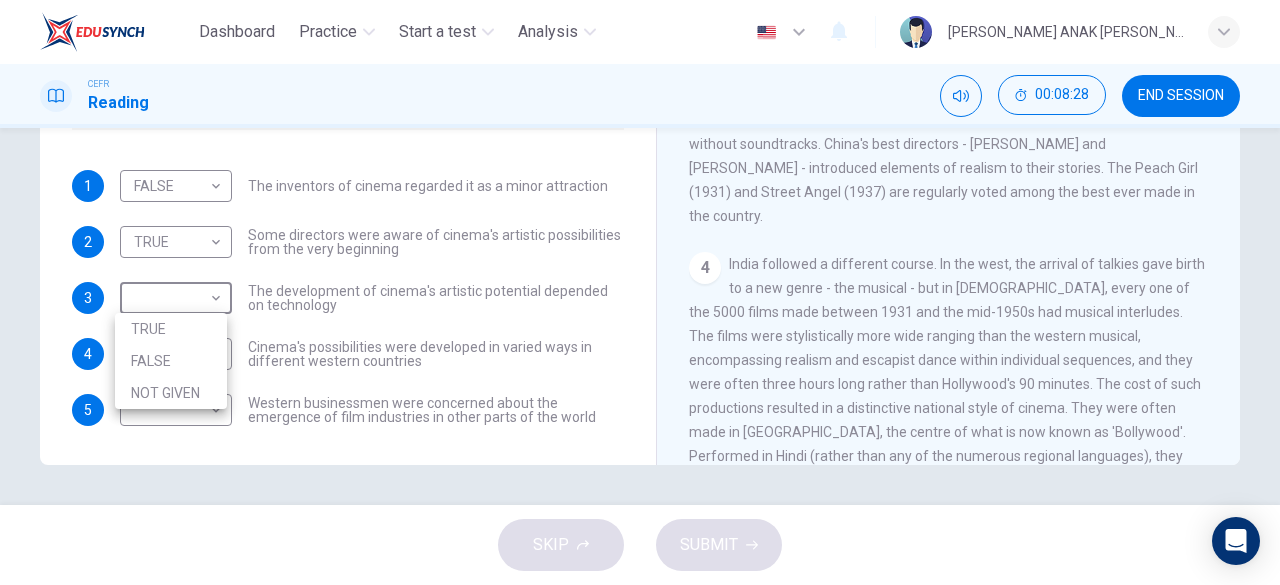 click at bounding box center [640, 292] 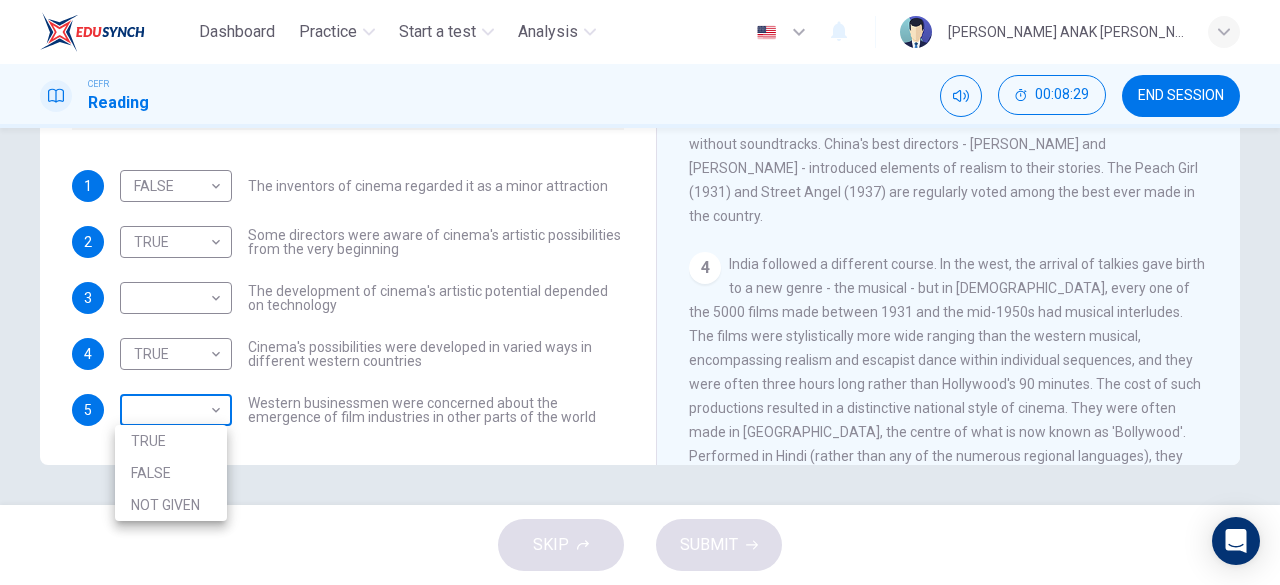 click on "Dashboard Practice Start a test Analysis English en ​ [PERSON_NAME] ANAK [PERSON_NAME] Reading 00:08:29 END SESSION Questions 1 - 5 Do the following statements agree with the information given in the Reading Passage?
In the boxes below write TRUE if the statement is true FALSE if the statement is false NOT GIVEN if the information is not given in the passage 1 FALSE FALSE ​ The inventors of cinema regarded it as a minor attraction 2 TRUE TRUE ​ Some directors were aware of cinema's artistic possibilities from the very beginning 3 ​ ​ The development of cinema's artistic potential depended on technology 4 TRUE TRUE ​ Cinema's possibilities were developed in varied ways in different western countries 5 ​ ​ Western businessmen were concerned about the emergence of film industries in other parts of the world The History of Film CLICK TO ZOOM Click to Zoom 1 2 3 4 5 6 7 8 SKIP SUBMIT EduSynch - Online Language Proficiency Testing
Dashboard Practice Start a test Analysis Notifications 2025 TRUE" at bounding box center (640, 292) 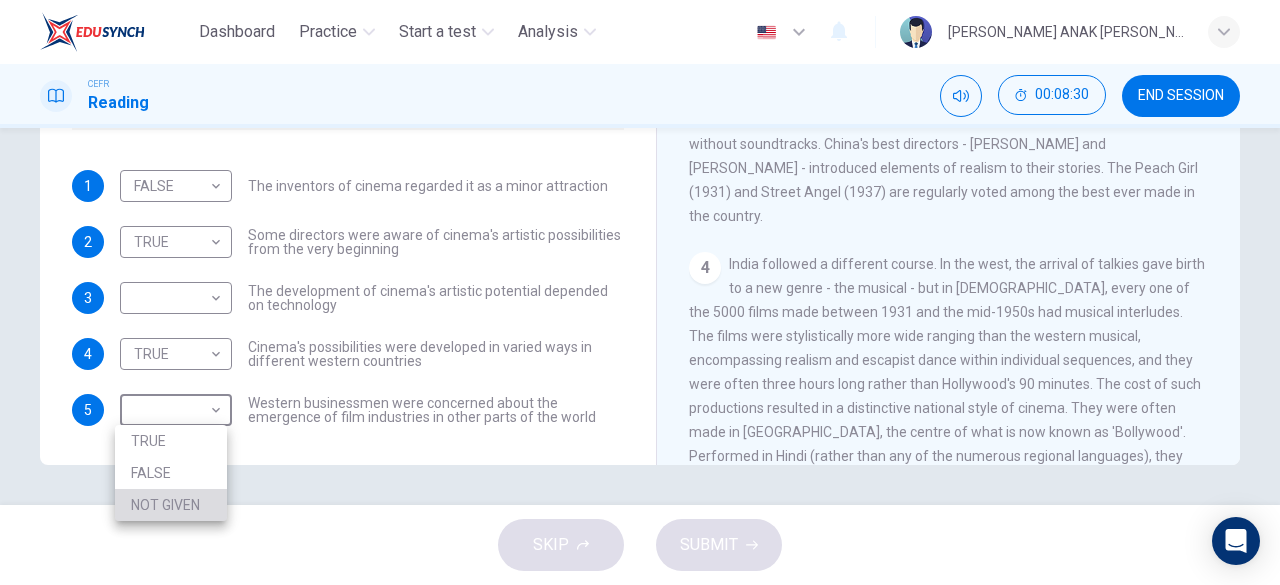 click on "NOT GIVEN" at bounding box center (171, 505) 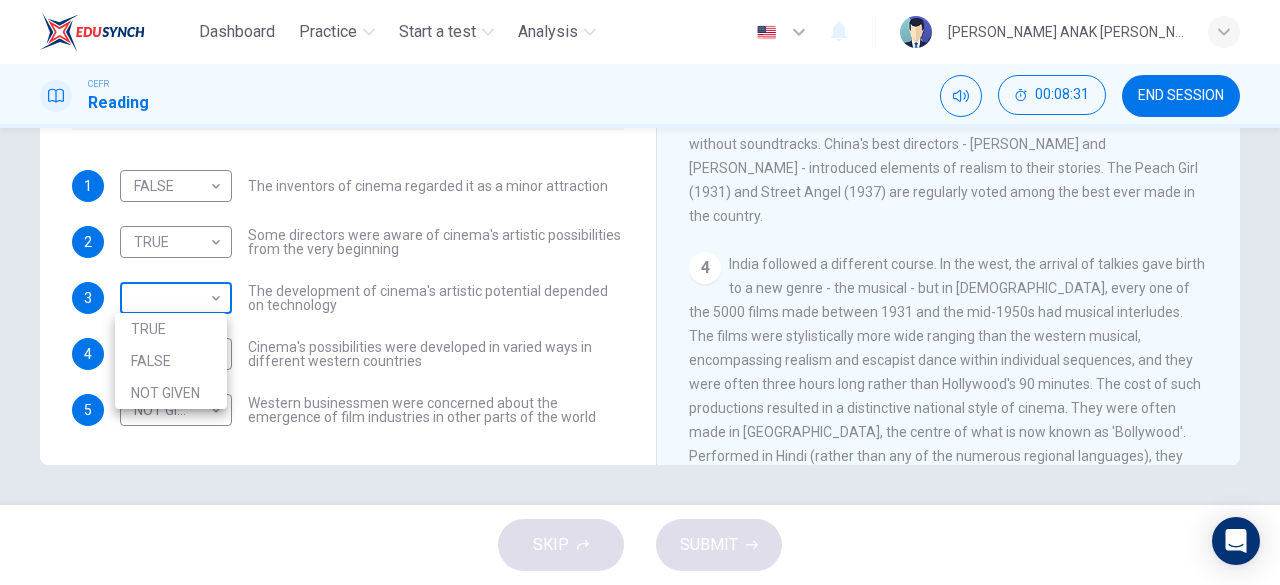 click on "Dashboard Practice Start a test Analysis English en ​ [PERSON_NAME] ANAK [PERSON_NAME] Reading 00:08:31 END SESSION Questions 1 - 5 Do the following statements agree with the information given in the Reading Passage?
In the boxes below write TRUE if the statement is true FALSE if the statement is false NOT GIVEN if the information is not given in the passage 1 FALSE FALSE ​ The inventors of cinema regarded it as a minor attraction 2 TRUE TRUE ​ Some directors were aware of cinema's artistic possibilities from the very beginning 3 ​ ​ The development of cinema's artistic potential depended on technology 4 TRUE TRUE ​ Cinema's possibilities were developed in varied ways in different western countries 5 NOT GIVEN NOT GIVEN ​ Western businessmen were concerned about the emergence of film industries in other parts of the world The History of Film CLICK TO ZOOM Click to Zoom 1 2 3 4 5 6 7 8 SKIP SUBMIT EduSynch - Online Language Proficiency Testing
Dashboard Practice Start a test Analysis 2025" at bounding box center (640, 292) 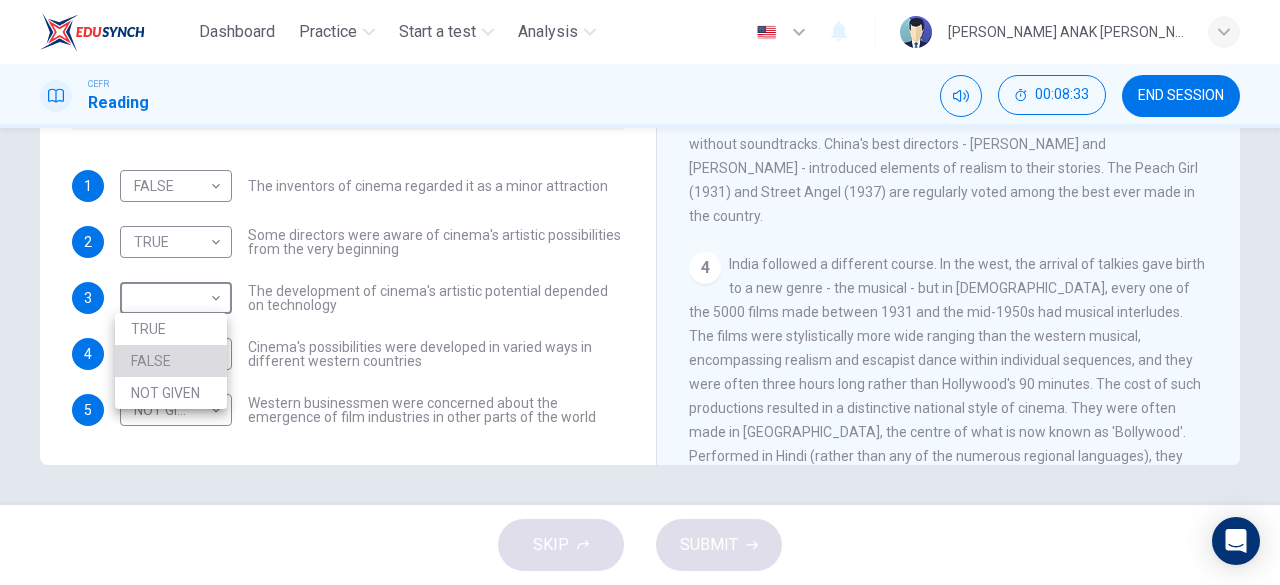 click on "FALSE" at bounding box center [171, 361] 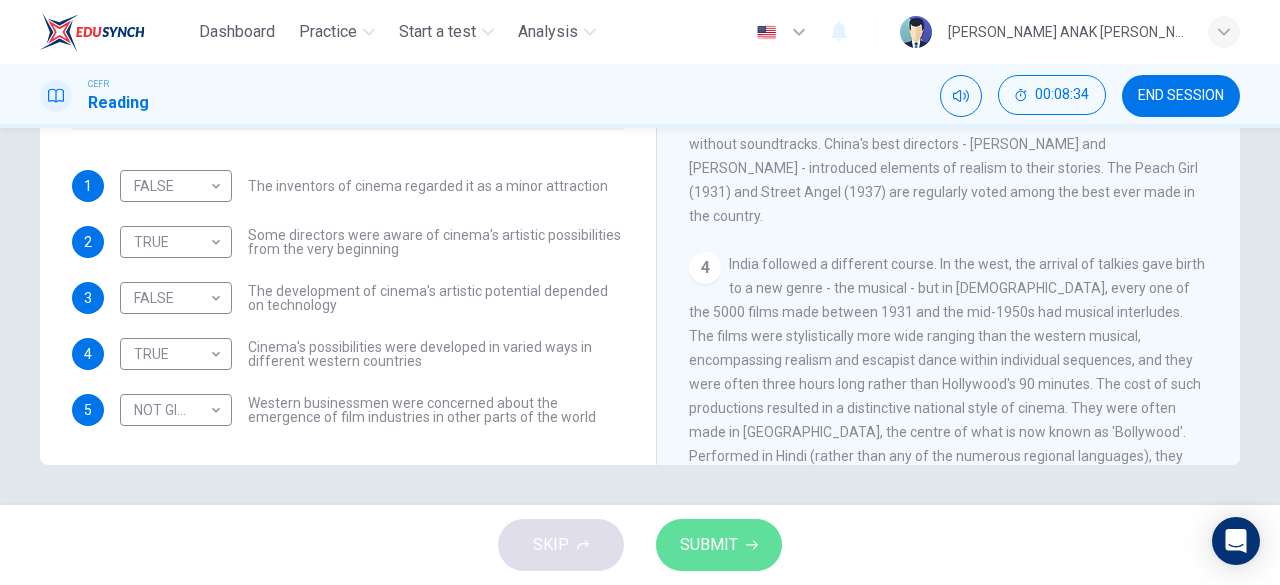 click on "SUBMIT" at bounding box center (709, 545) 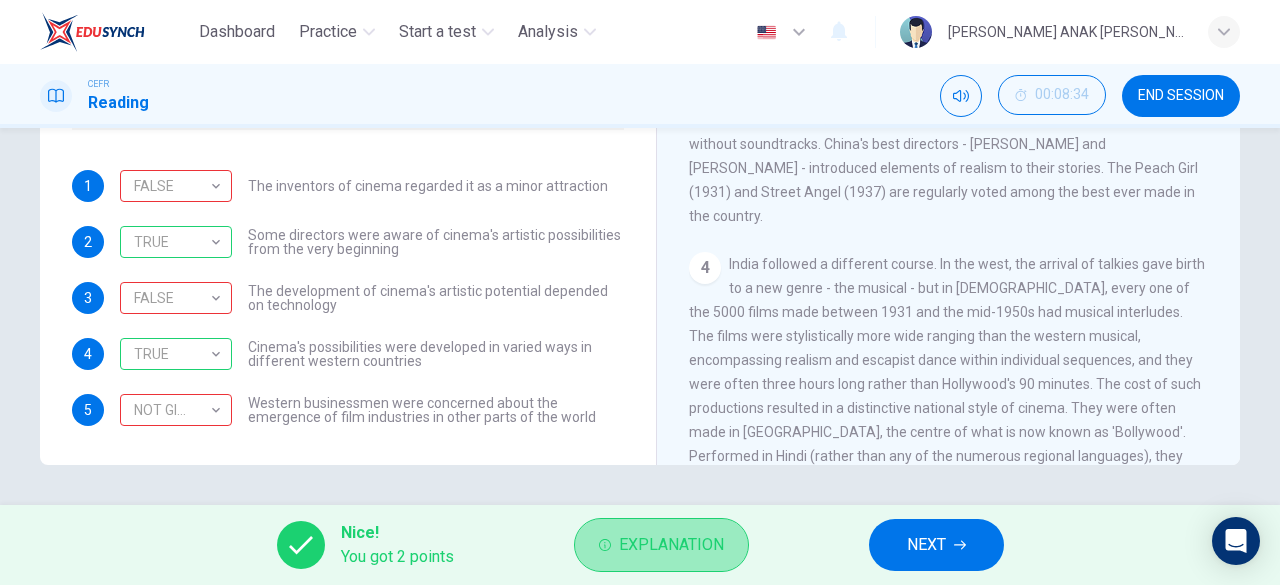 click on "Explanation" at bounding box center (661, 545) 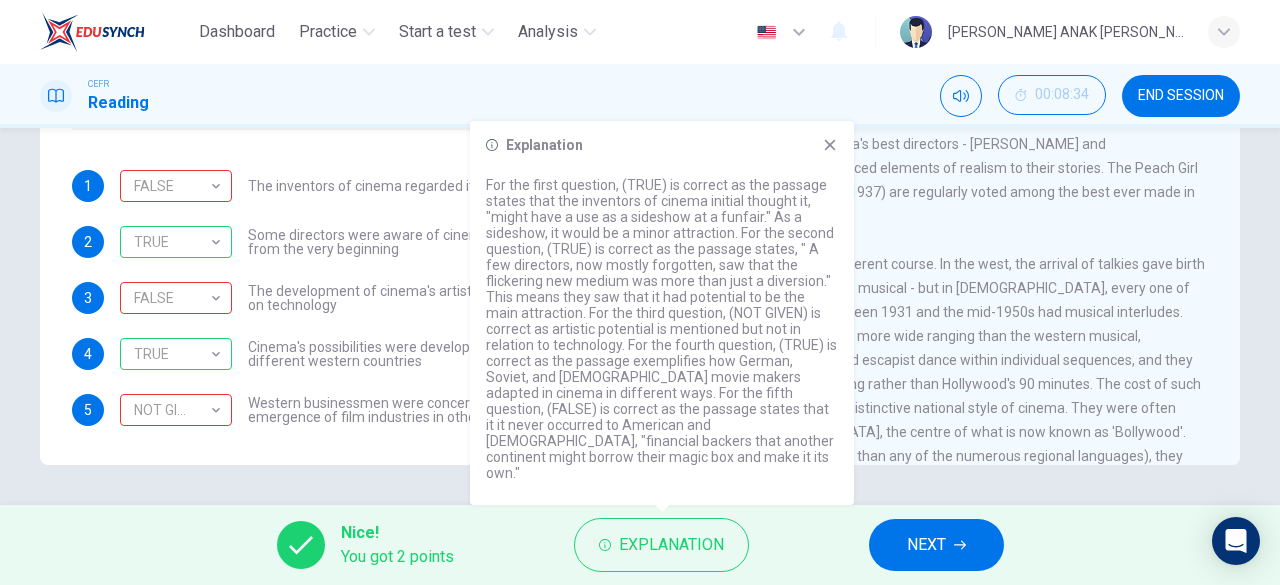 click 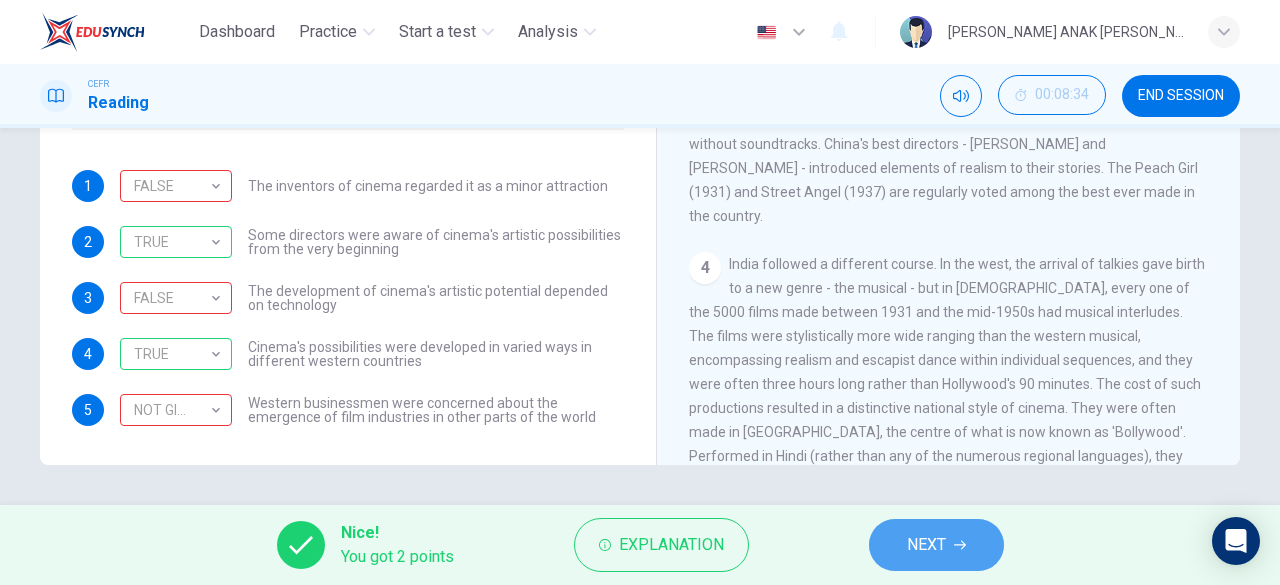 click on "NEXT" at bounding box center (926, 545) 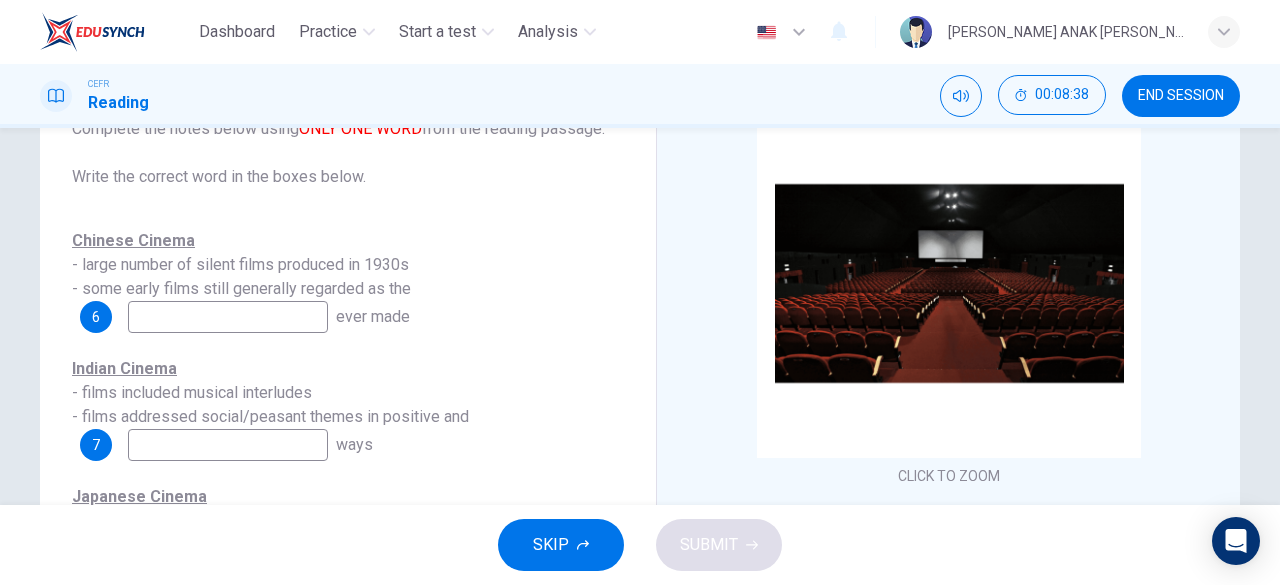 scroll, scrollTop: 148, scrollLeft: 0, axis: vertical 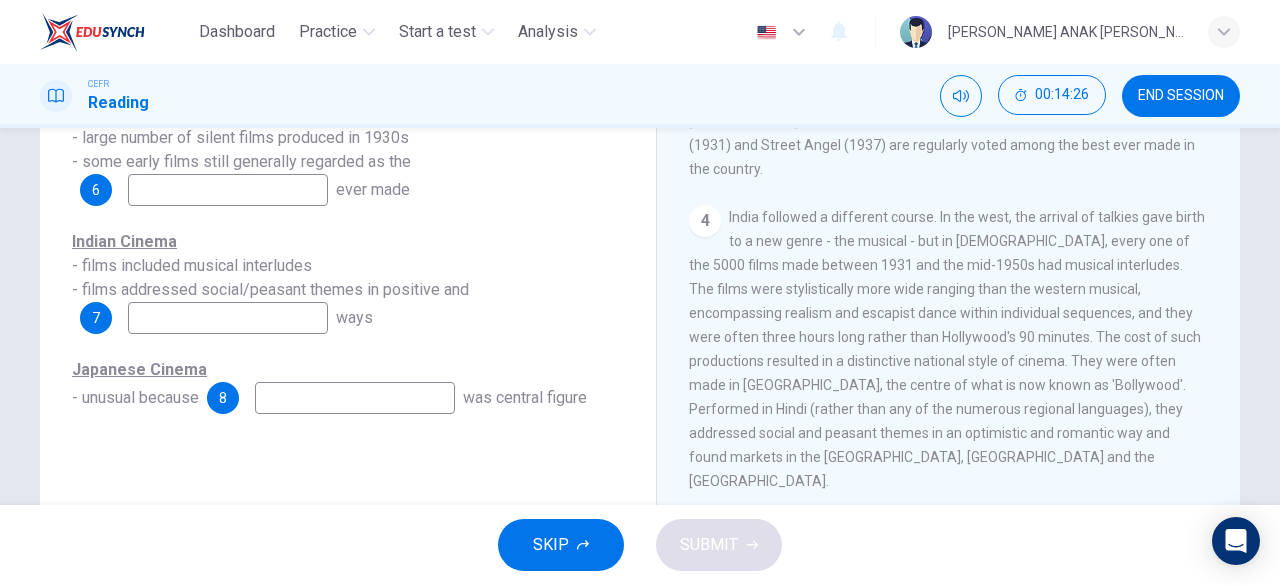 click at bounding box center [228, 318] 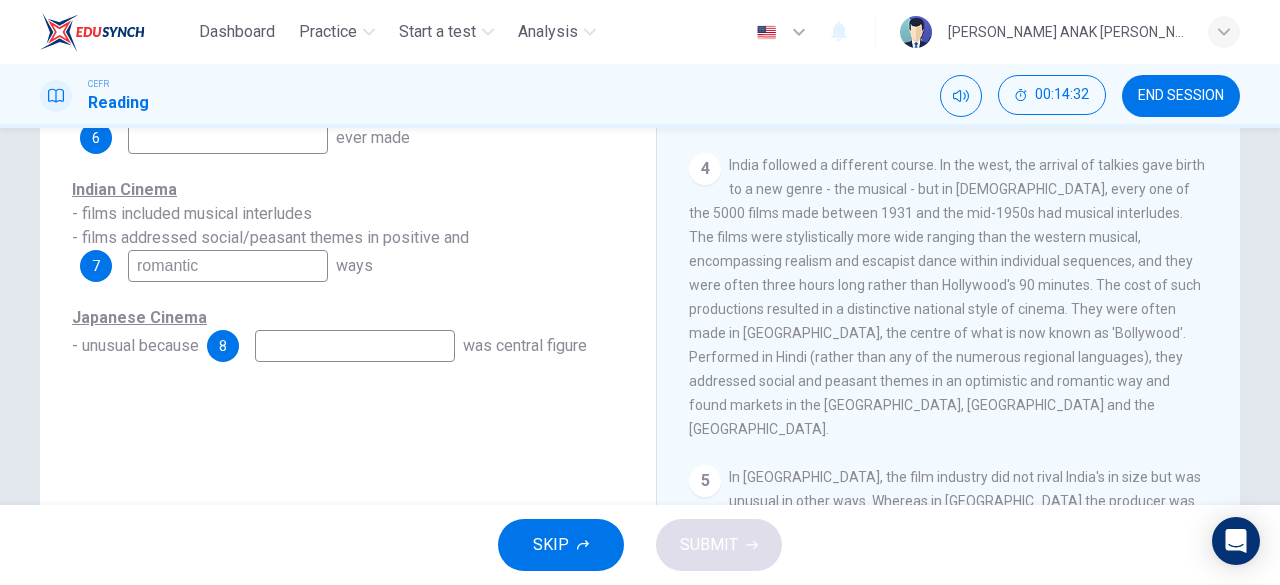 scroll, scrollTop: 331, scrollLeft: 0, axis: vertical 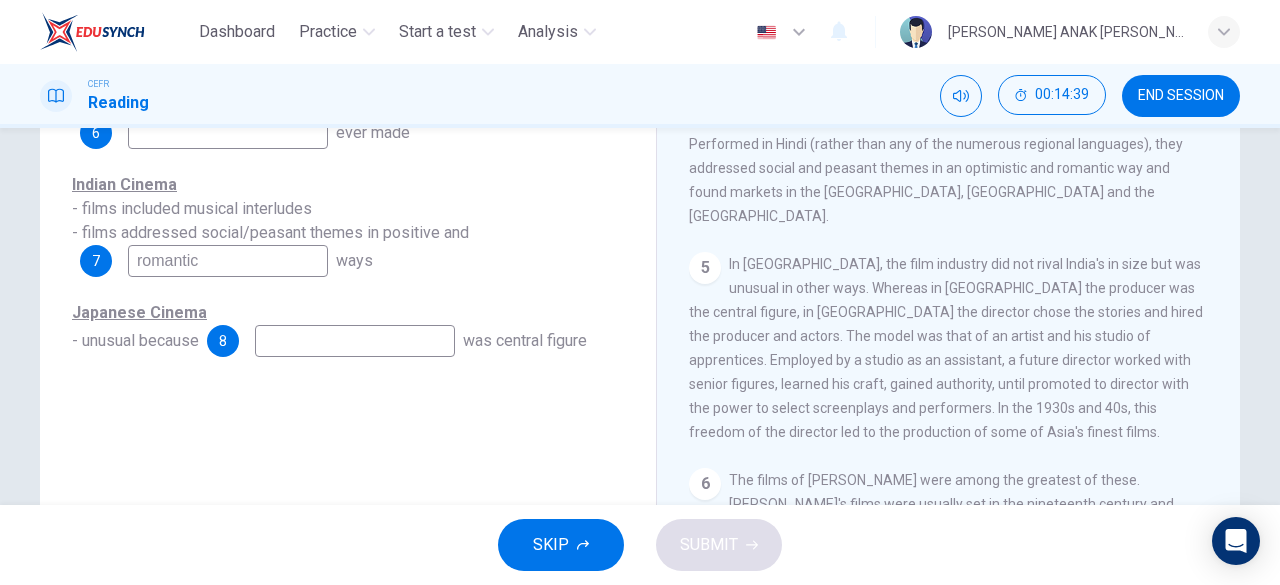 type on "romantic" 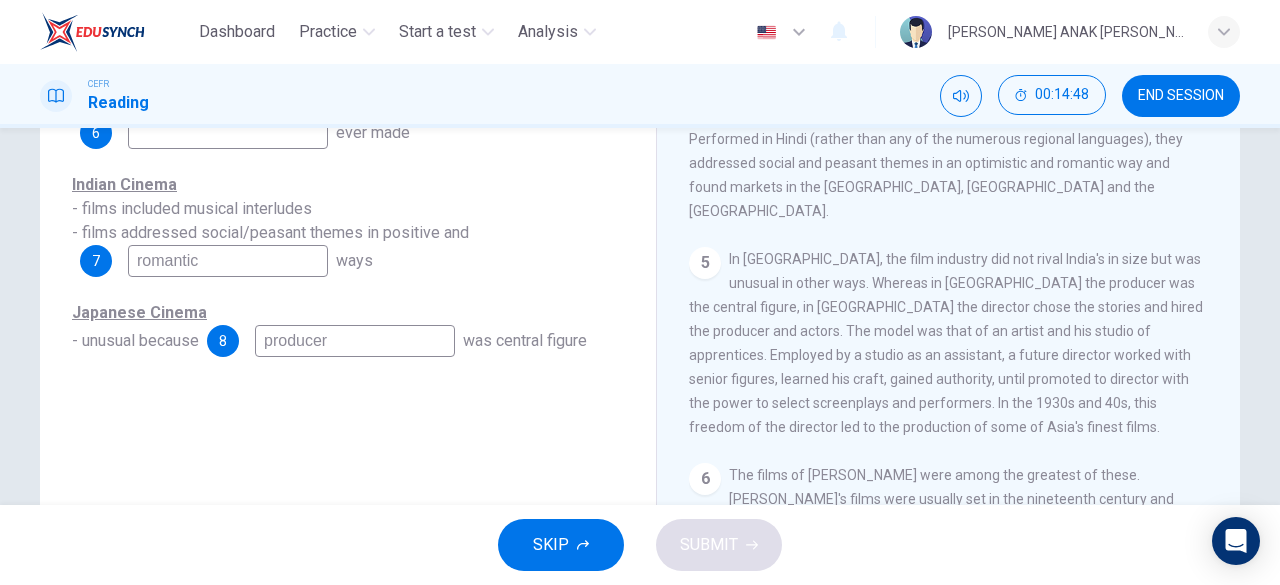 scroll, scrollTop: 1132, scrollLeft: 0, axis: vertical 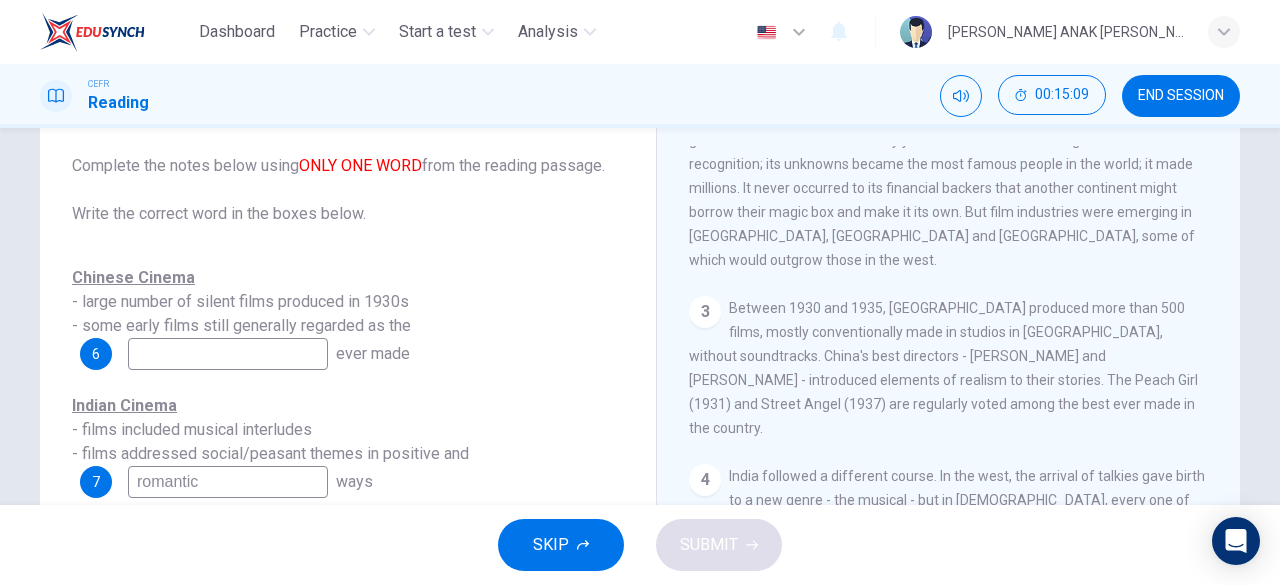 type on "producer" 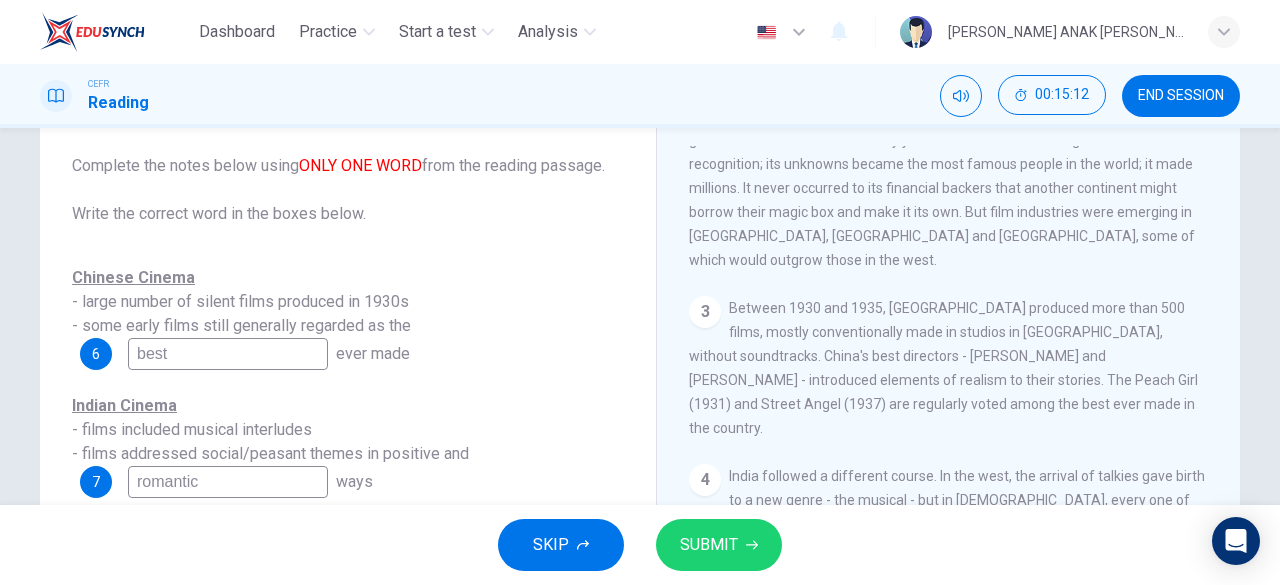 type on "best" 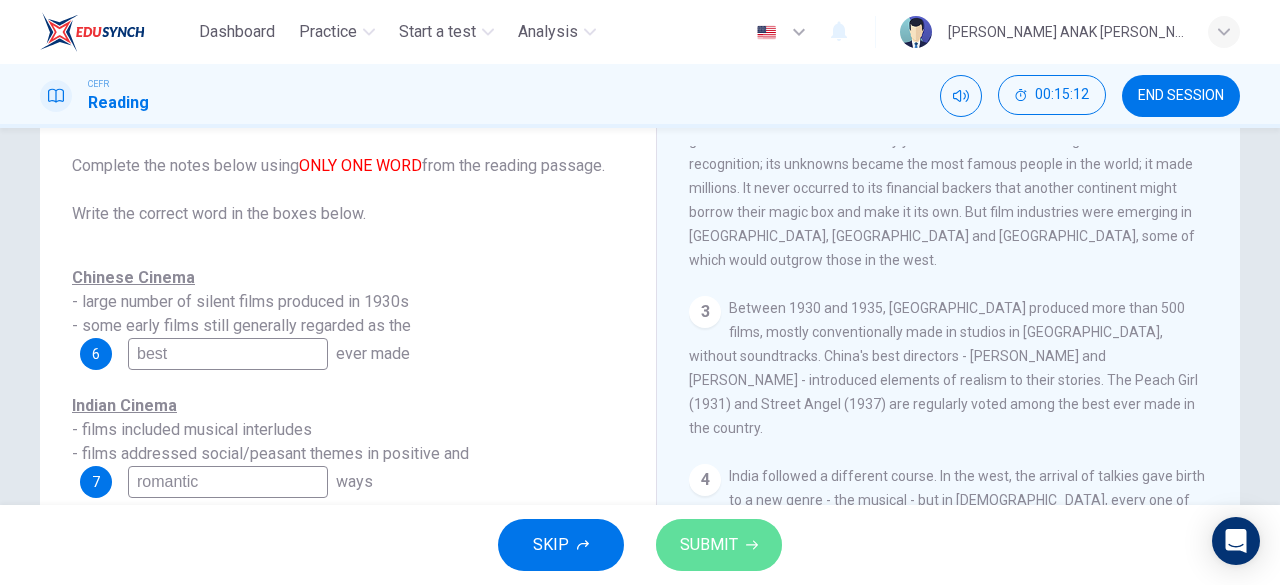 click on "SUBMIT" at bounding box center [719, 545] 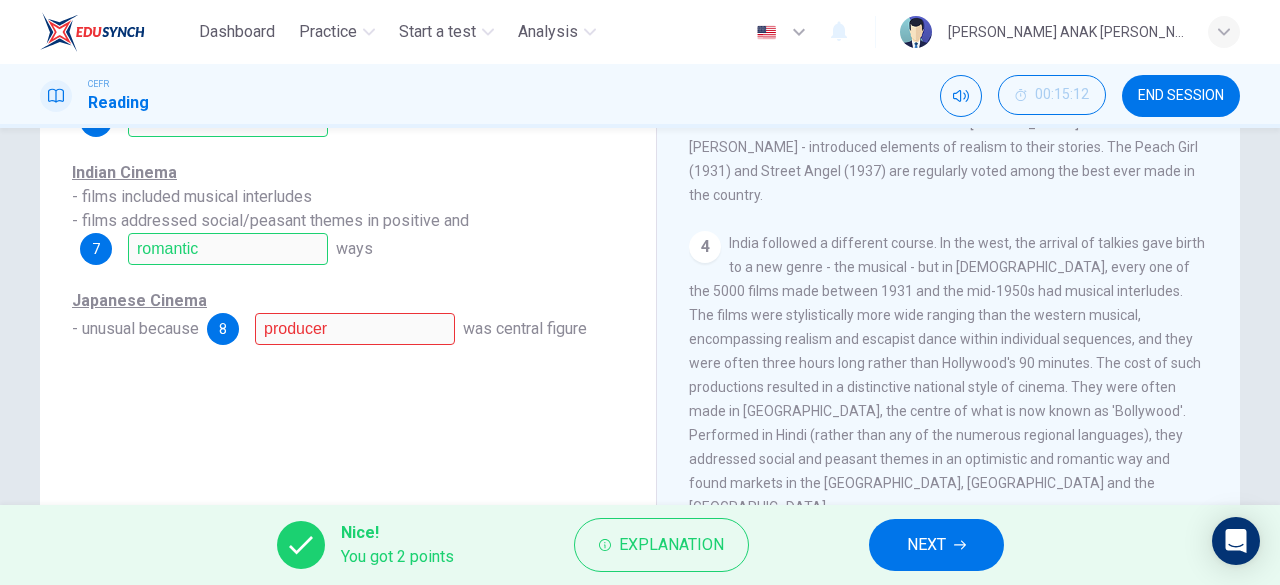 scroll, scrollTop: 344, scrollLeft: 0, axis: vertical 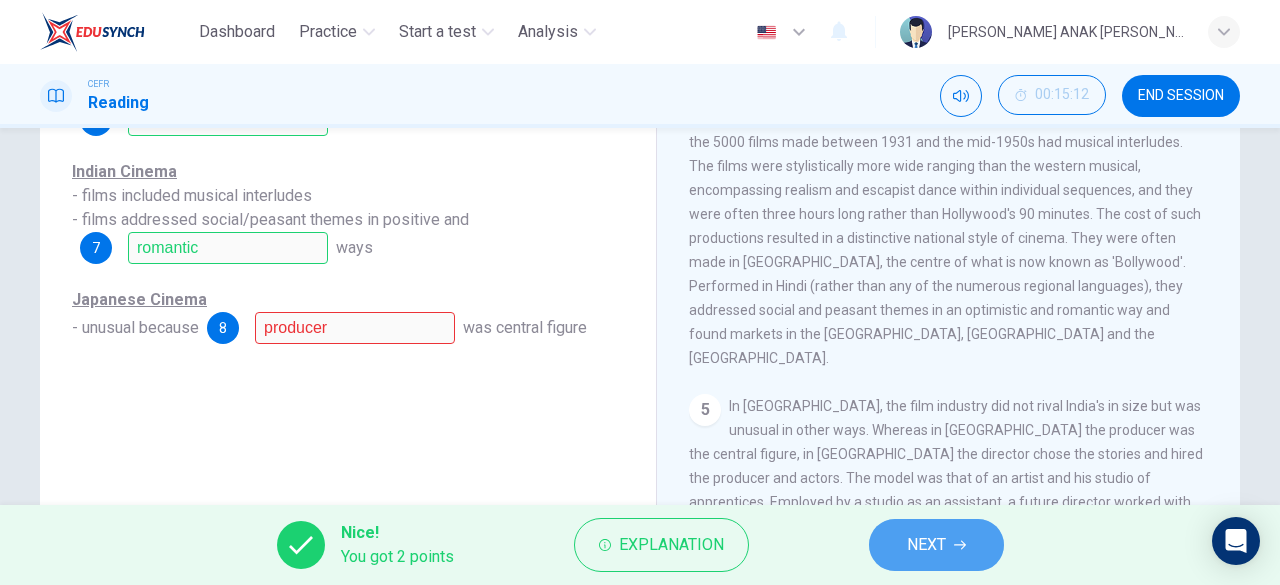 click on "NEXT" at bounding box center (926, 545) 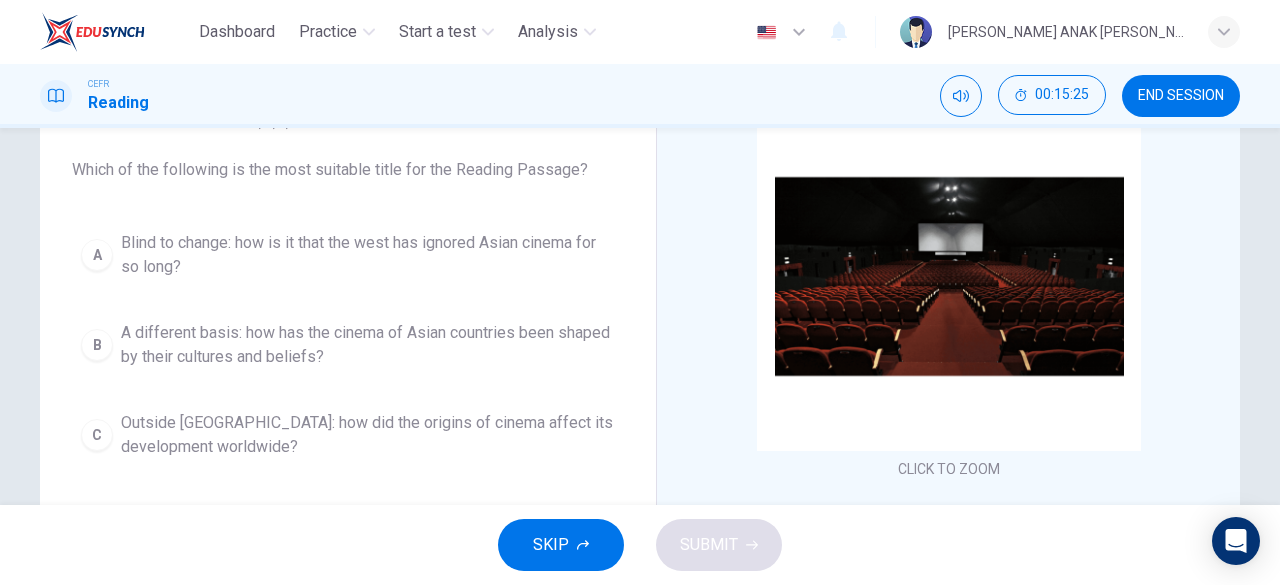 scroll, scrollTop: 158, scrollLeft: 0, axis: vertical 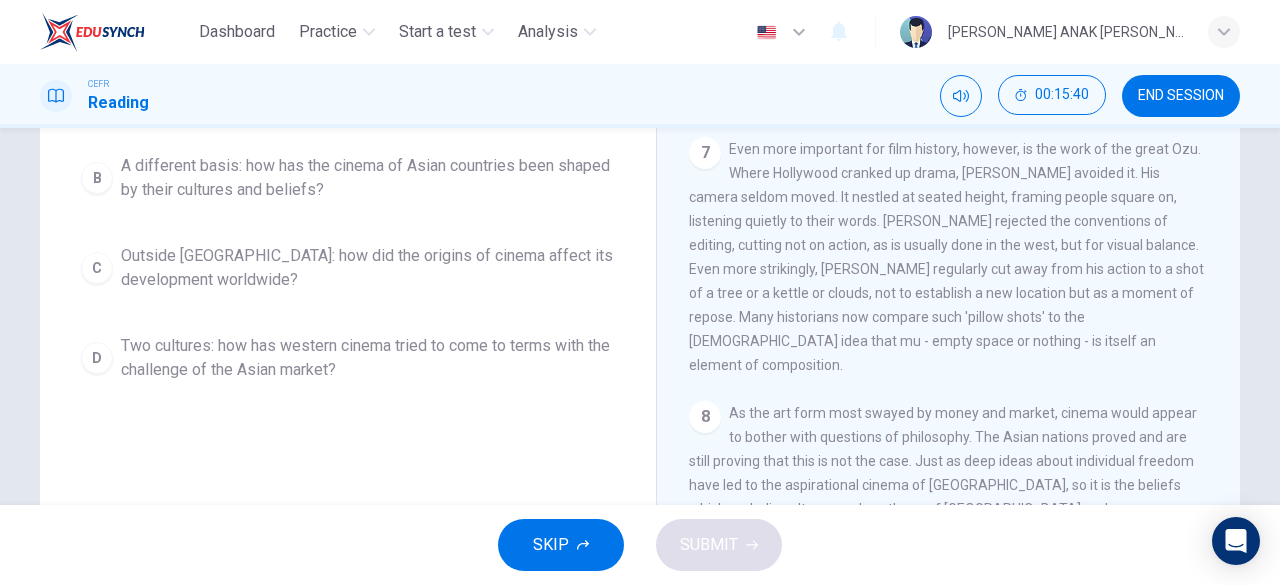 click on "As the art form most swayed by money and market, cinema would appear to bother with questions of philosophy. The Asian nations proved and are still proving that this is not the case. Just as deep ideas about individual freedom have led to the aspirational cinema of [GEOGRAPHIC_DATA], so it is the beliefs which underlie cultures such as those of [GEOGRAPHIC_DATA] and [GEOGRAPHIC_DATA] that explain the distinctiveness of Asian cinema at its best. Yes, these films are visually striking, but it is their different sense of what a person is, and what space and action are, which makes them new to the western eye." at bounding box center [947, 497] 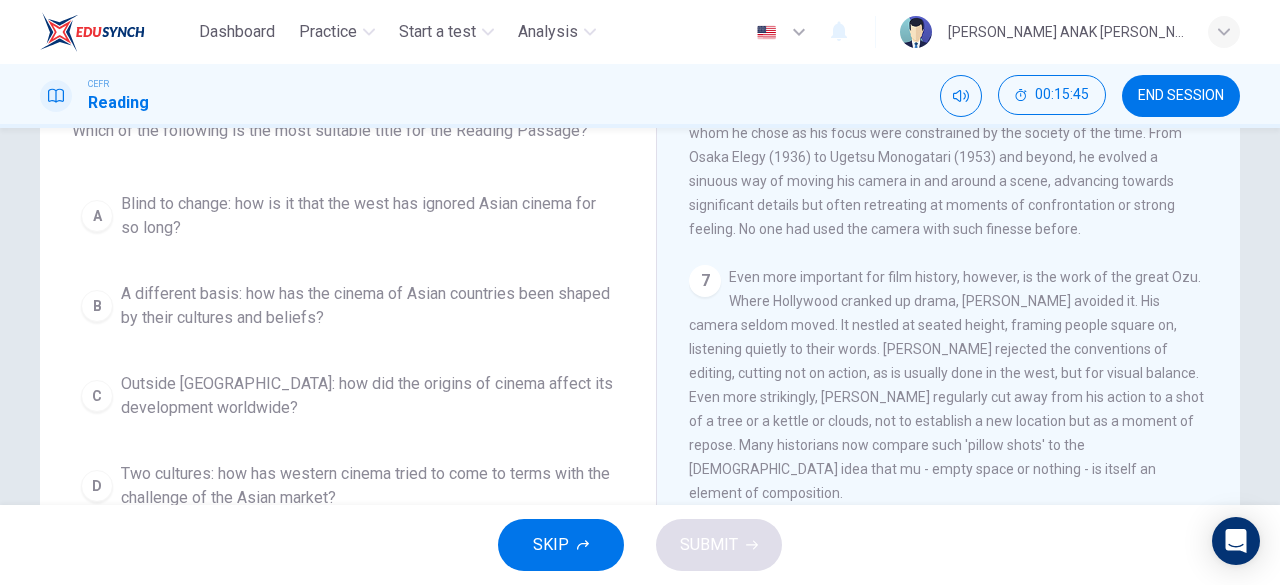scroll, scrollTop: 198, scrollLeft: 0, axis: vertical 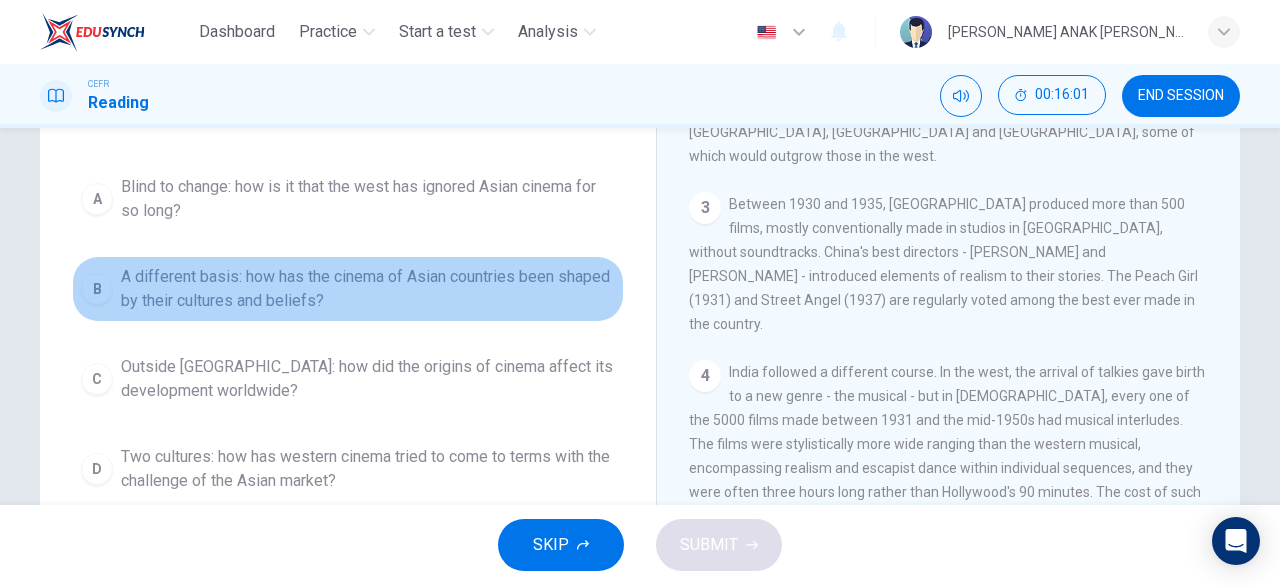 click on "B" at bounding box center (97, 289) 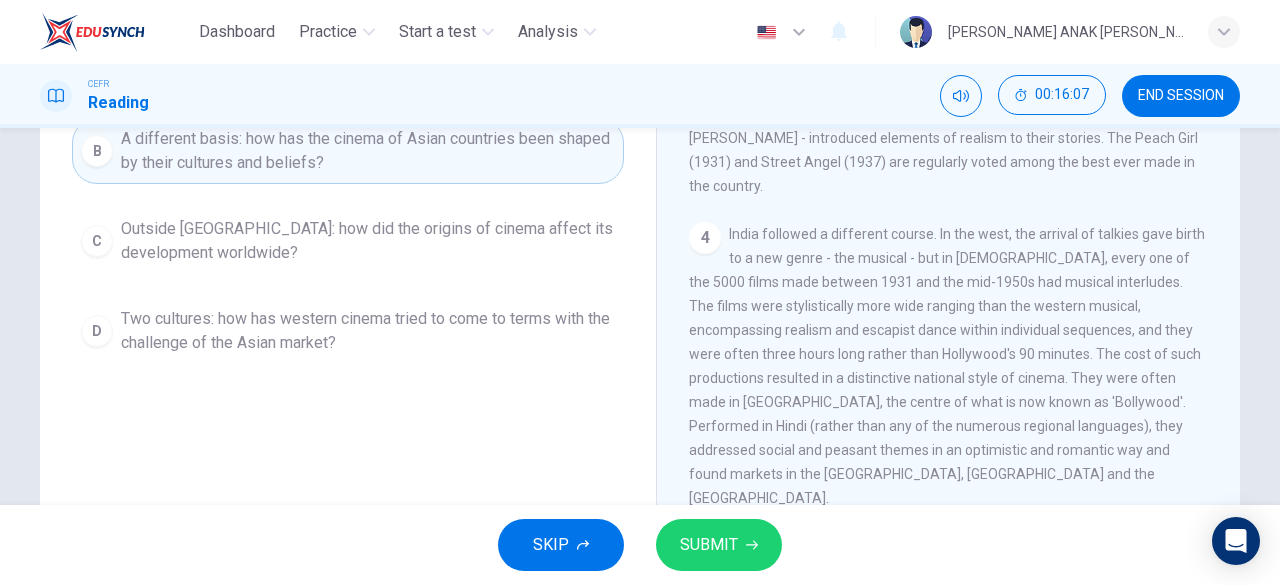 scroll, scrollTop: 350, scrollLeft: 0, axis: vertical 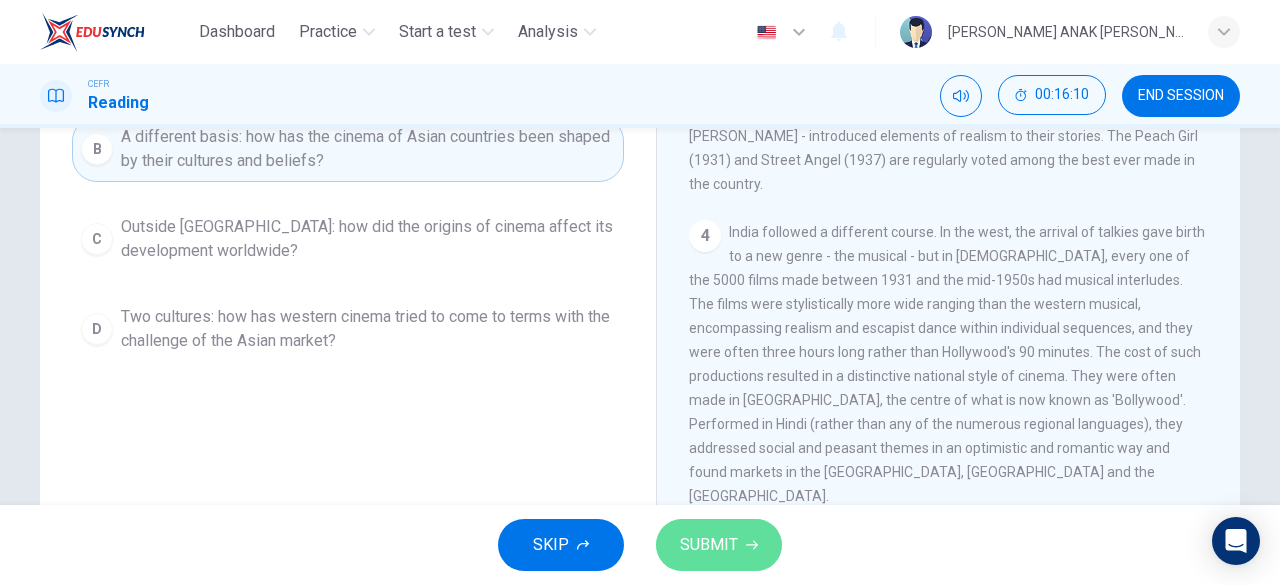click on "SUBMIT" at bounding box center [709, 545] 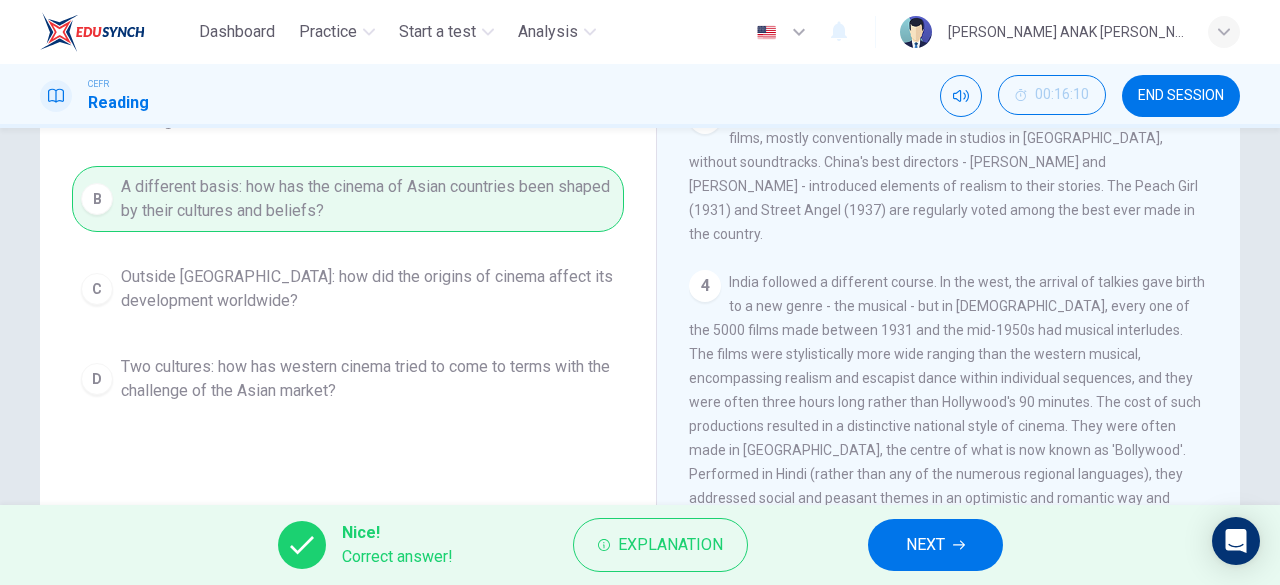 scroll, scrollTop: 298, scrollLeft: 0, axis: vertical 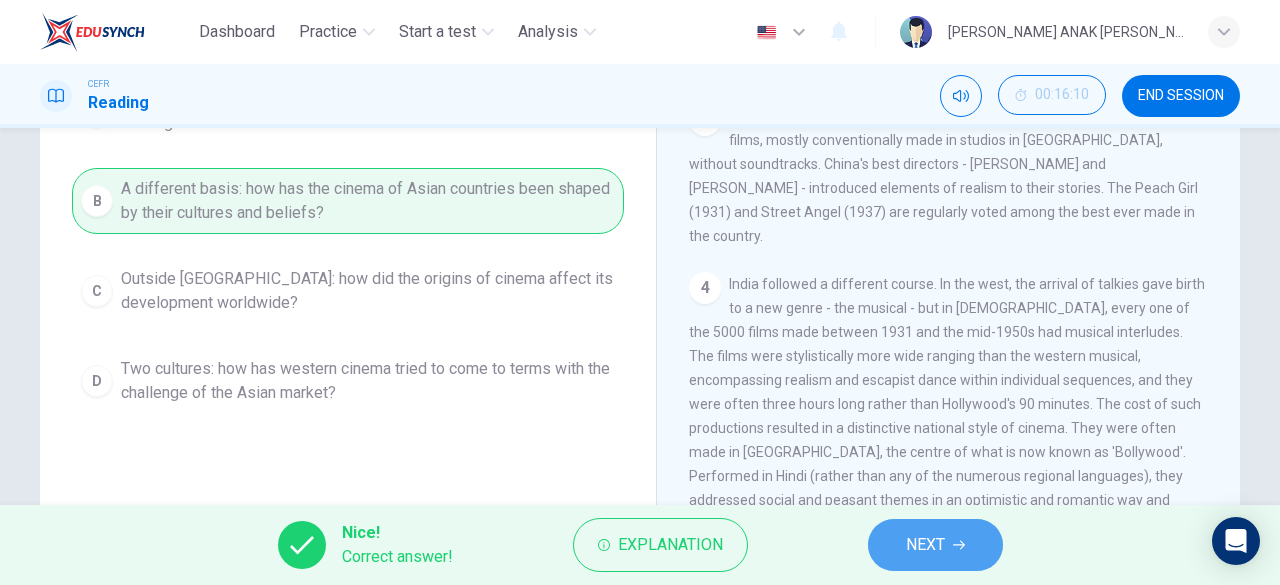 click on "NEXT" at bounding box center (925, 545) 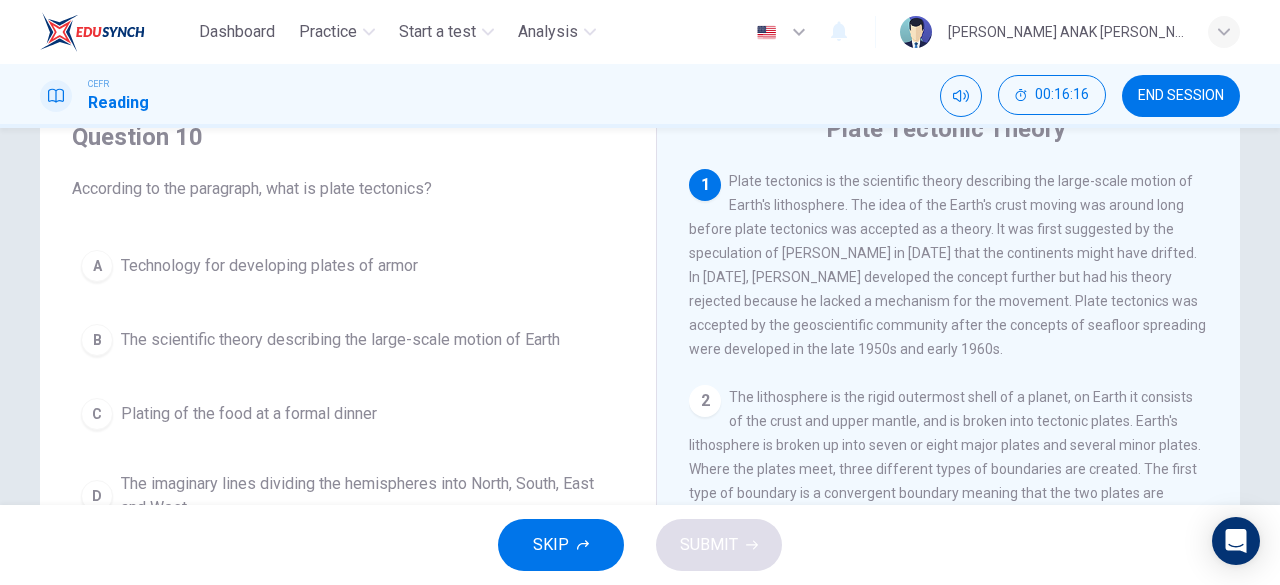 scroll, scrollTop: 0, scrollLeft: 0, axis: both 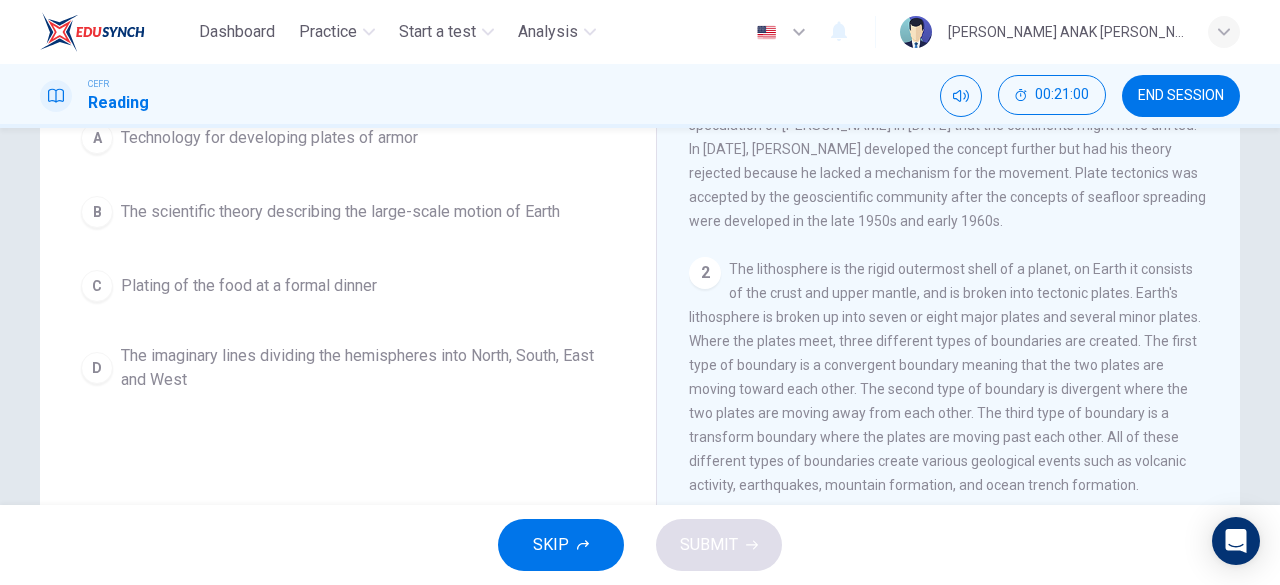 click on "D" at bounding box center [97, 368] 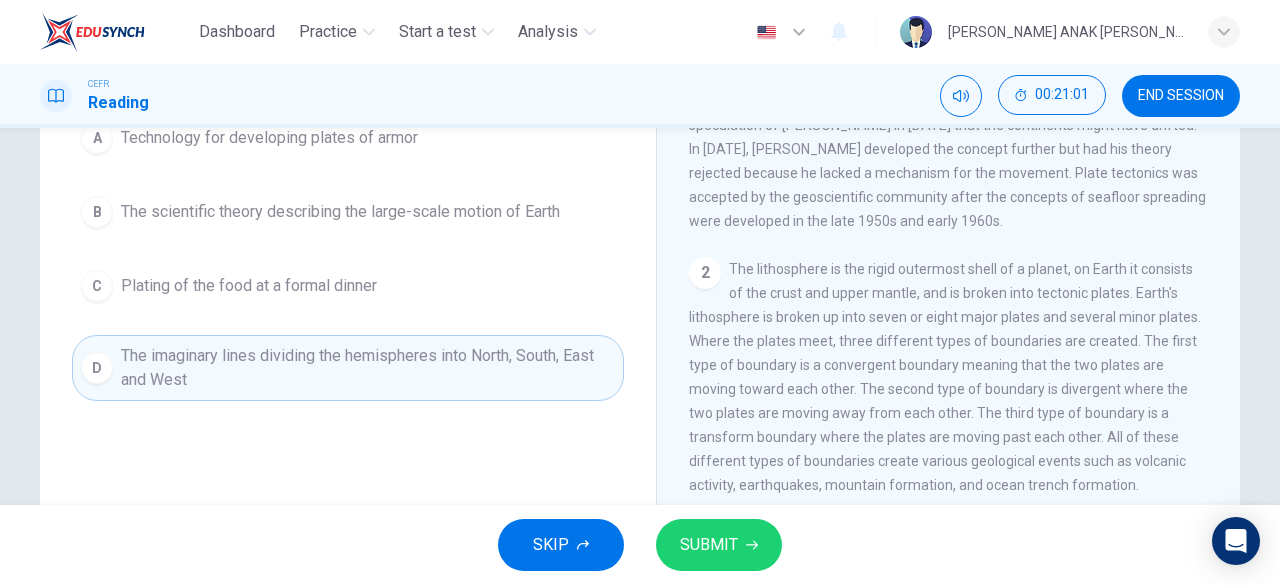 click on "SUBMIT" at bounding box center (709, 545) 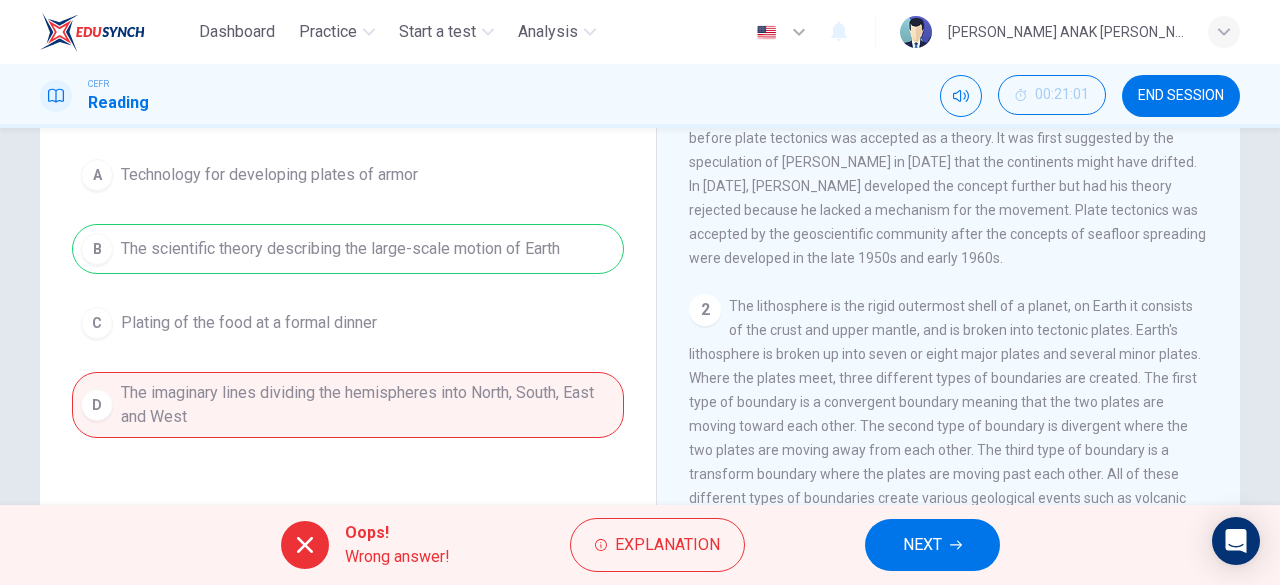 scroll, scrollTop: 171, scrollLeft: 0, axis: vertical 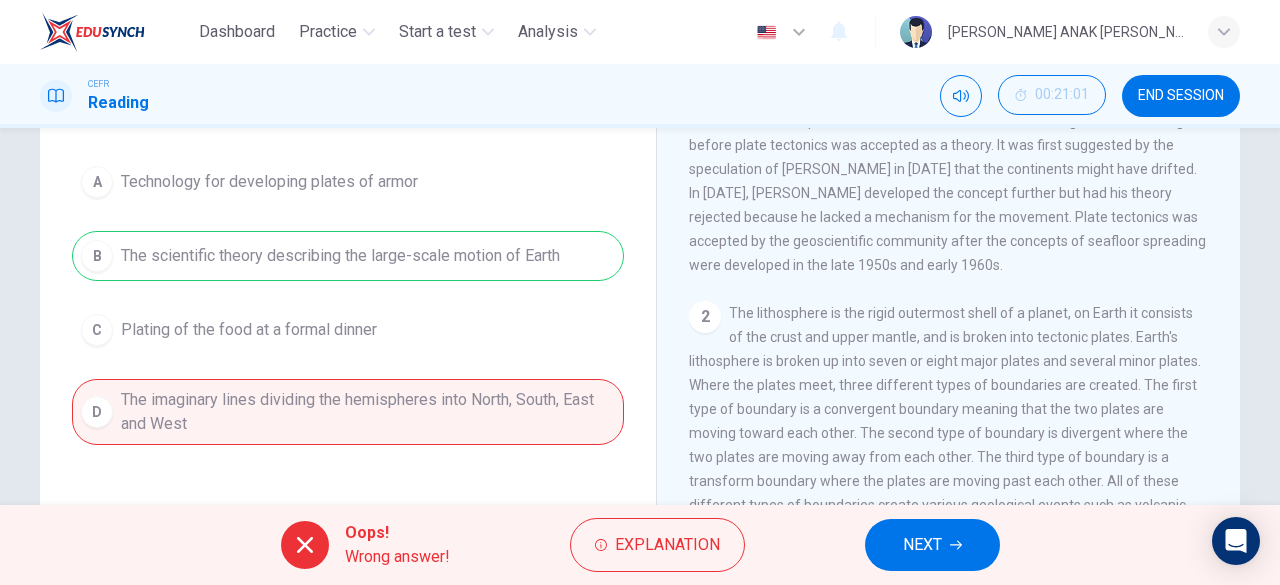 click on "A Technology for developing plates of armor B The scientific theory describing the large-scale motion of Earth C Plating of the food at a formal dinner D The imaginary lines dividing the hemispheres into North, South, East and West" at bounding box center (348, 301) 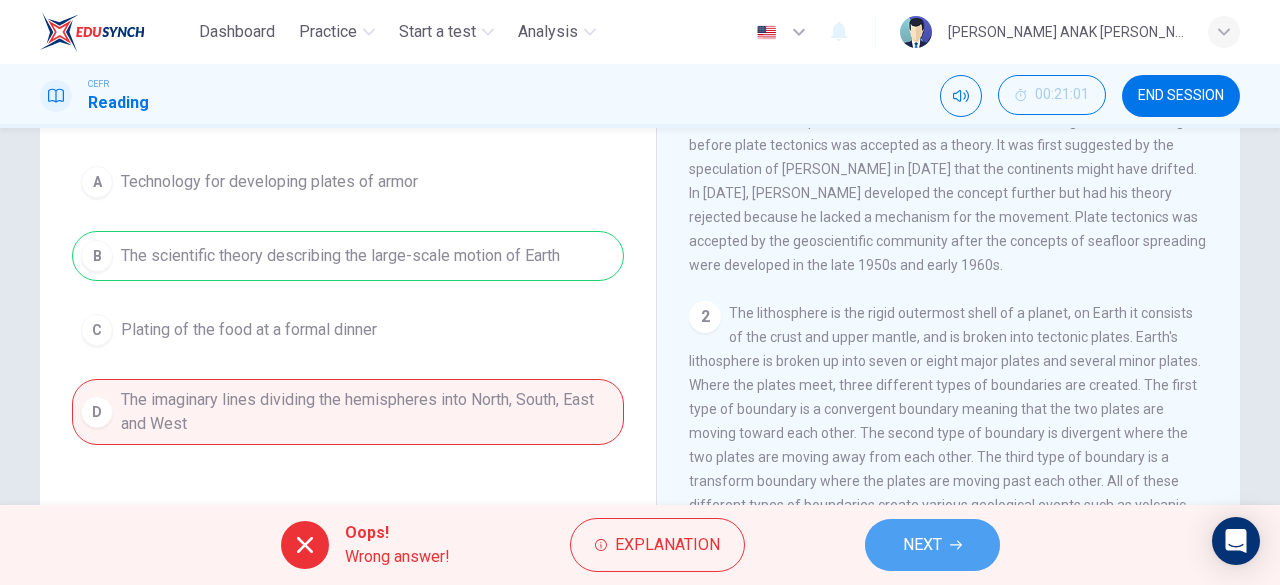 click on "NEXT" at bounding box center (932, 545) 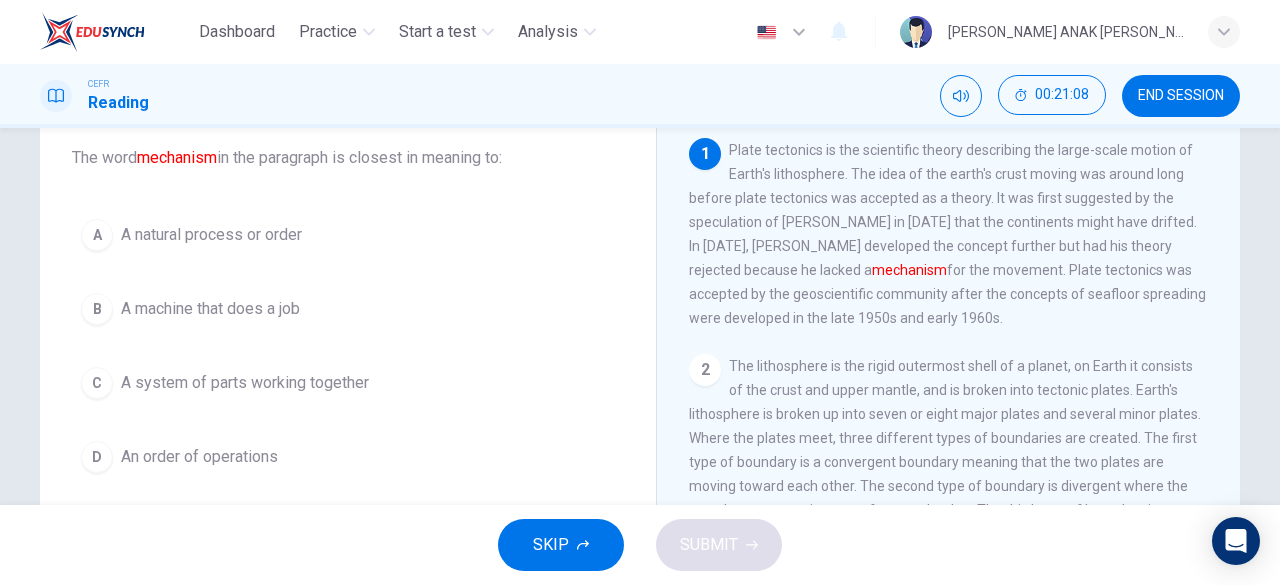 scroll, scrollTop: 120, scrollLeft: 0, axis: vertical 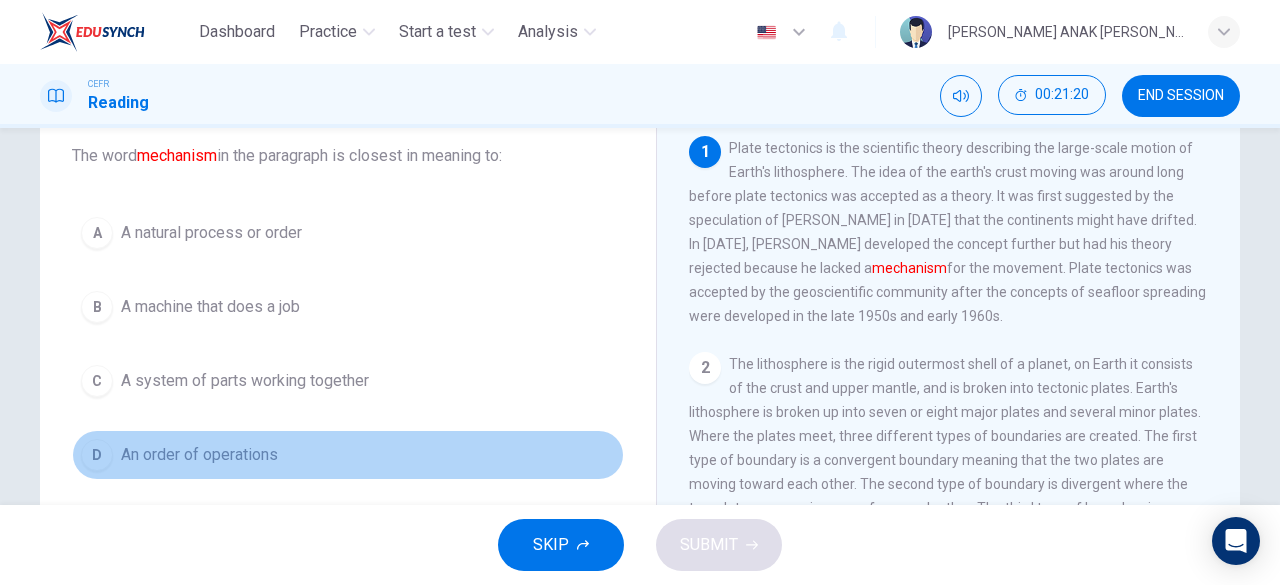 click on "D" at bounding box center [97, 455] 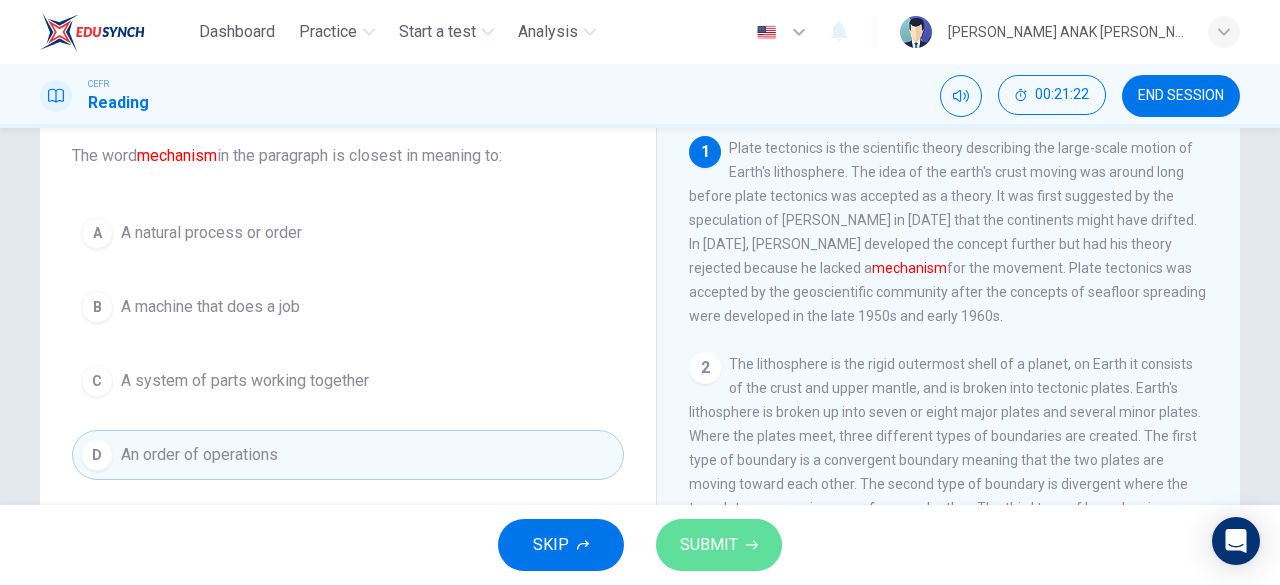 click 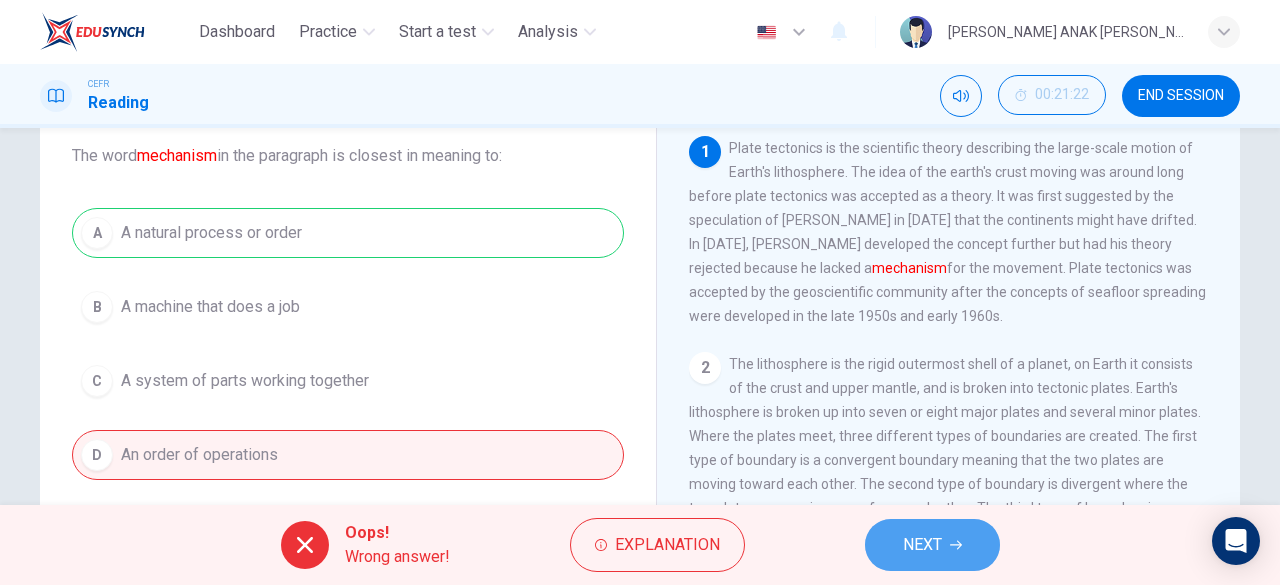 click on "NEXT" at bounding box center (932, 545) 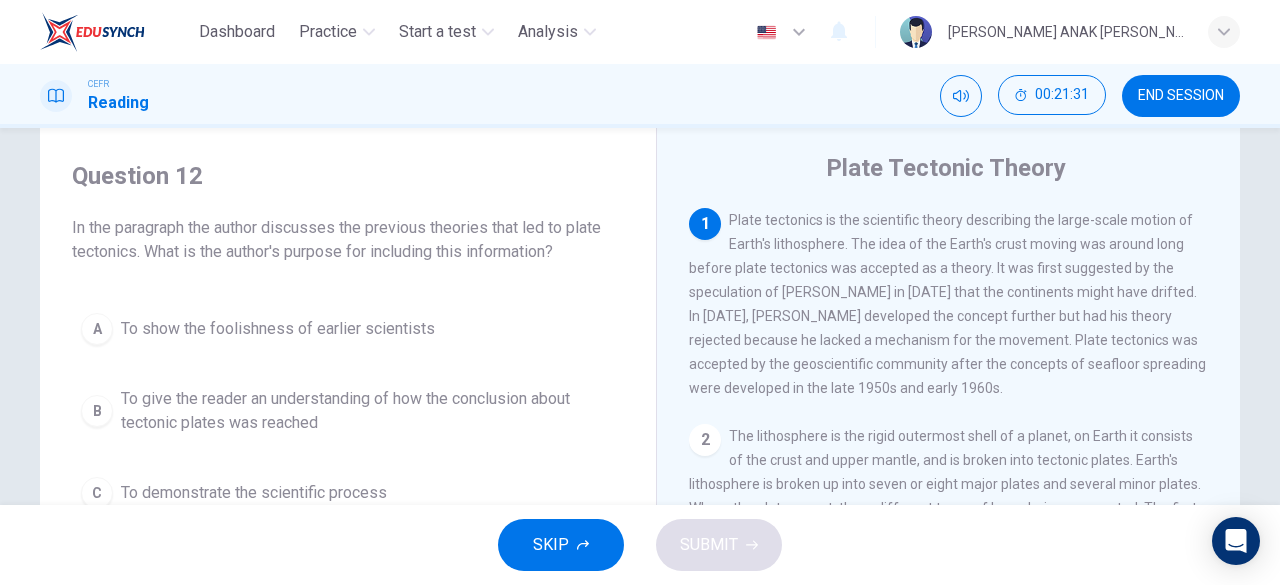 scroll, scrollTop: 47, scrollLeft: 0, axis: vertical 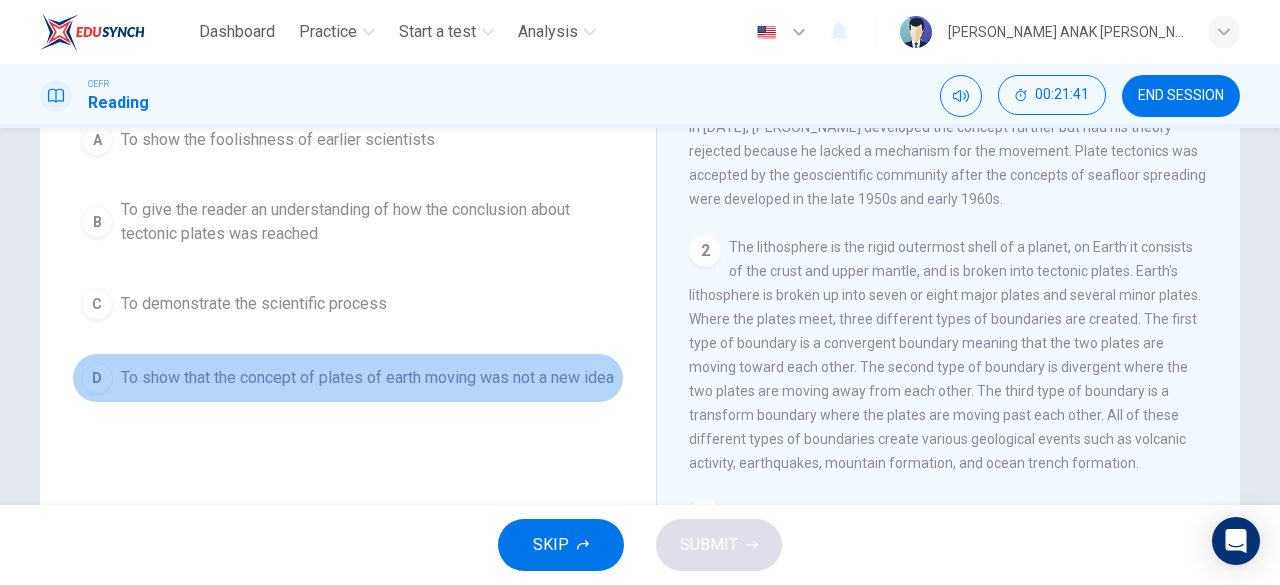 click on "D To show that the concept of plates of earth moving was not a new idea" at bounding box center (348, 378) 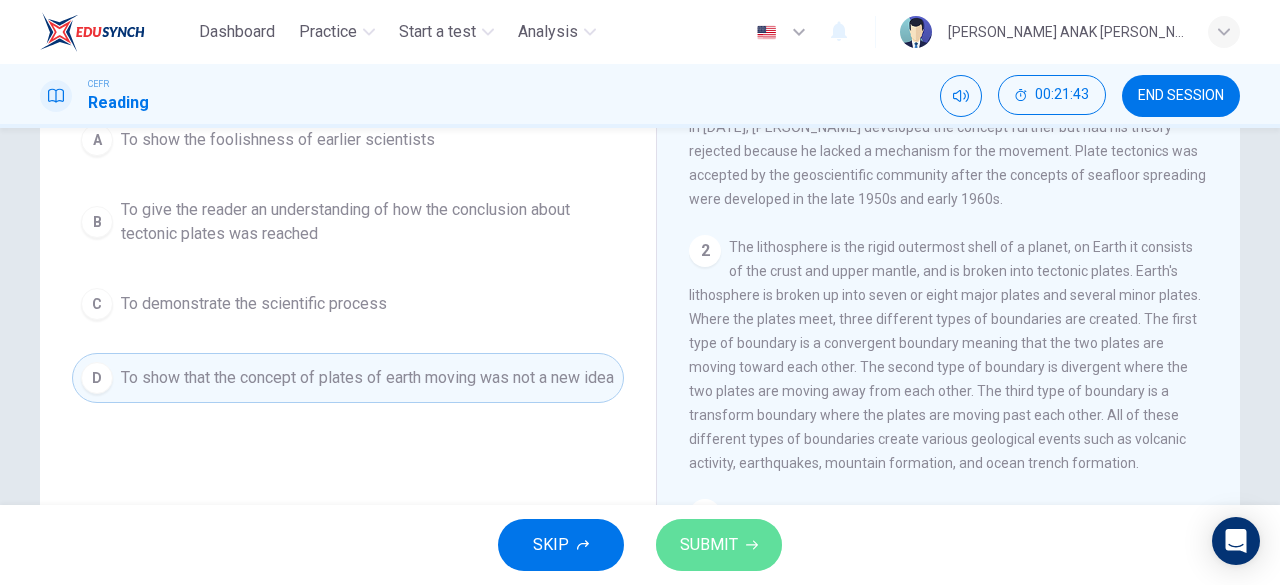 click on "SUBMIT" at bounding box center [709, 545] 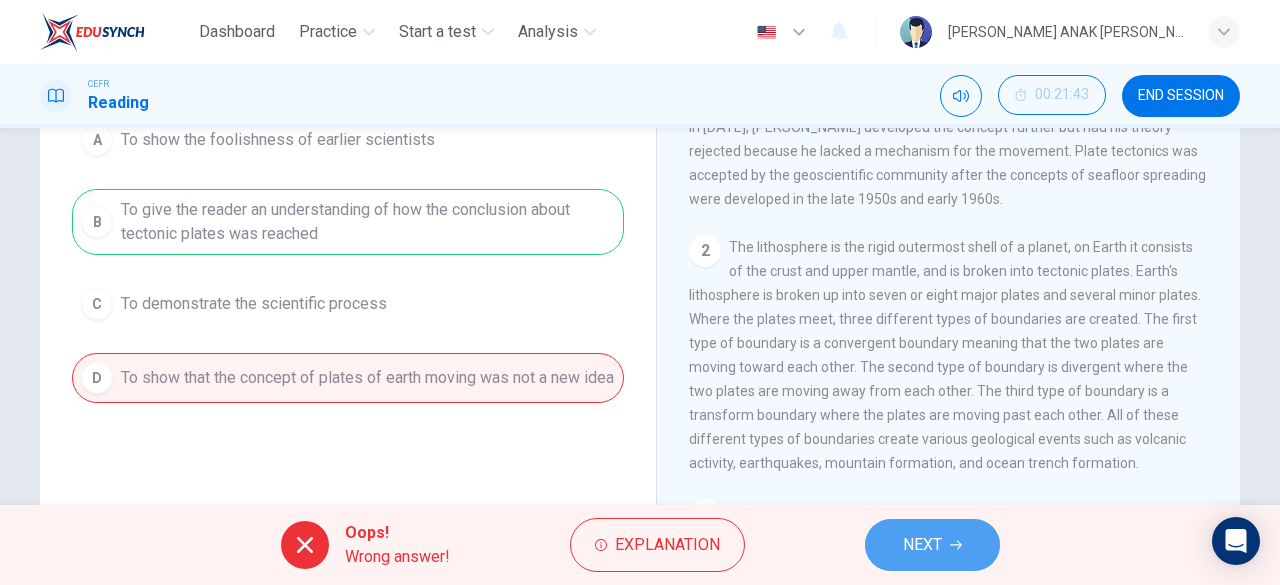 click on "NEXT" at bounding box center [932, 545] 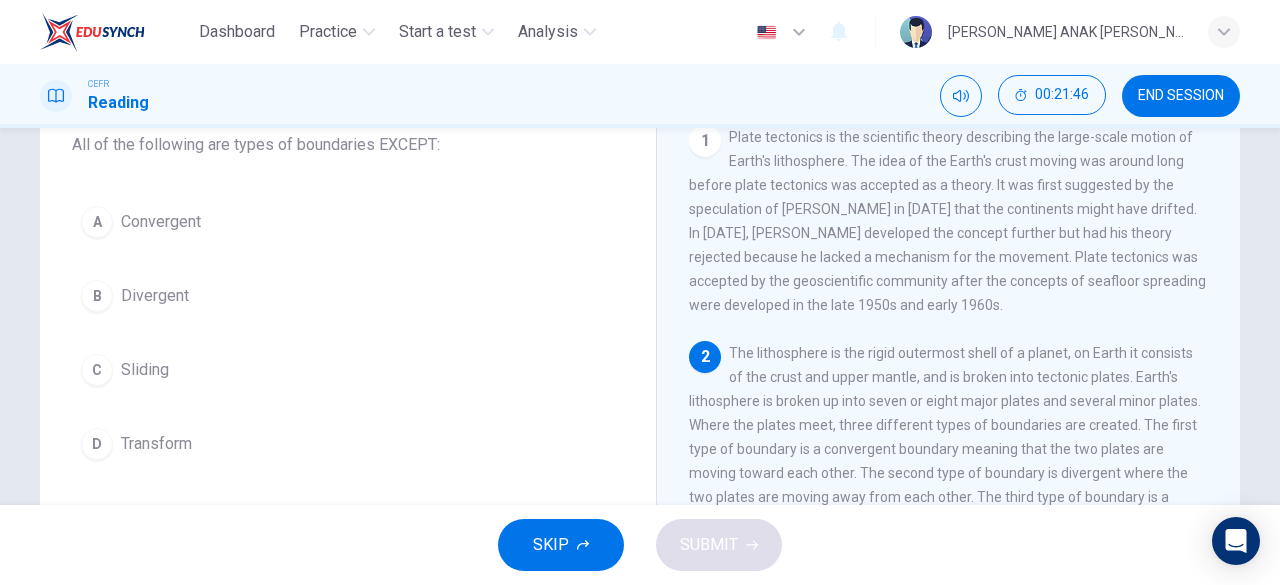 scroll, scrollTop: 132, scrollLeft: 0, axis: vertical 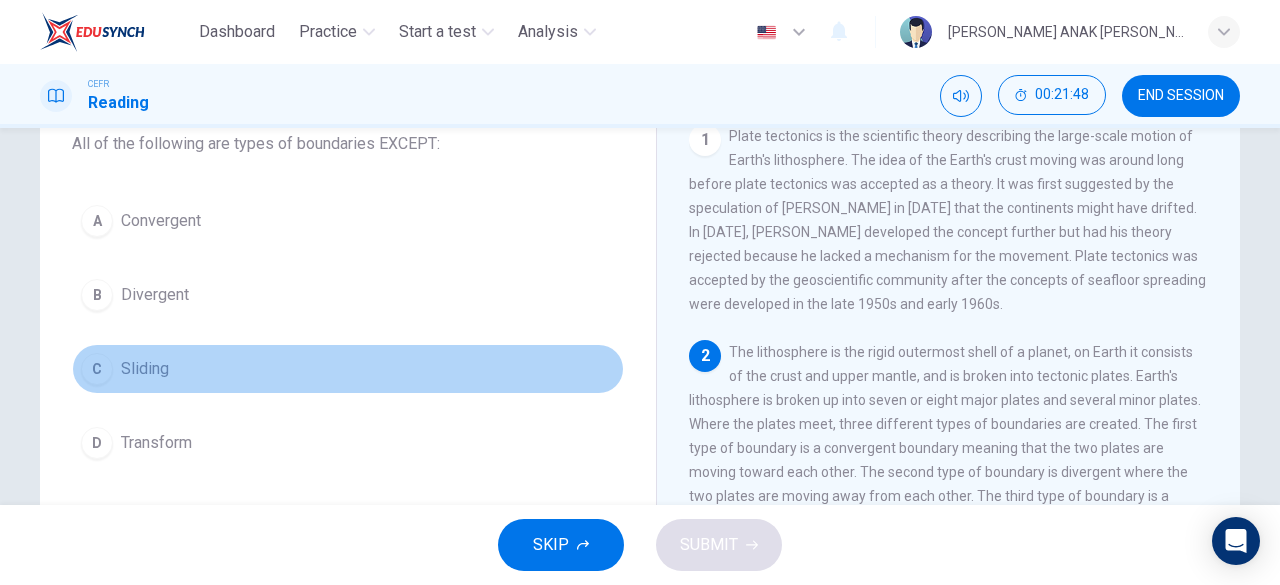 click on "C" at bounding box center (97, 369) 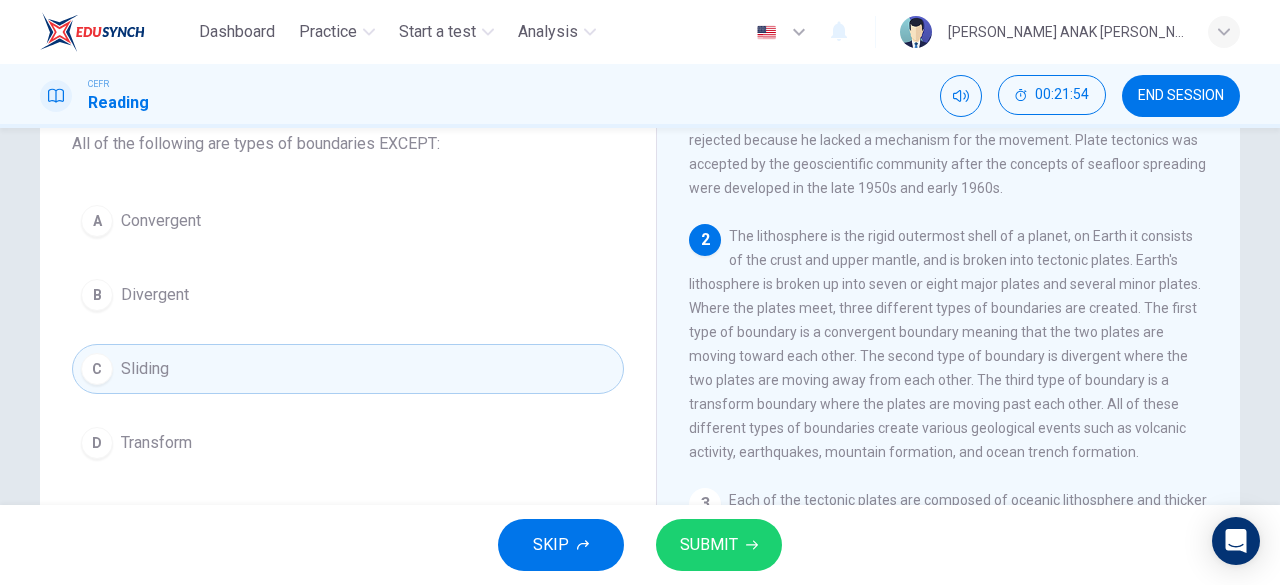 scroll, scrollTop: 118, scrollLeft: 0, axis: vertical 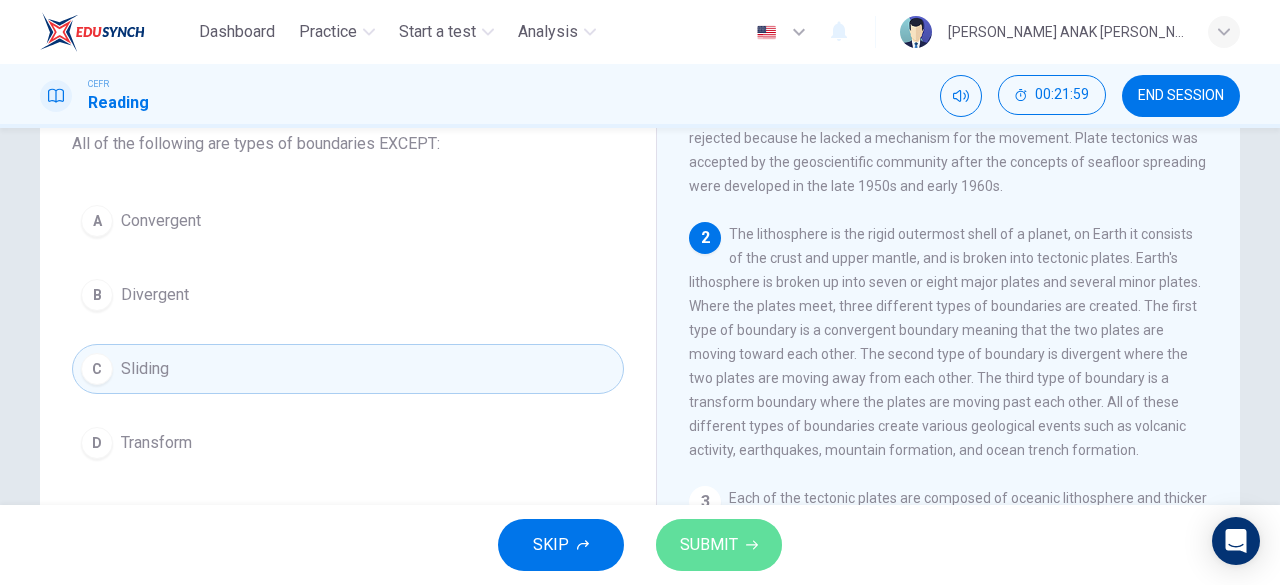 click on "SUBMIT" at bounding box center [709, 545] 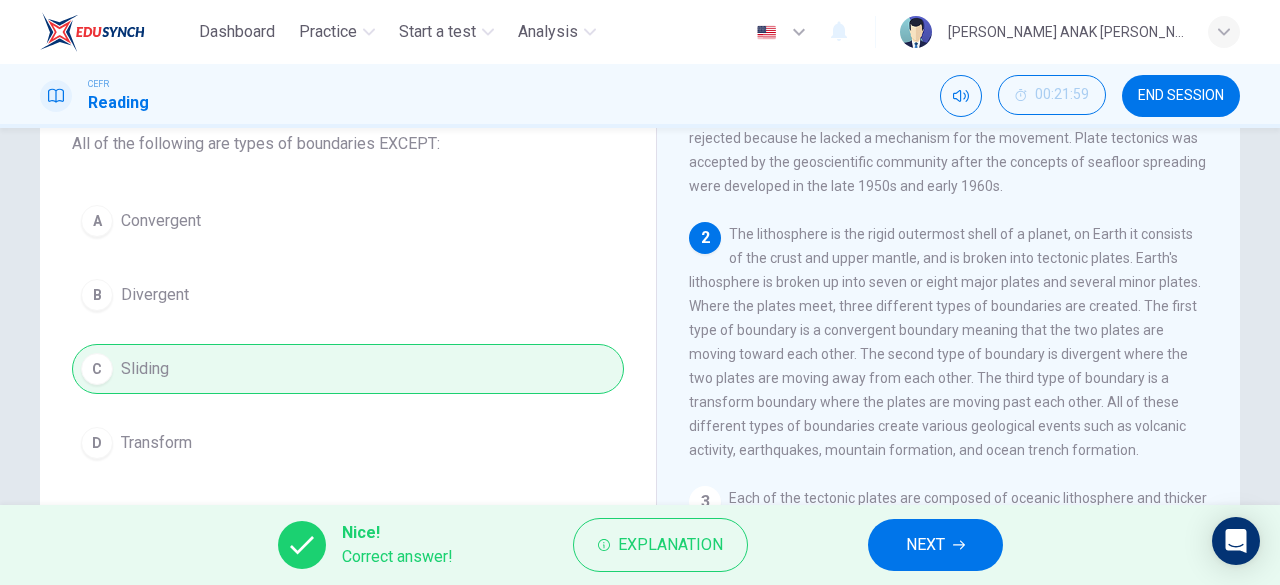 click on "NEXT" at bounding box center [935, 545] 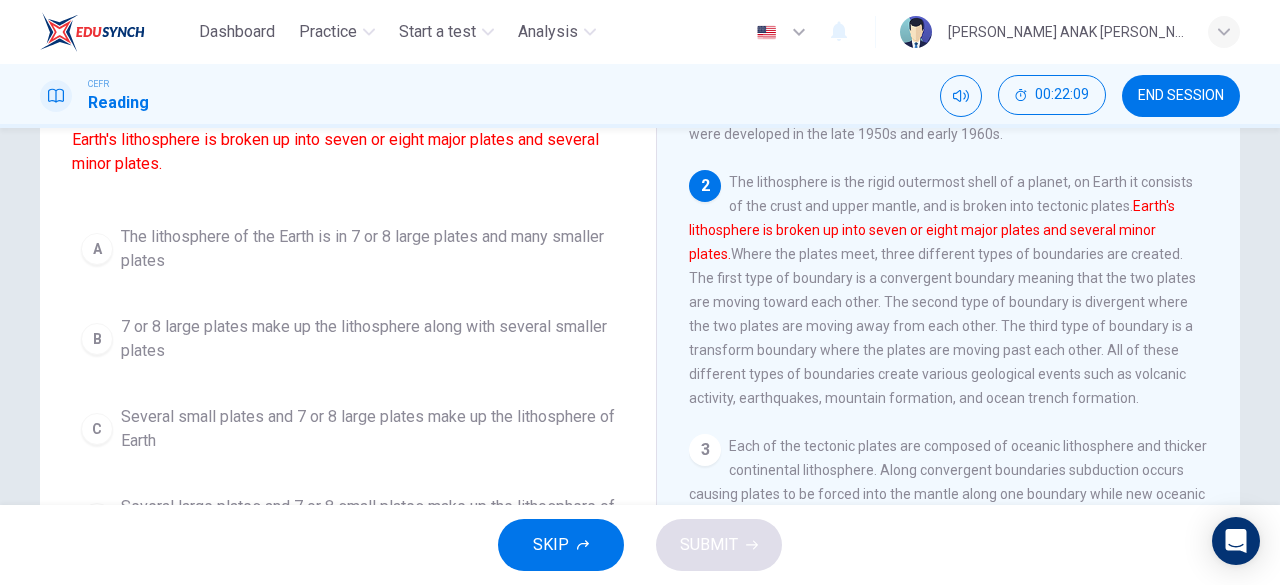 scroll, scrollTop: 185, scrollLeft: 0, axis: vertical 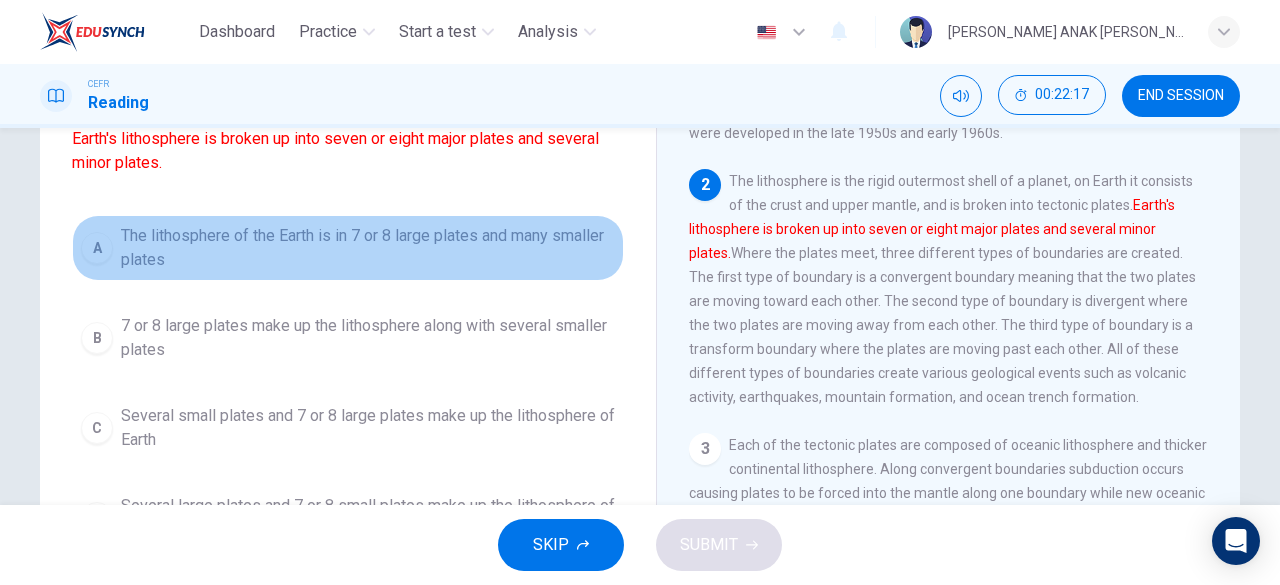click on "A" at bounding box center (97, 248) 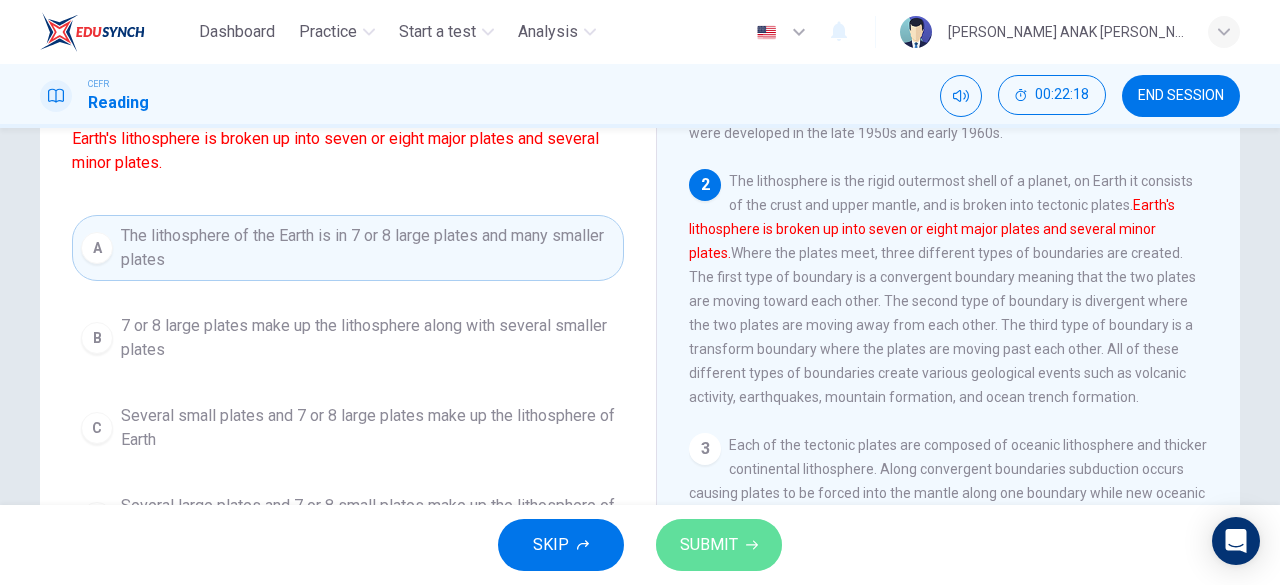 click on "SUBMIT" at bounding box center (709, 545) 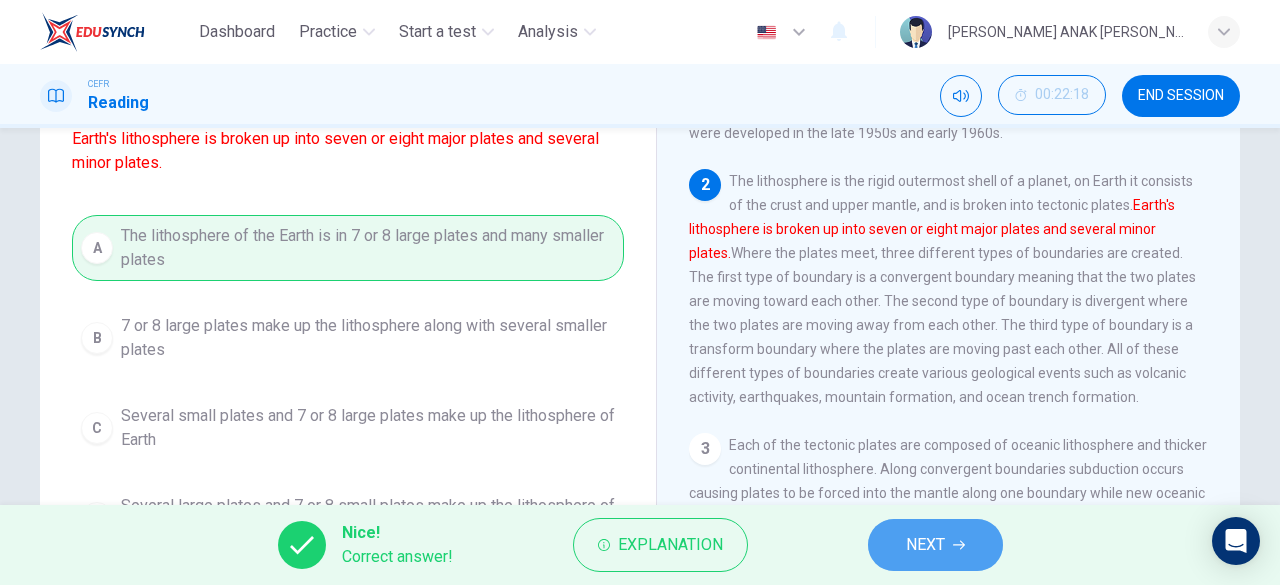 click on "NEXT" at bounding box center (935, 545) 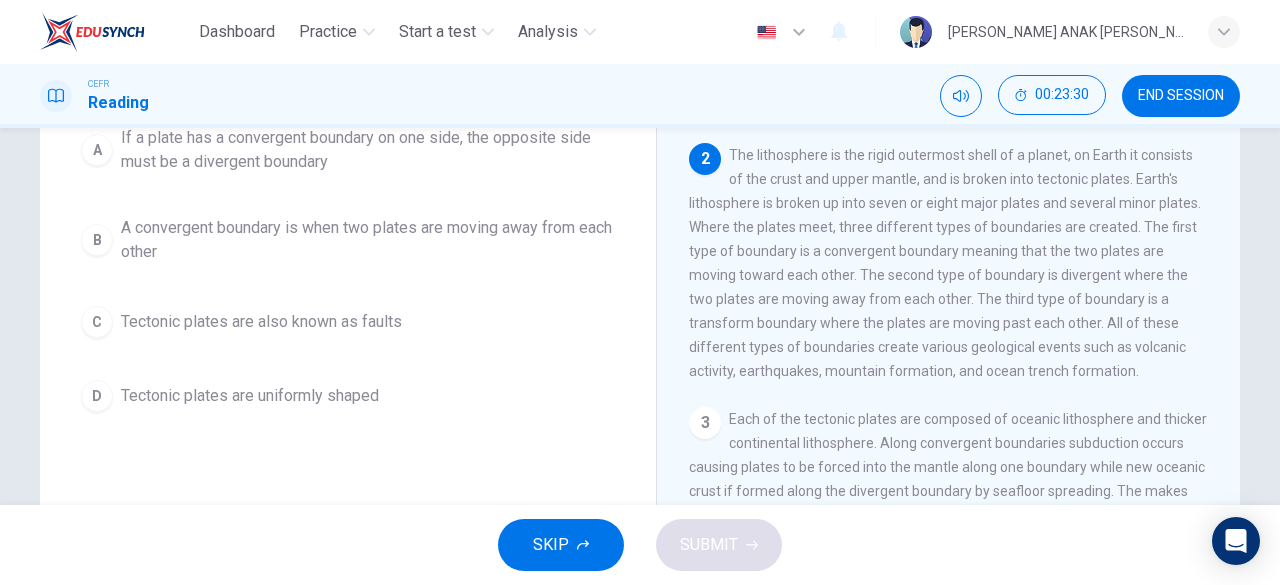 scroll, scrollTop: 214, scrollLeft: 0, axis: vertical 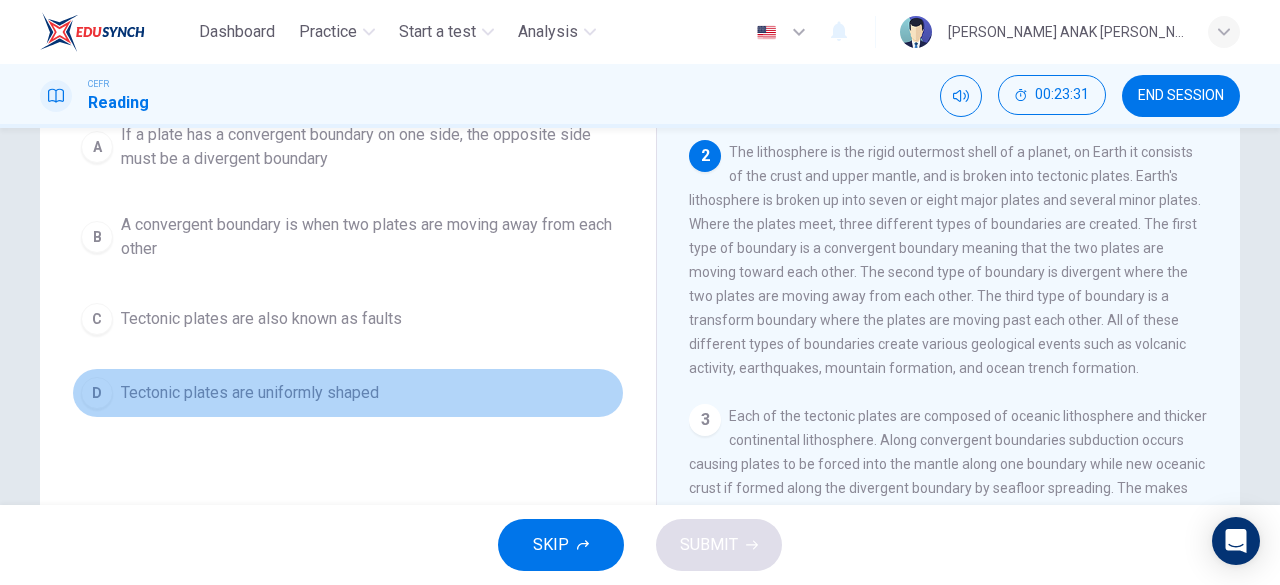 click on "D" at bounding box center [97, 393] 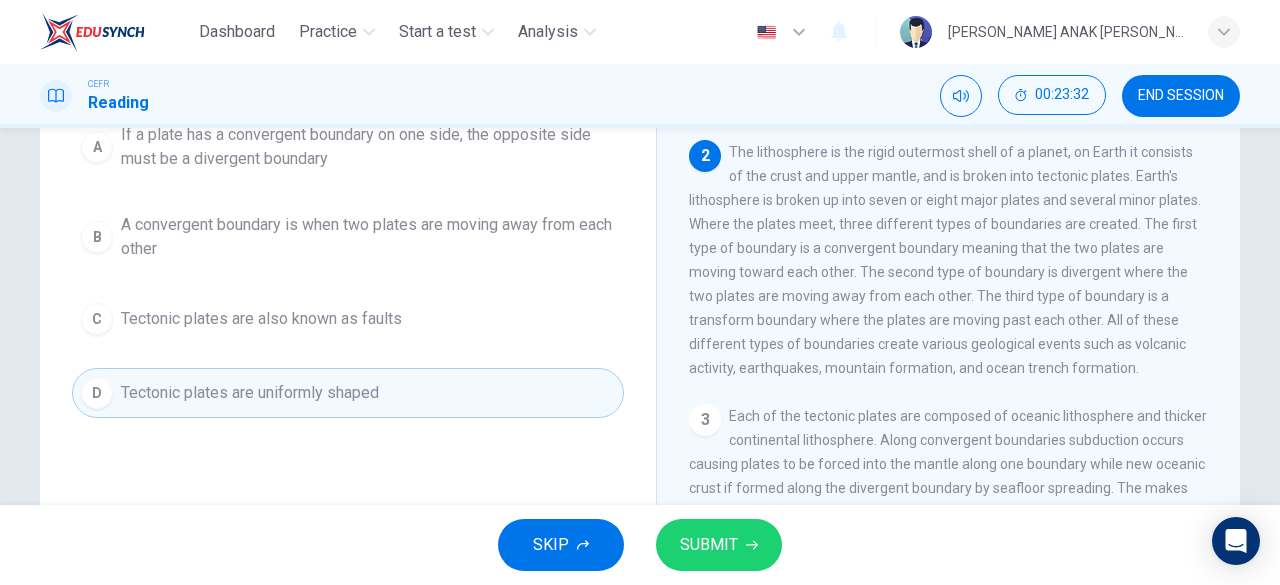 click on "SUBMIT" at bounding box center [719, 545] 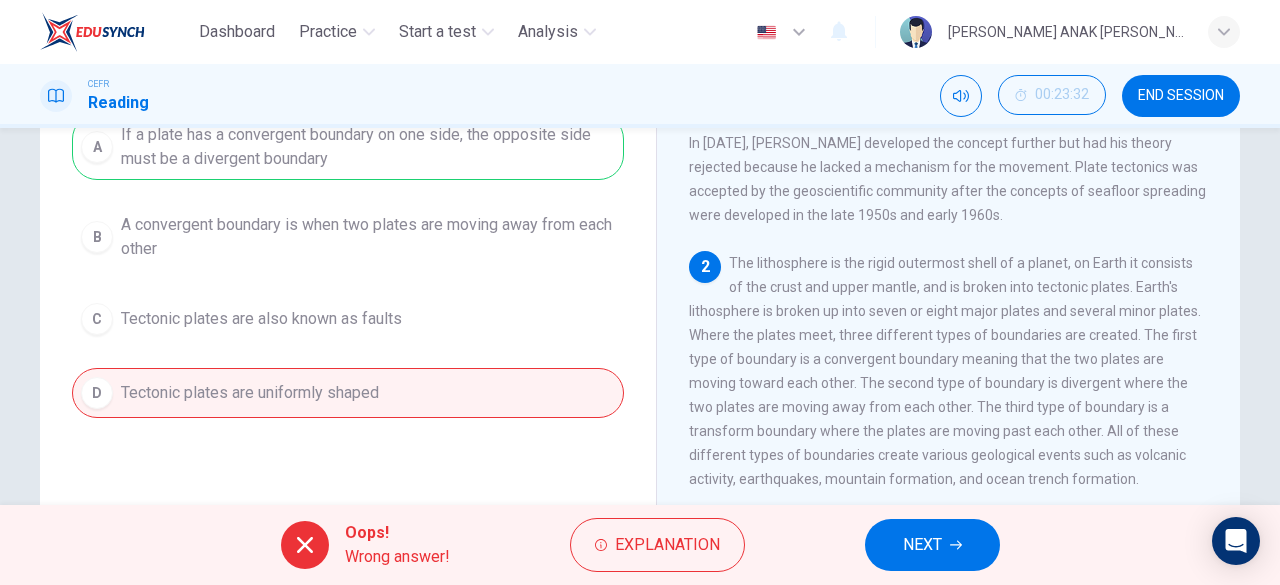 scroll, scrollTop: 4, scrollLeft: 0, axis: vertical 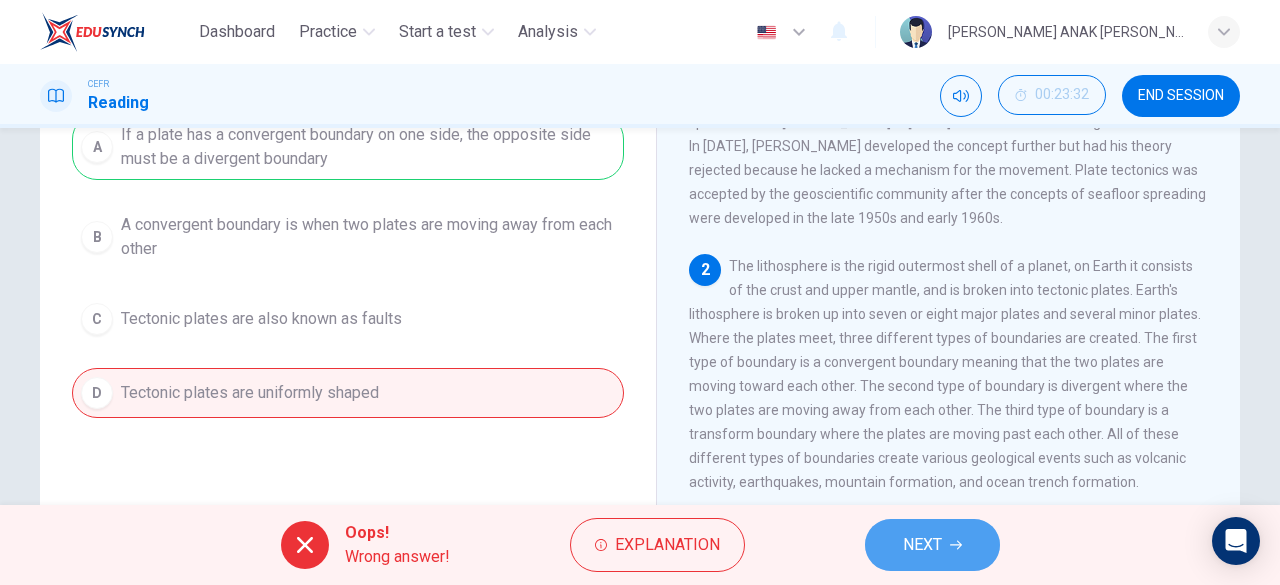 click on "NEXT" at bounding box center [932, 545] 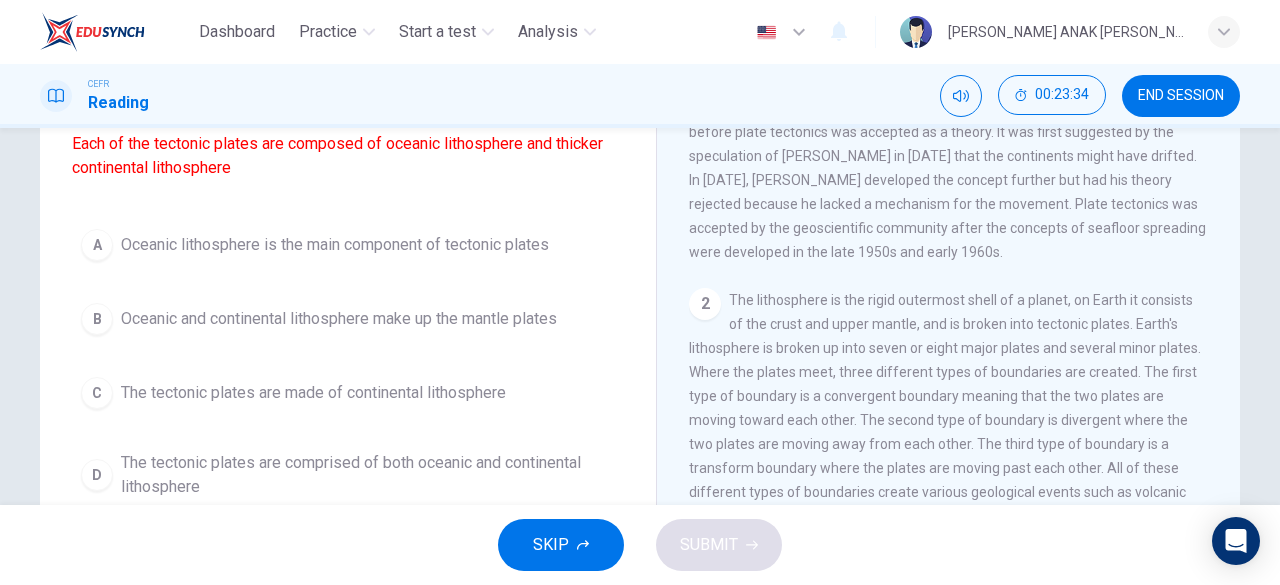 scroll, scrollTop: 146, scrollLeft: 0, axis: vertical 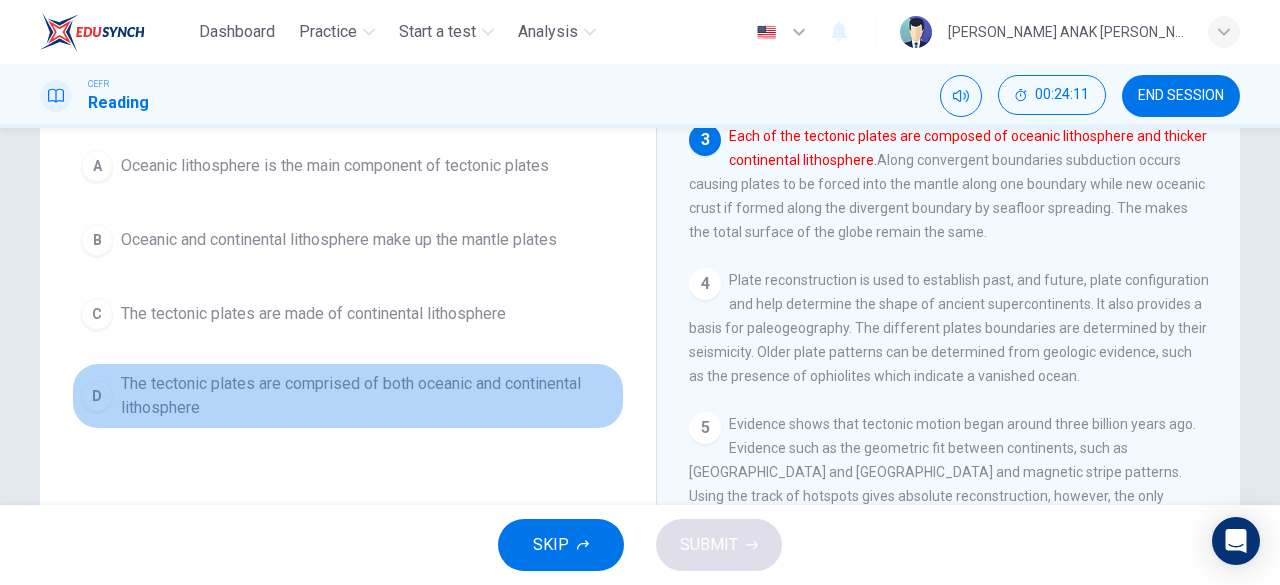 click on "D The tectonic plates are comprised of both oceanic and continental lithosphere" at bounding box center [348, 396] 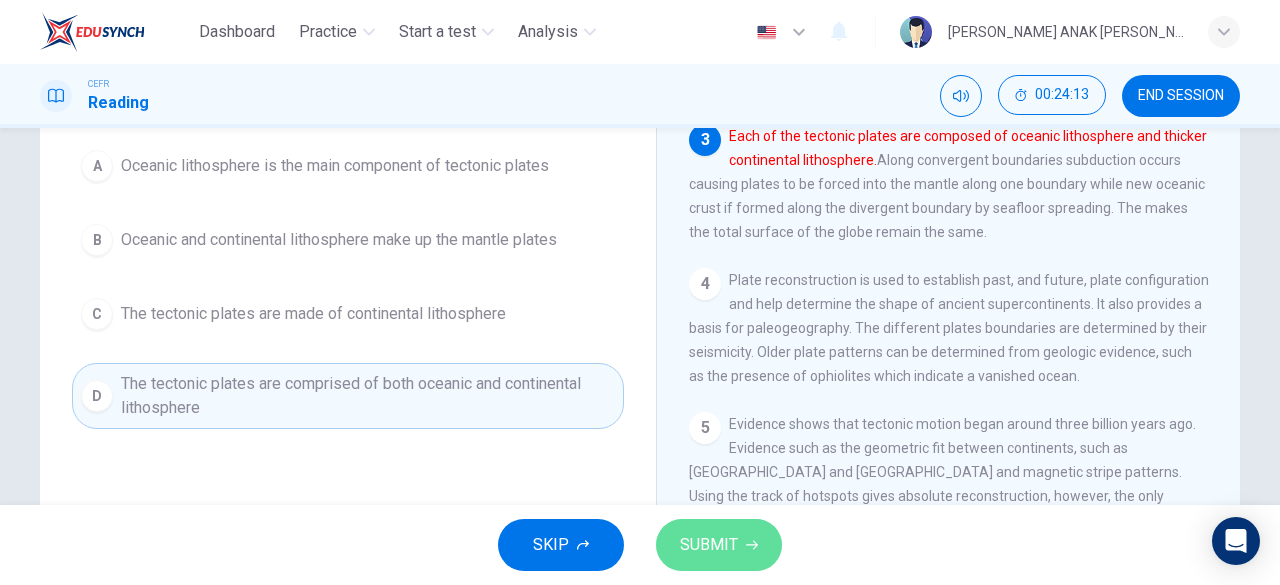 click on "SUBMIT" at bounding box center [709, 545] 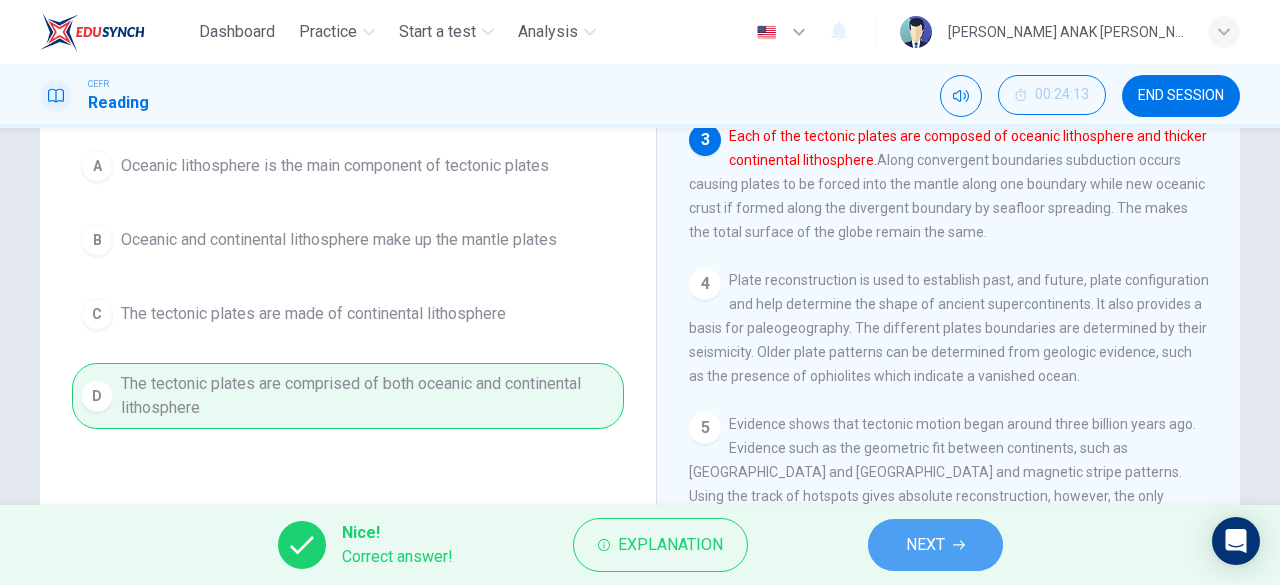 click on "NEXT" at bounding box center [925, 545] 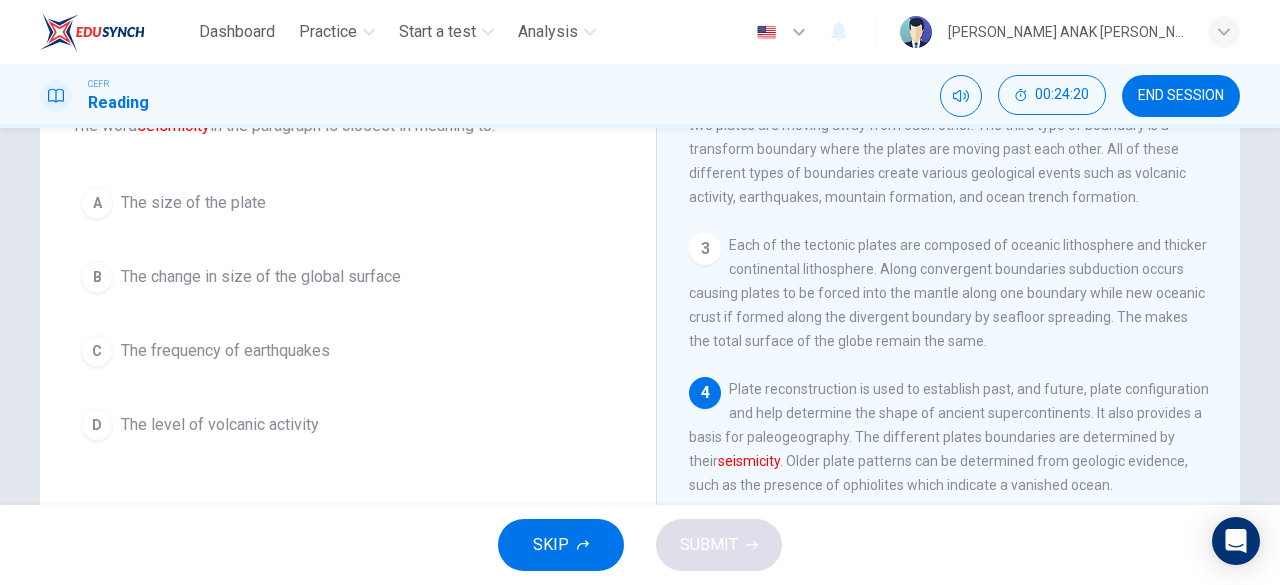 scroll, scrollTop: 149, scrollLeft: 0, axis: vertical 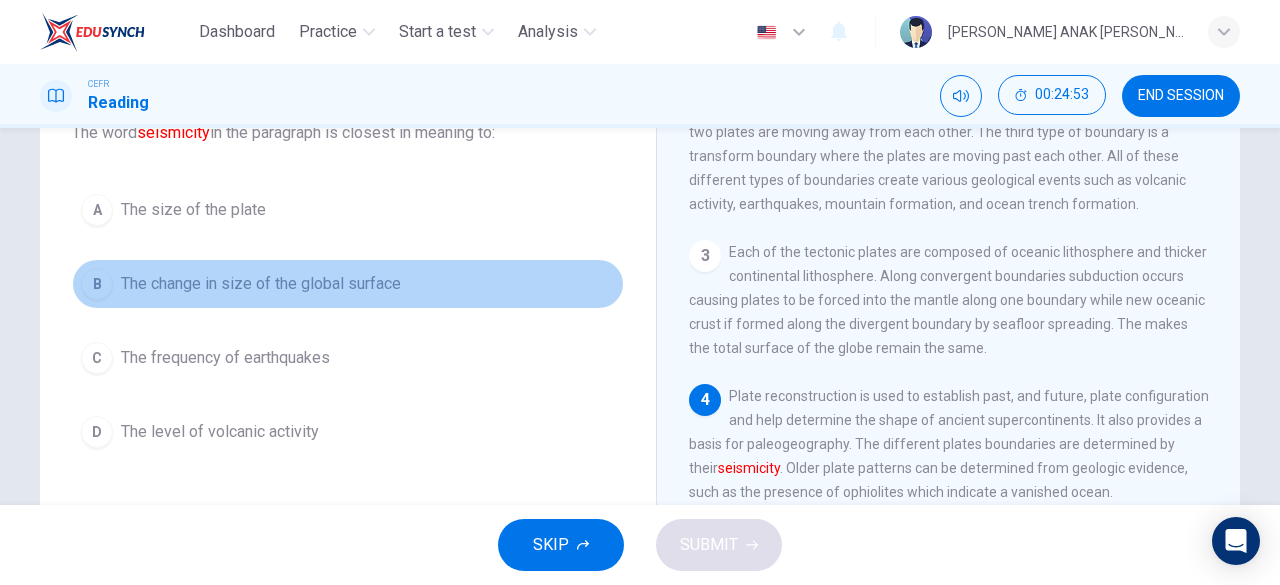 click on "B The change in size of the global surface" at bounding box center [348, 284] 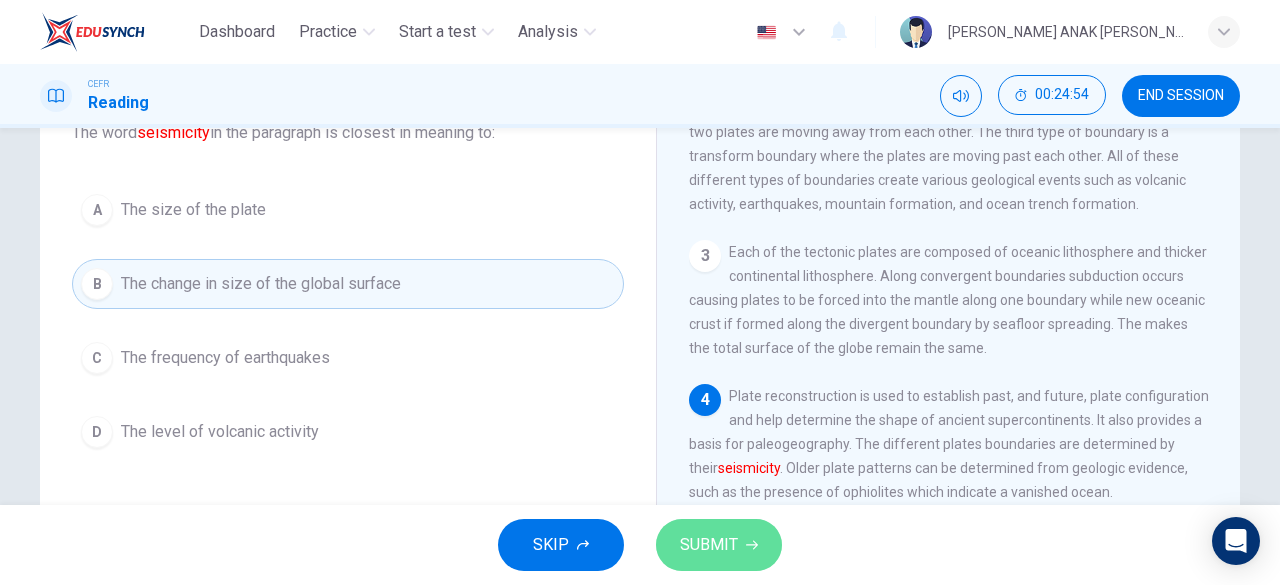 click on "SUBMIT" at bounding box center [719, 545] 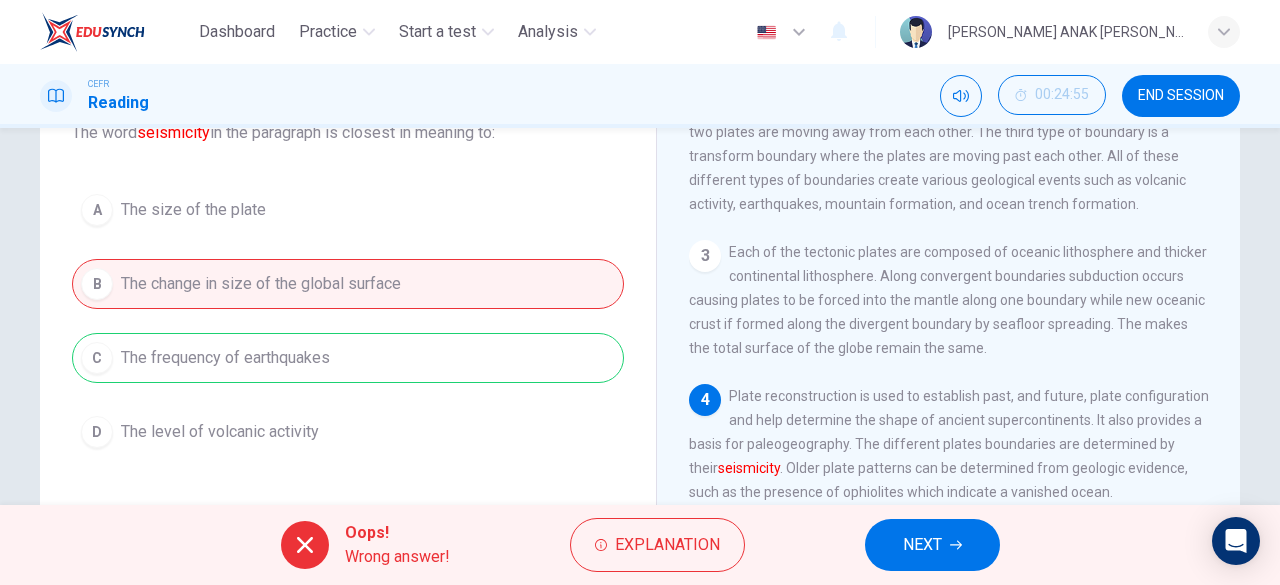 click on "Oops! Wrong answer! Explanation NEXT" at bounding box center [640, 545] 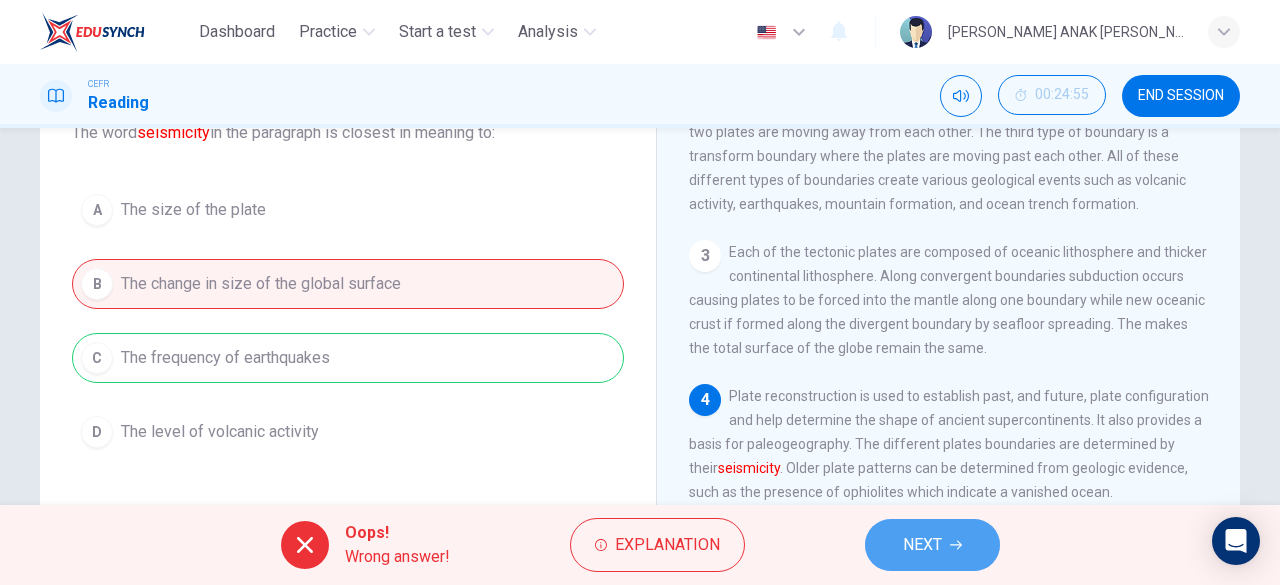 click on "NEXT" at bounding box center (922, 545) 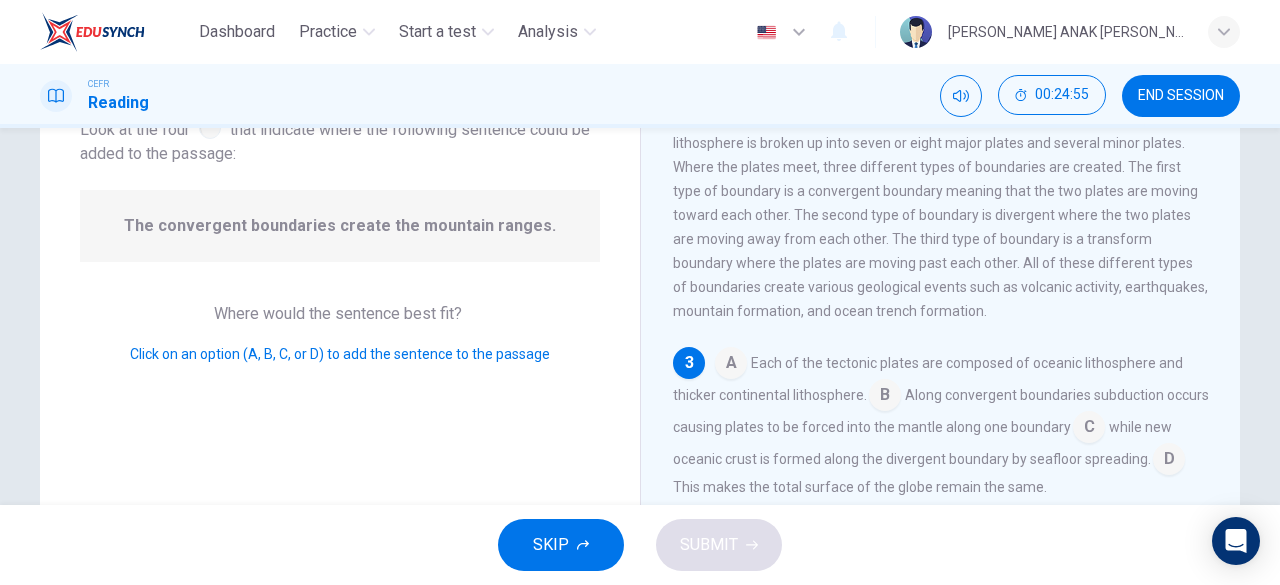 scroll, scrollTop: 269, scrollLeft: 0, axis: vertical 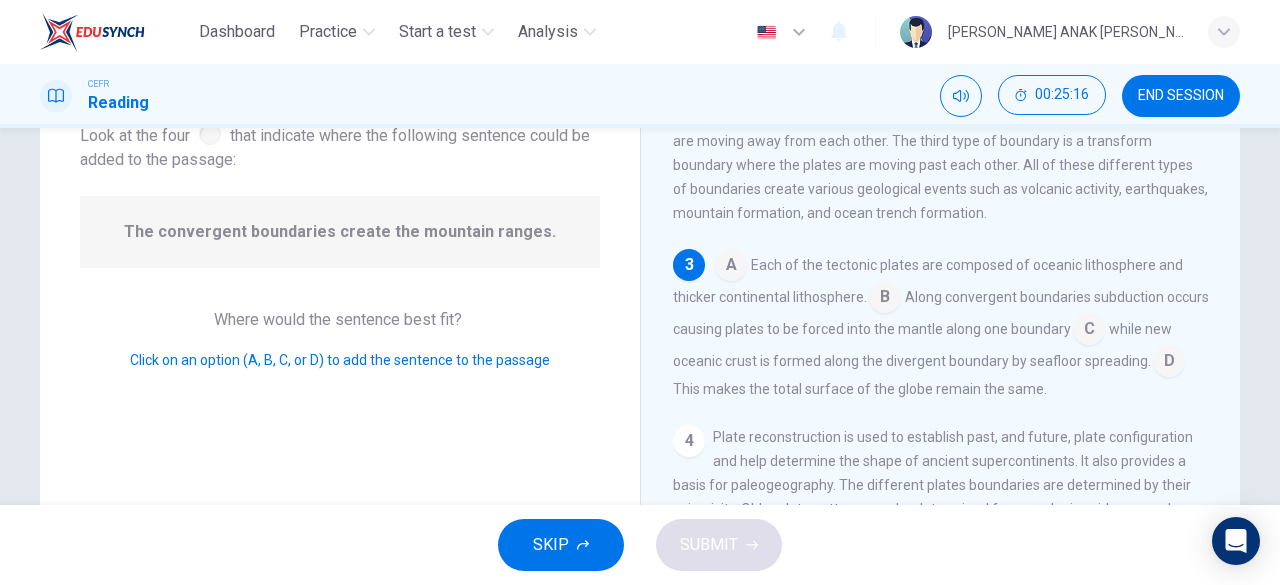 click at bounding box center [1089, 331] 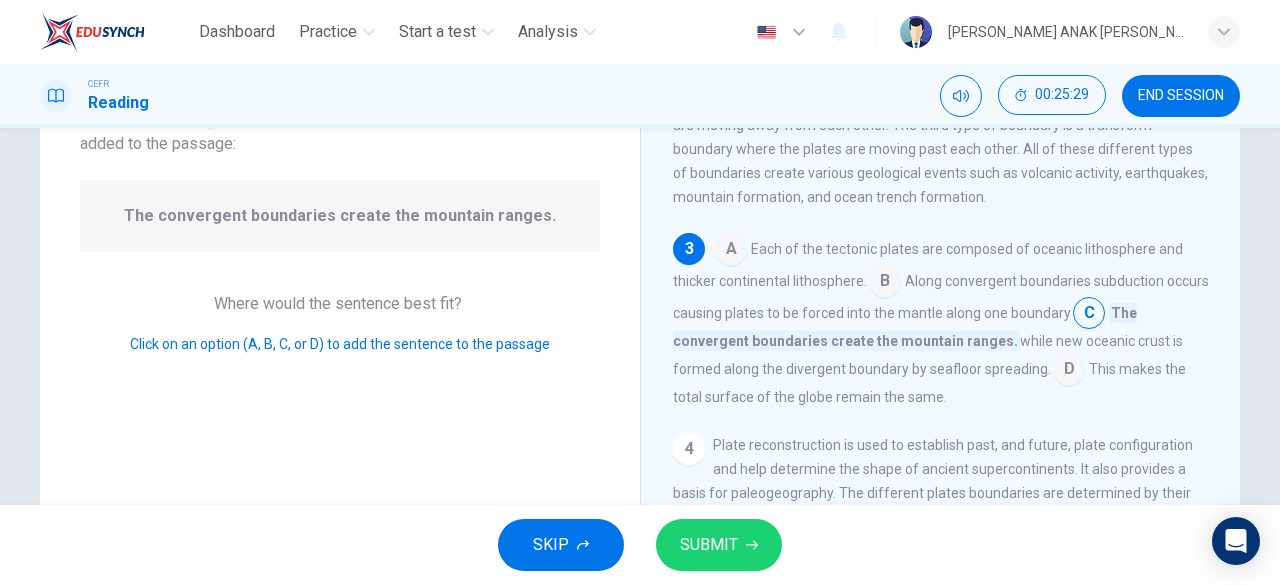 scroll, scrollTop: 156, scrollLeft: 0, axis: vertical 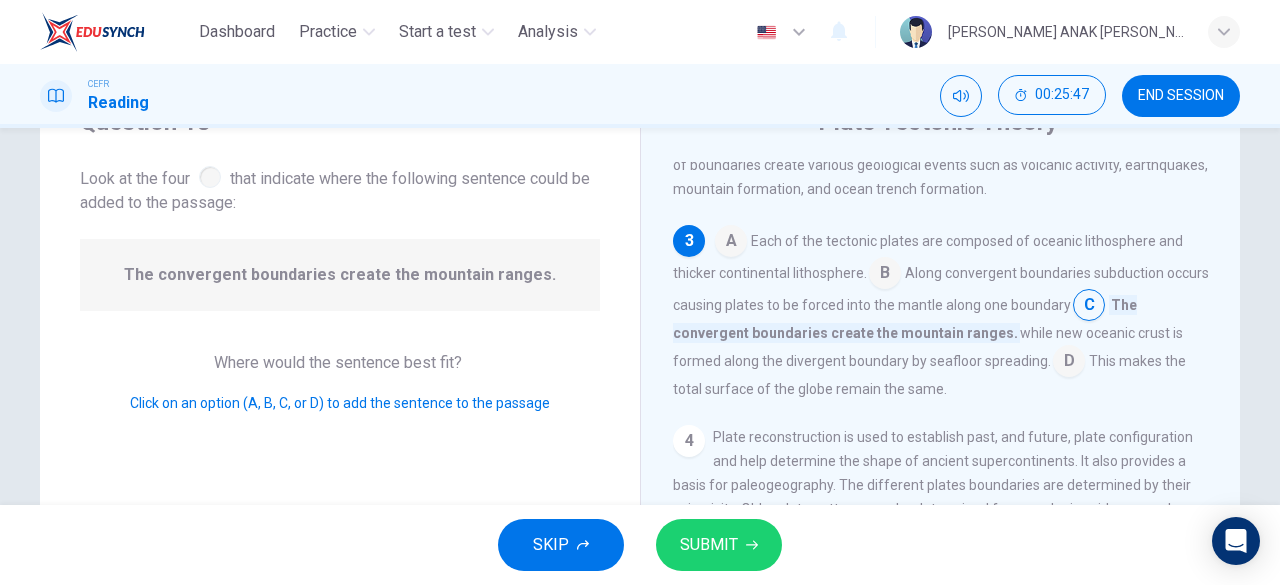 click at bounding box center [1069, 363] 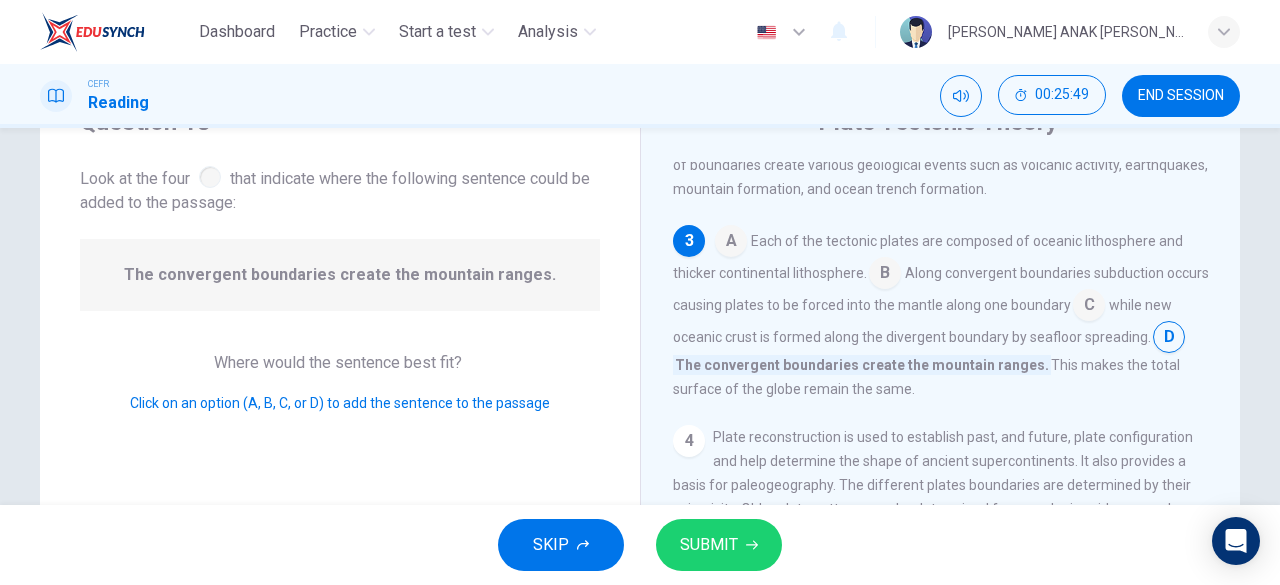 click at bounding box center (1089, 307) 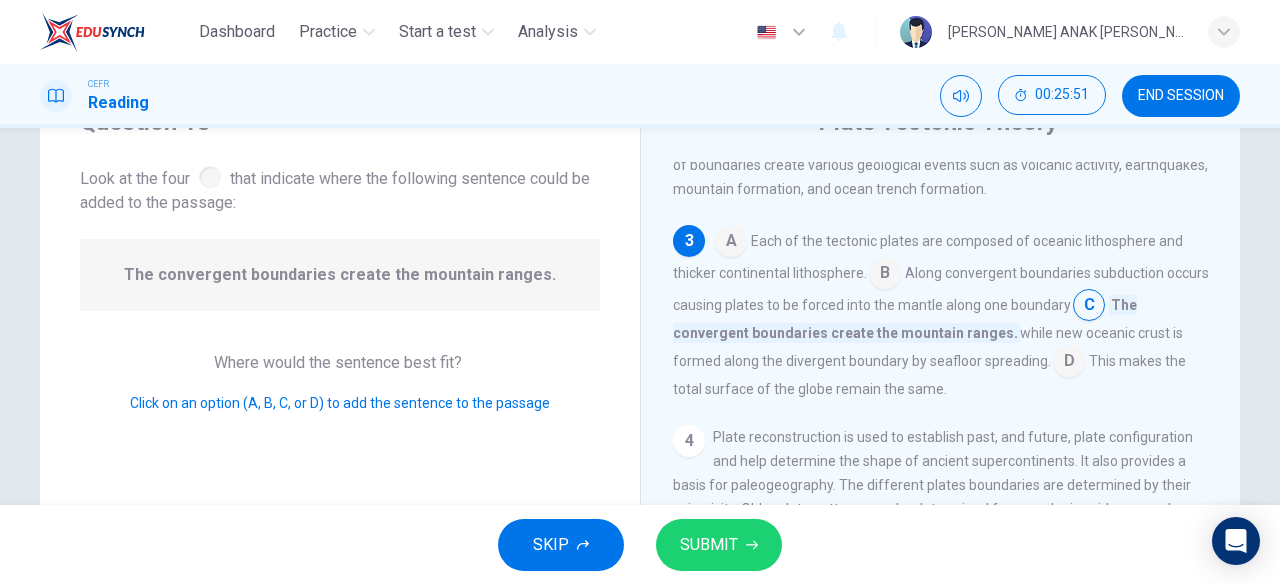 click at bounding box center [1089, 307] 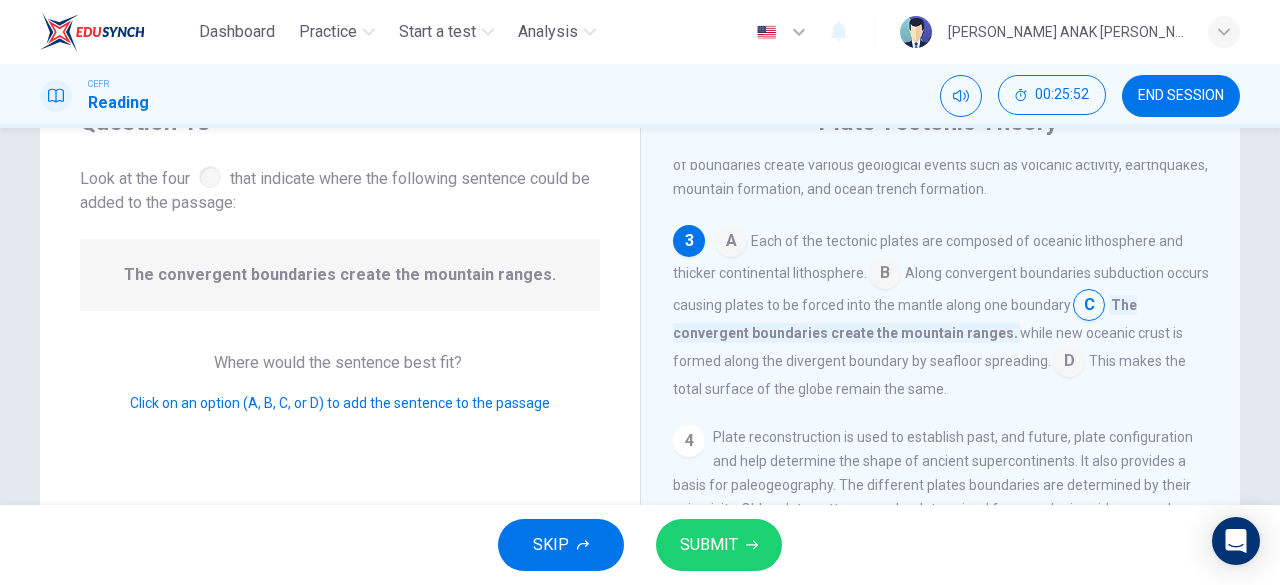 click at bounding box center [1089, 307] 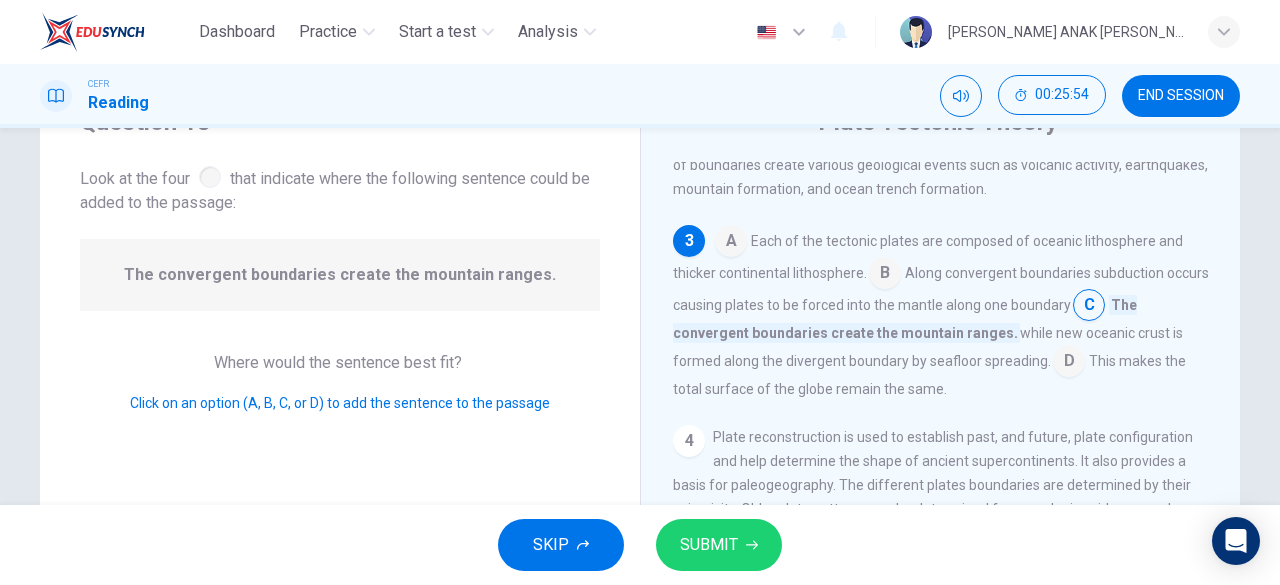 click at bounding box center [1069, 363] 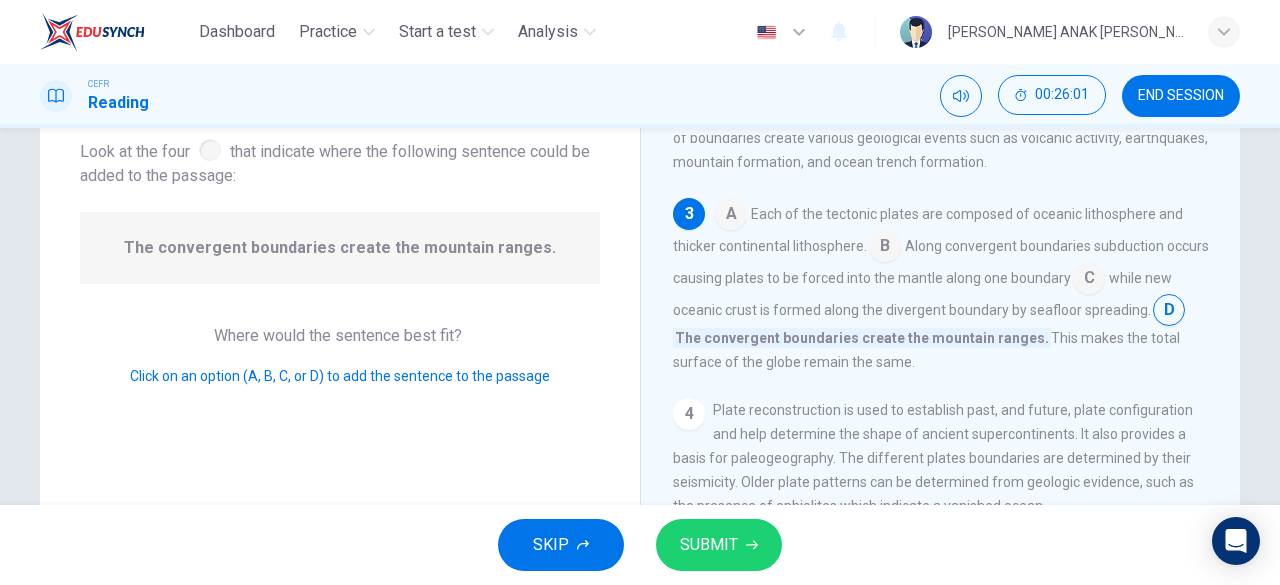 scroll, scrollTop: 122, scrollLeft: 0, axis: vertical 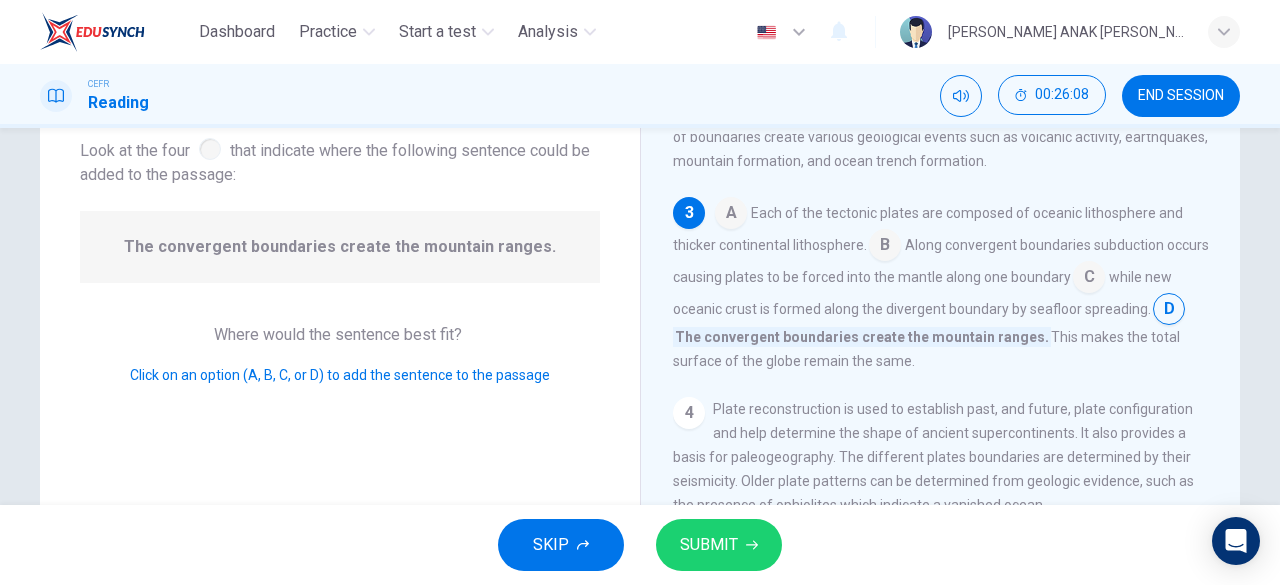click at bounding box center (1089, 279) 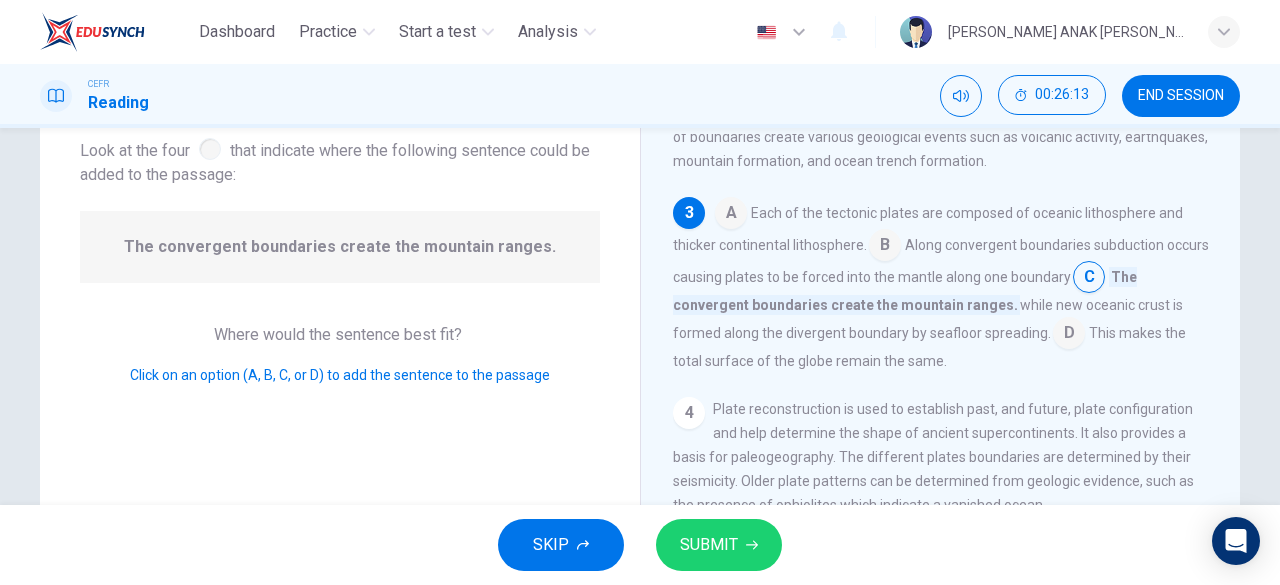 click at bounding box center [885, 247] 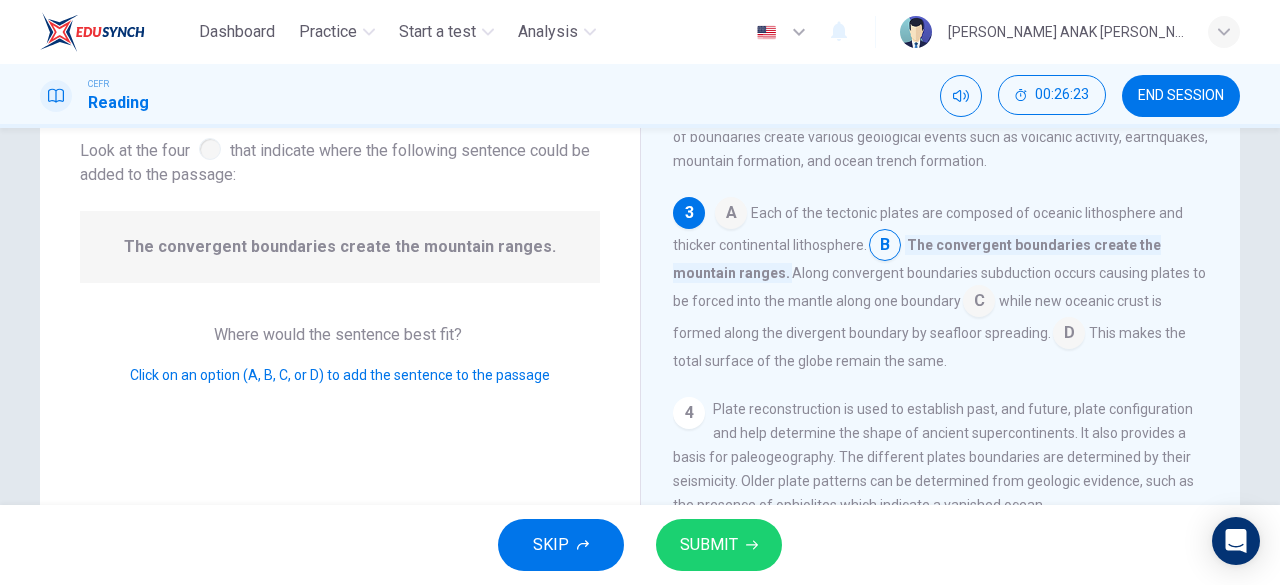 click at bounding box center [979, 303] 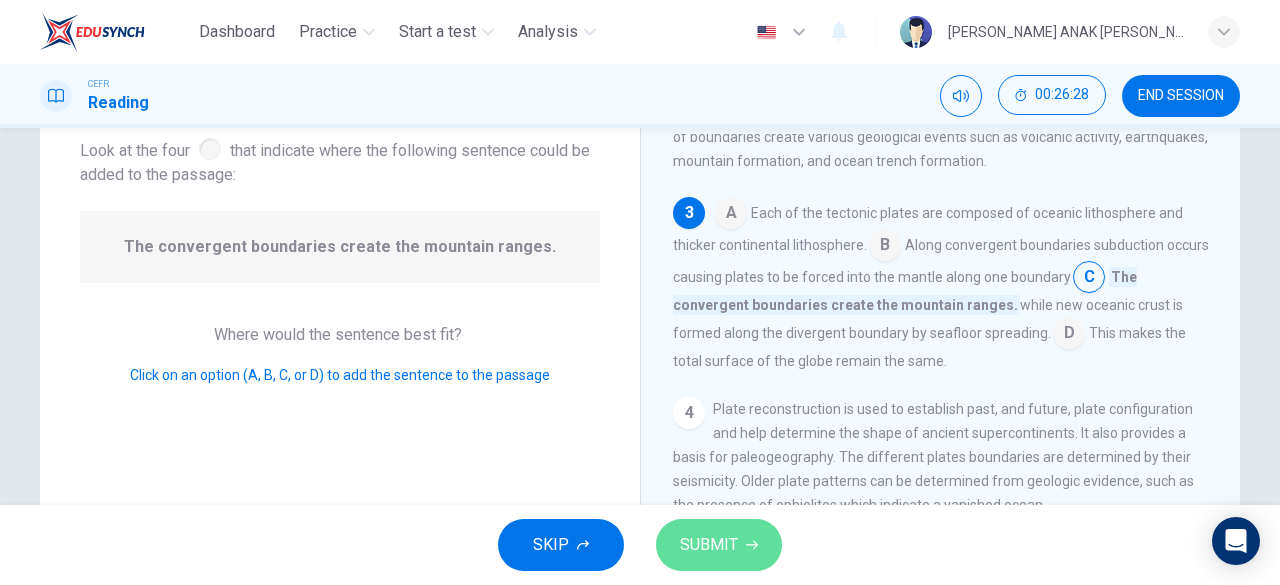 click on "SUBMIT" at bounding box center [719, 545] 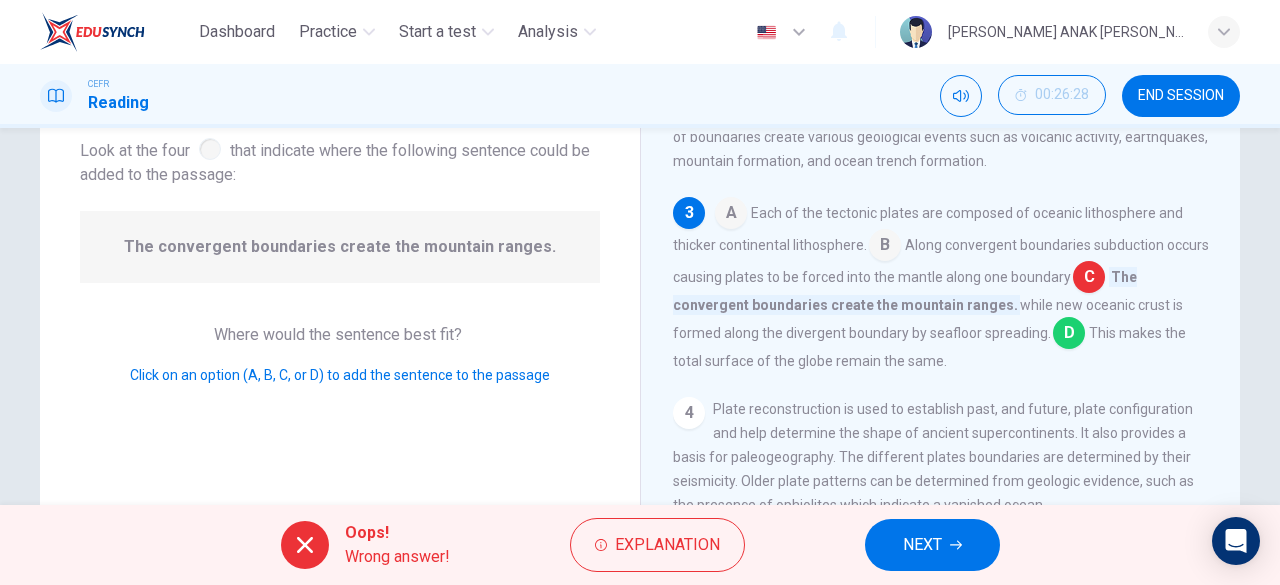 click on "NEXT" at bounding box center (922, 545) 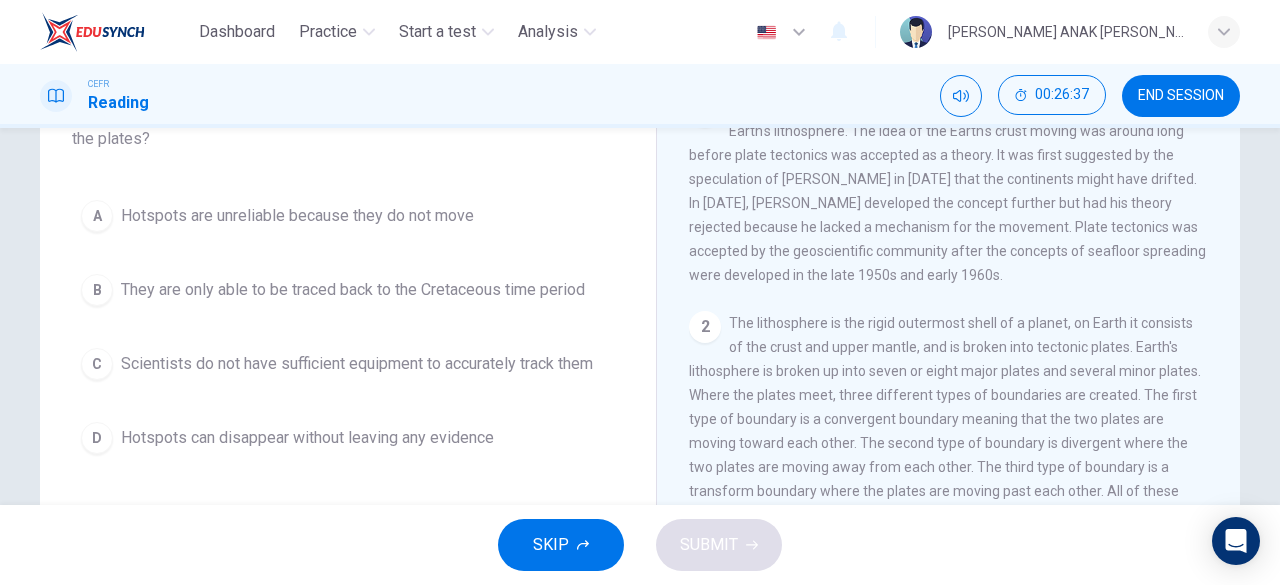 scroll, scrollTop: 164, scrollLeft: 0, axis: vertical 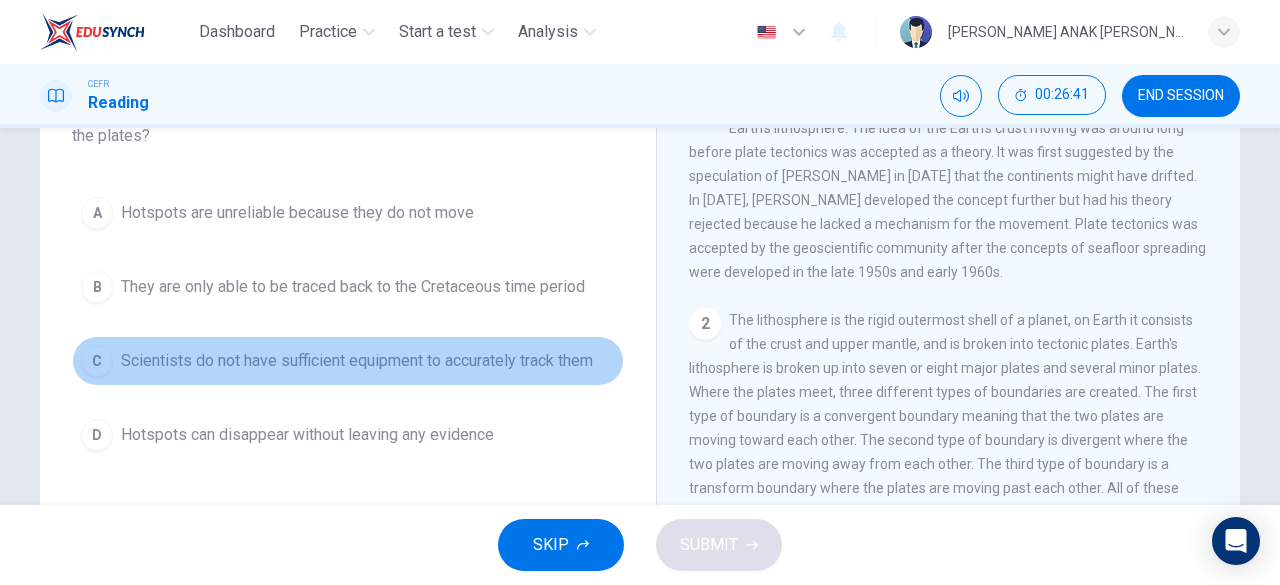 click on "C" at bounding box center [97, 361] 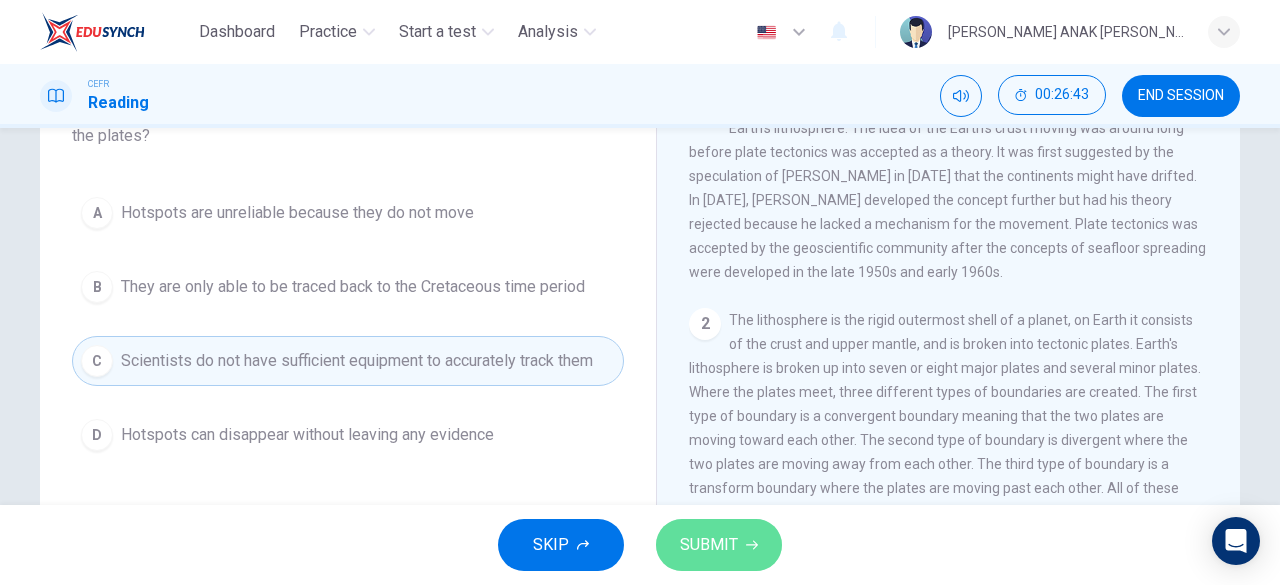 click on "SUBMIT" at bounding box center (719, 545) 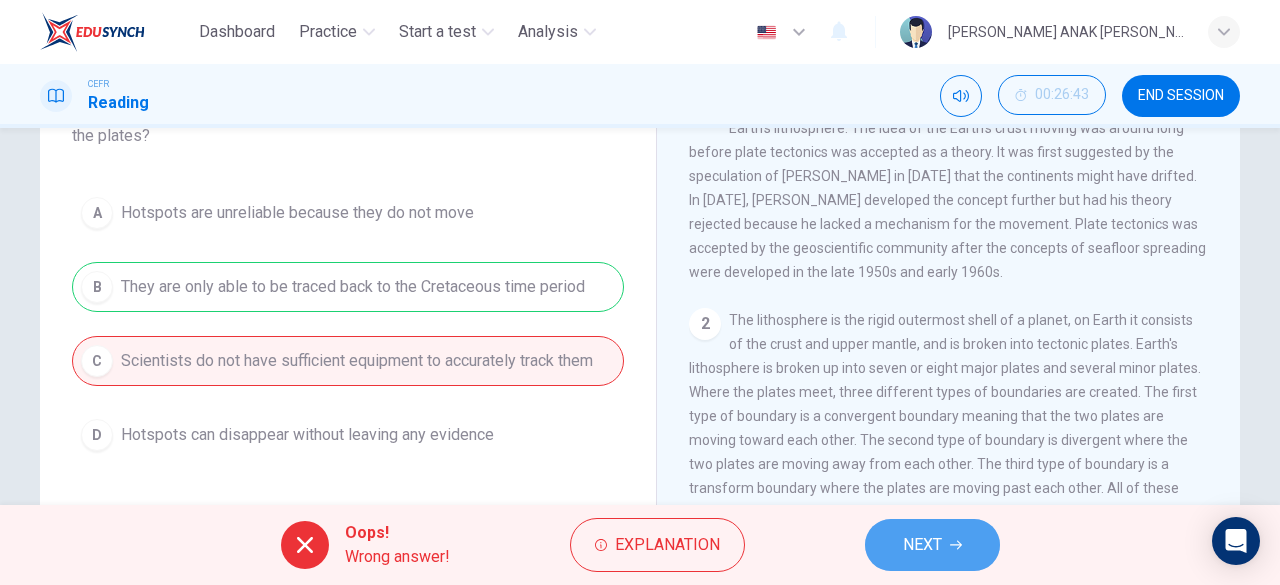 click on "NEXT" at bounding box center [932, 545] 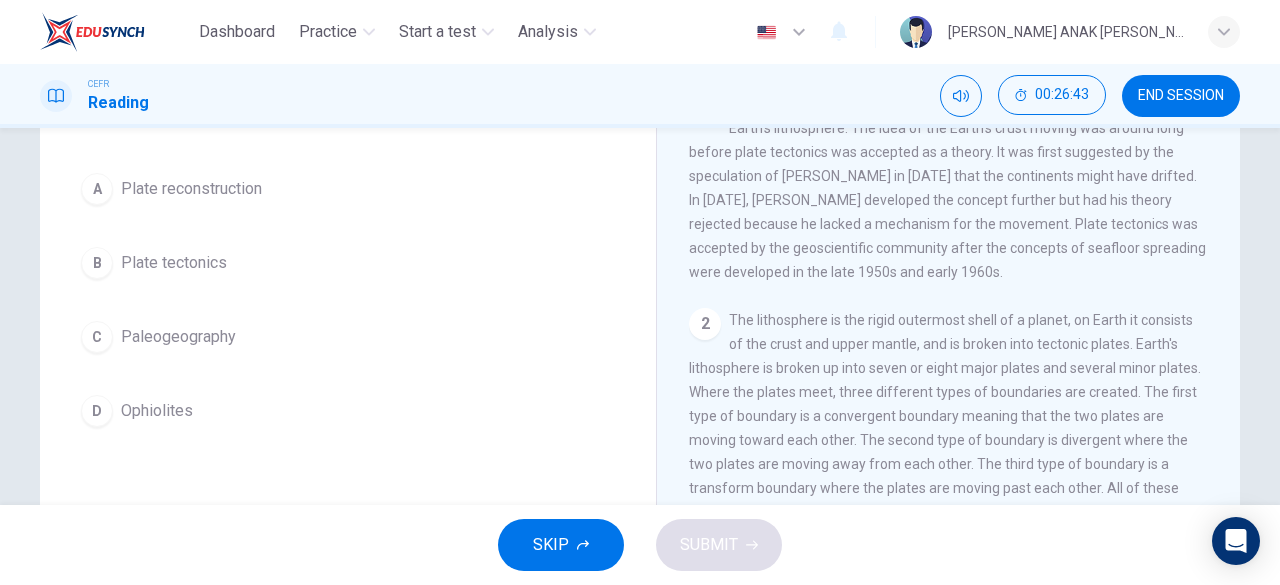scroll, scrollTop: 0, scrollLeft: 0, axis: both 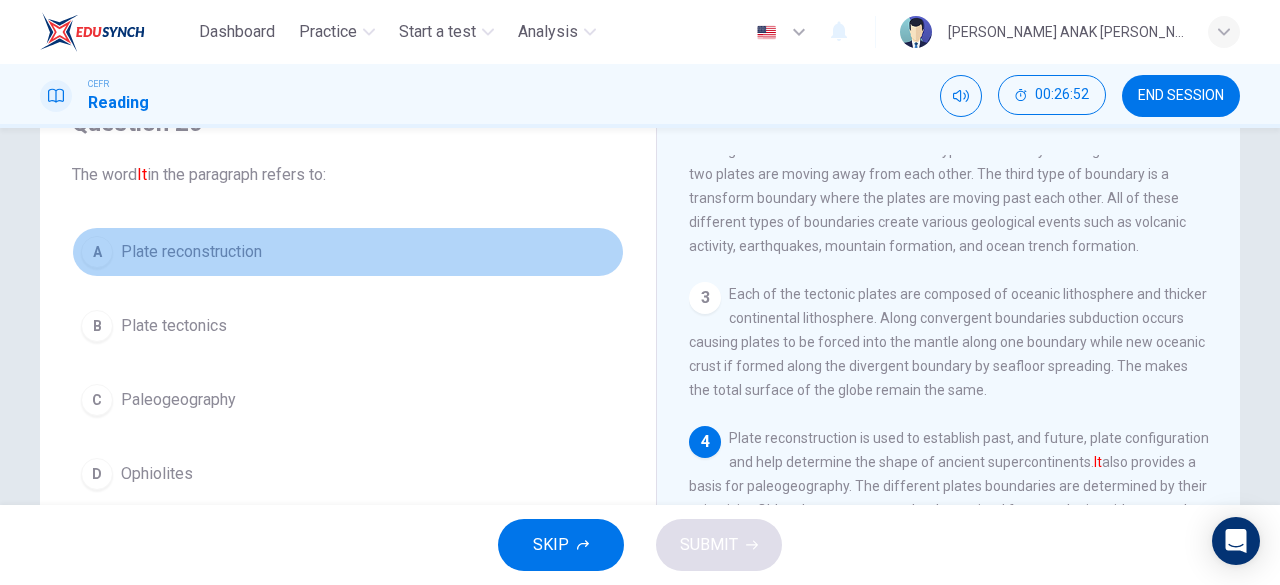 click on "A" at bounding box center [97, 252] 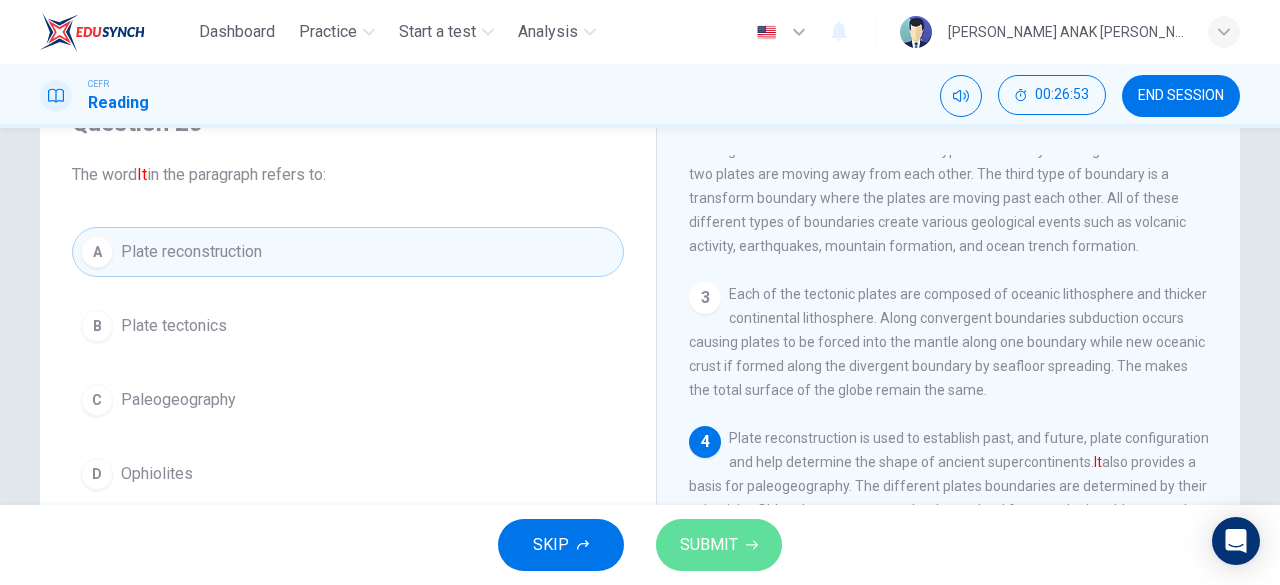 click on "SUBMIT" at bounding box center [719, 545] 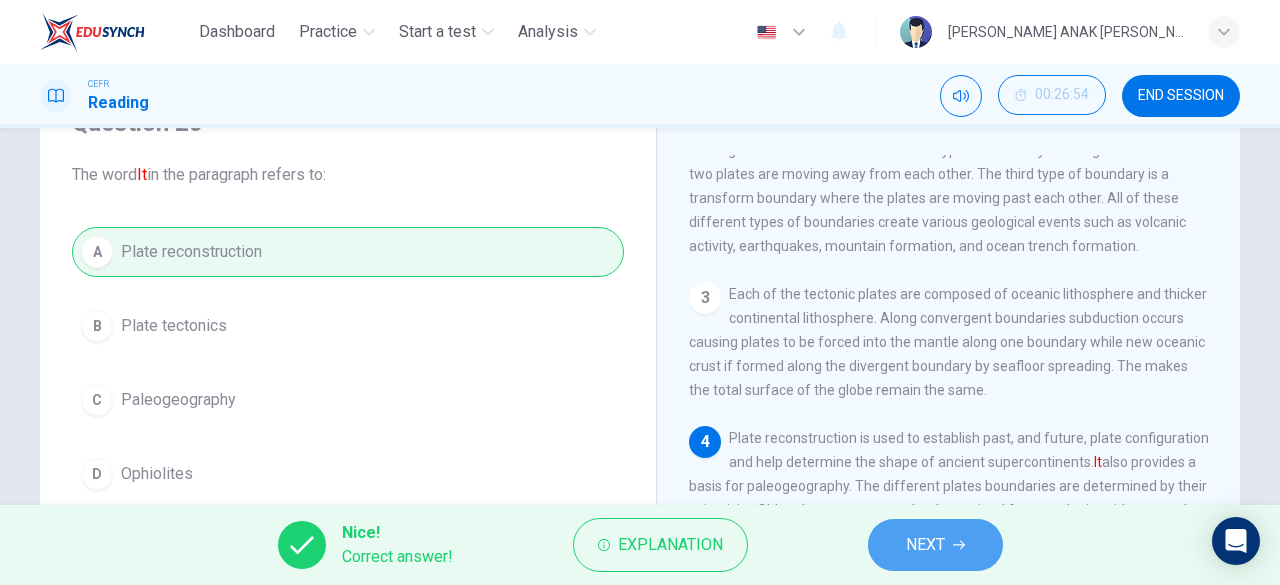 click on "NEXT" at bounding box center [925, 545] 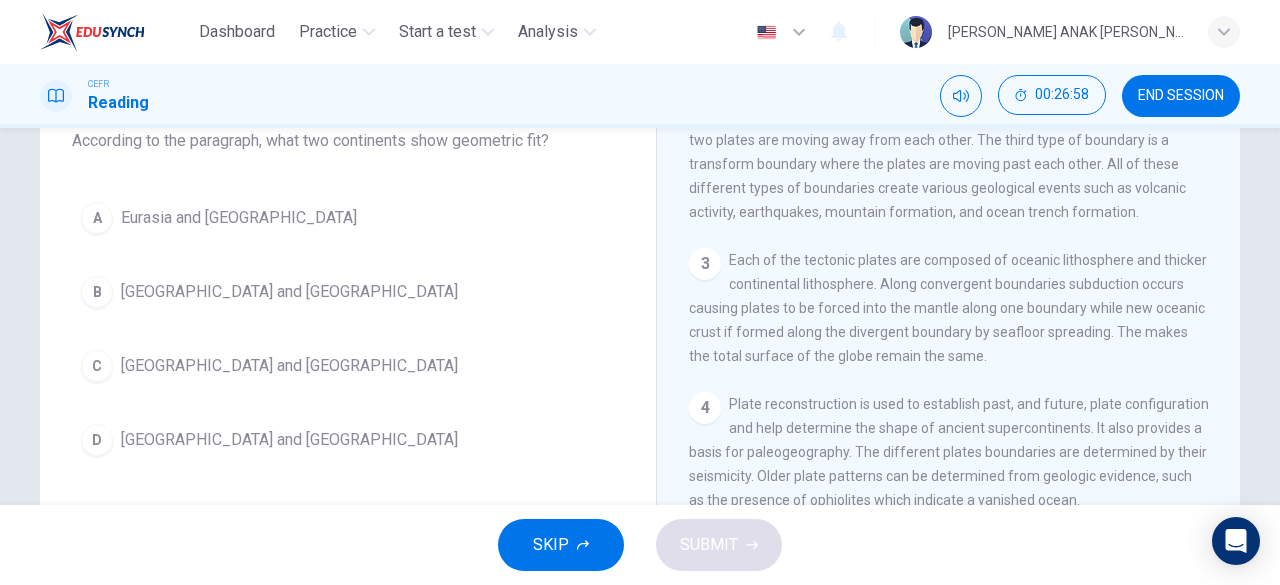 scroll, scrollTop: 136, scrollLeft: 0, axis: vertical 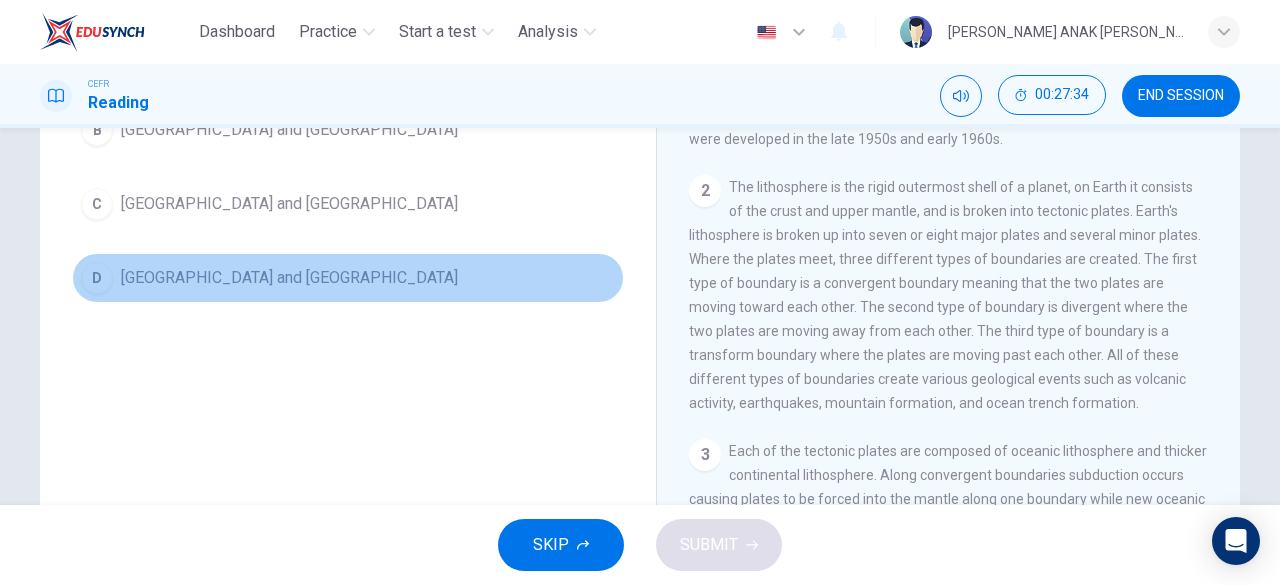 click on "D" at bounding box center [97, 278] 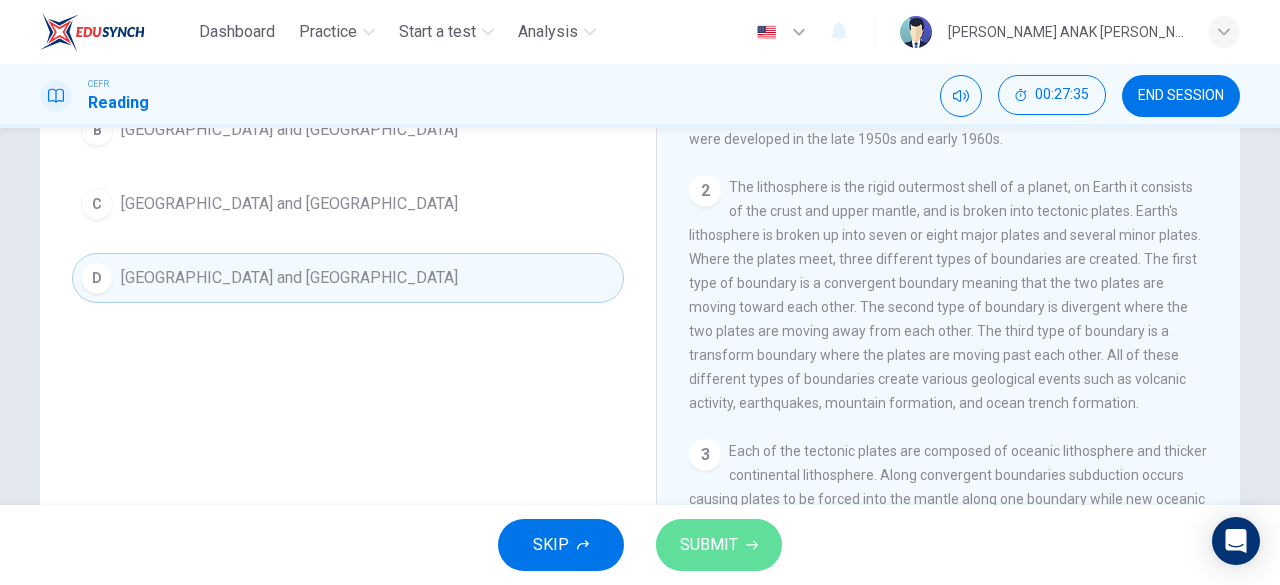 click on "SUBMIT" at bounding box center (719, 545) 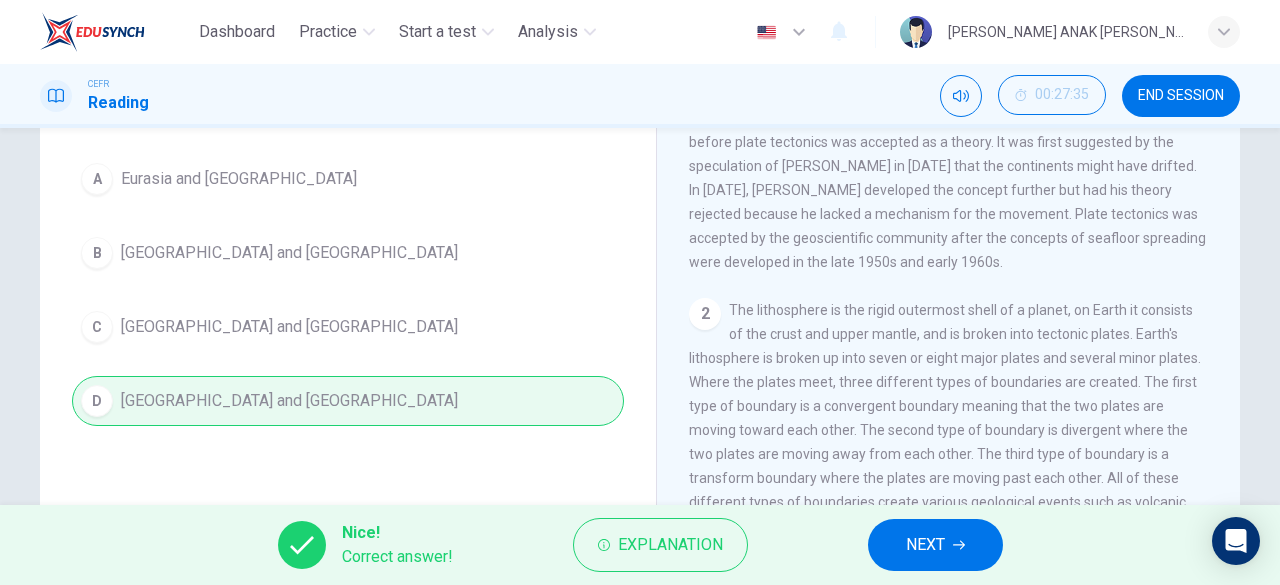 scroll, scrollTop: 173, scrollLeft: 0, axis: vertical 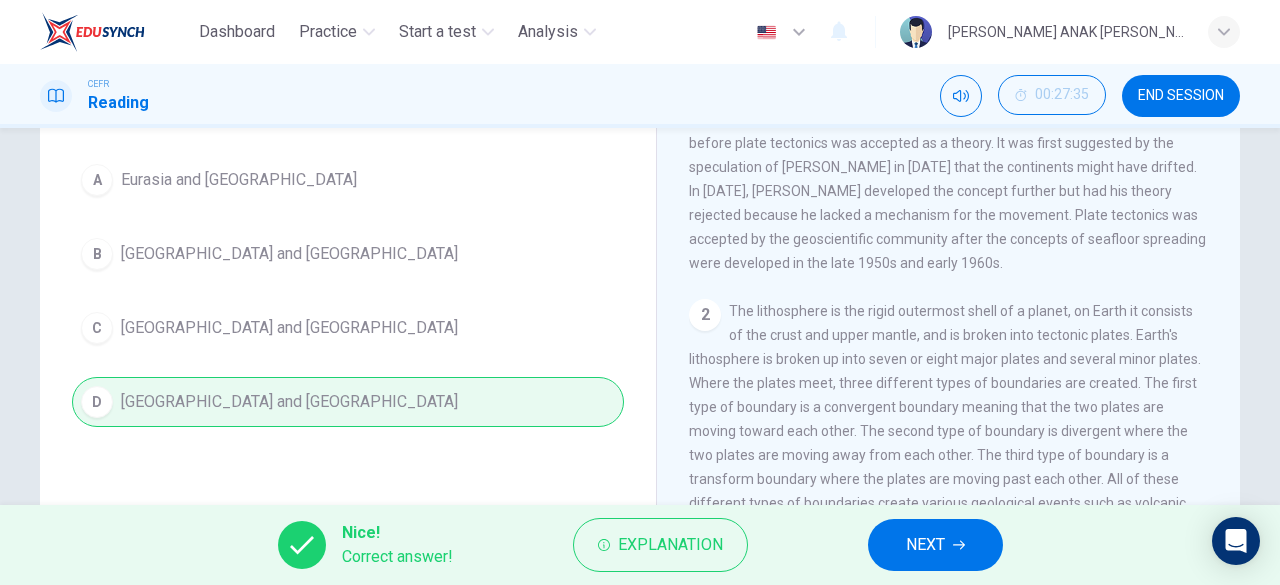 click on "NEXT" at bounding box center [935, 545] 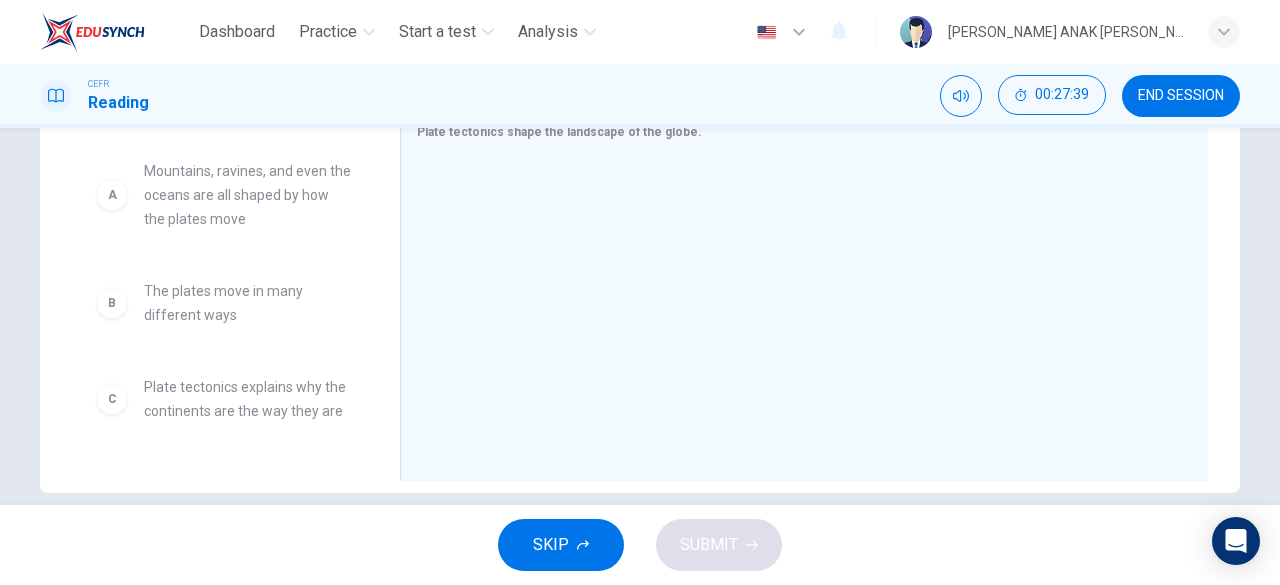 scroll, scrollTop: 368, scrollLeft: 0, axis: vertical 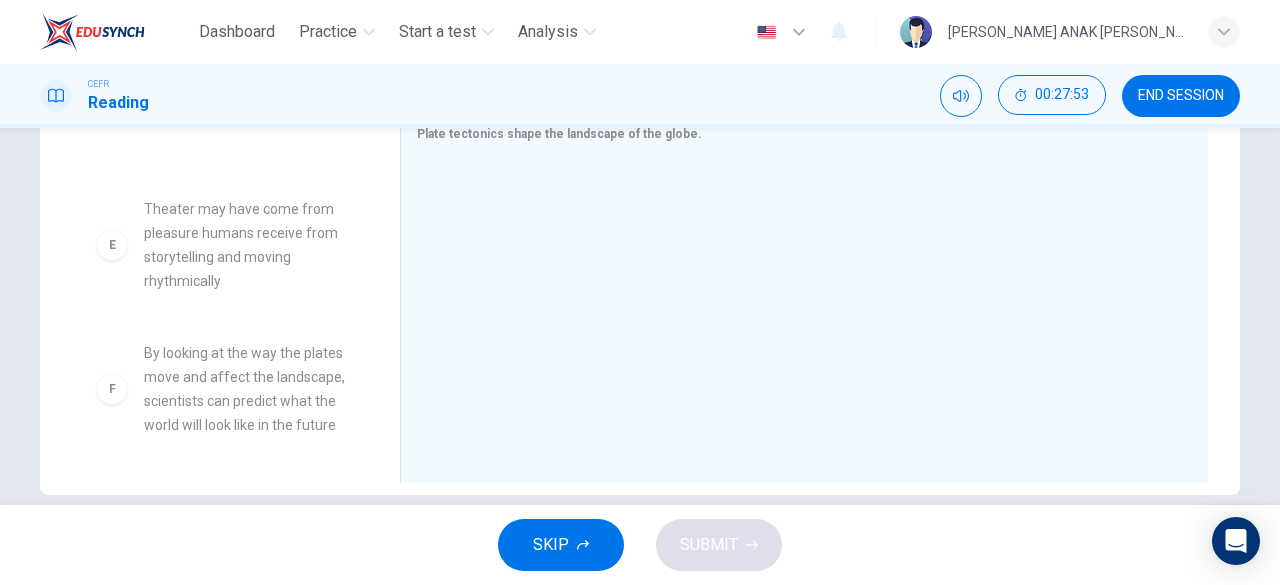click on "F" at bounding box center [112, 389] 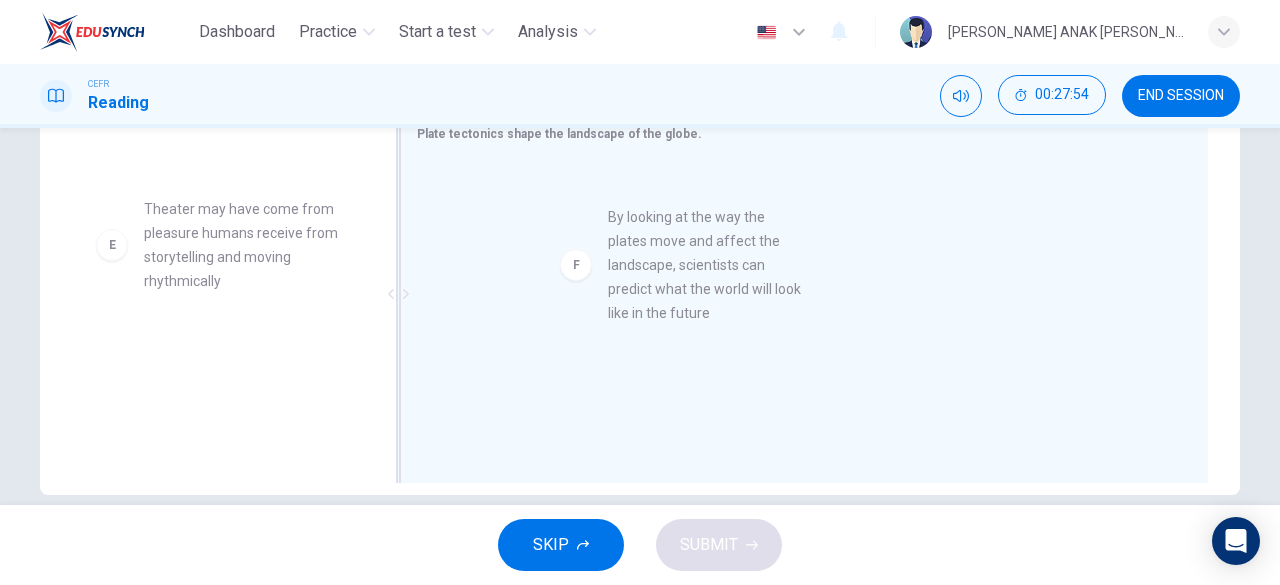 drag, startPoint x: 102, startPoint y: 386, endPoint x: 574, endPoint y: 245, distance: 492.61038 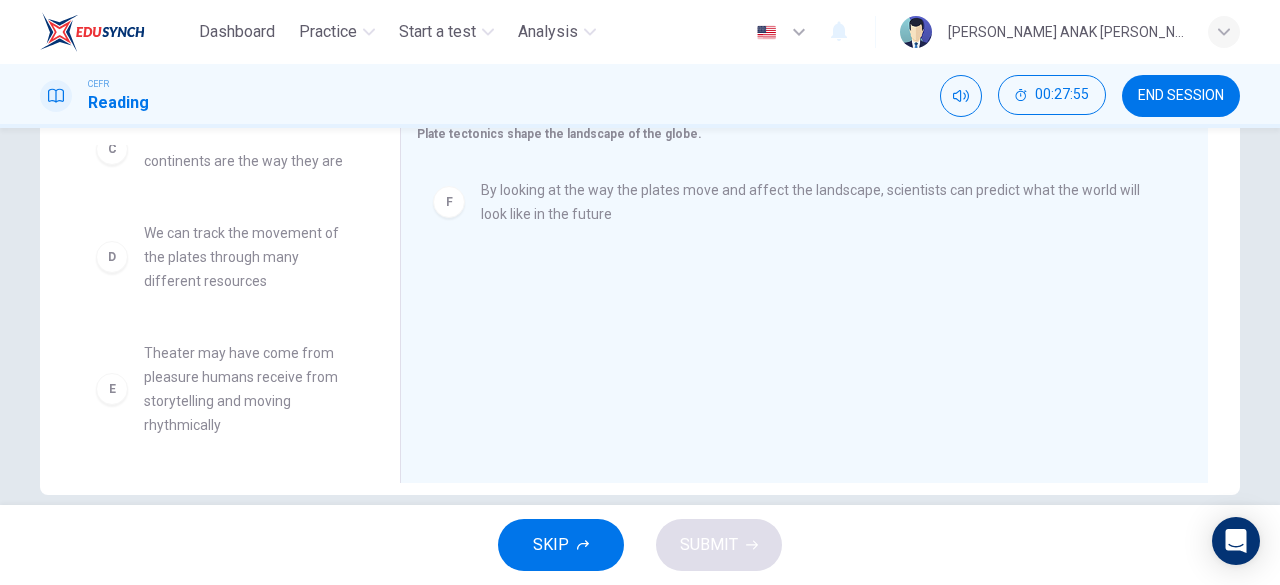 scroll, scrollTop: 133, scrollLeft: 0, axis: vertical 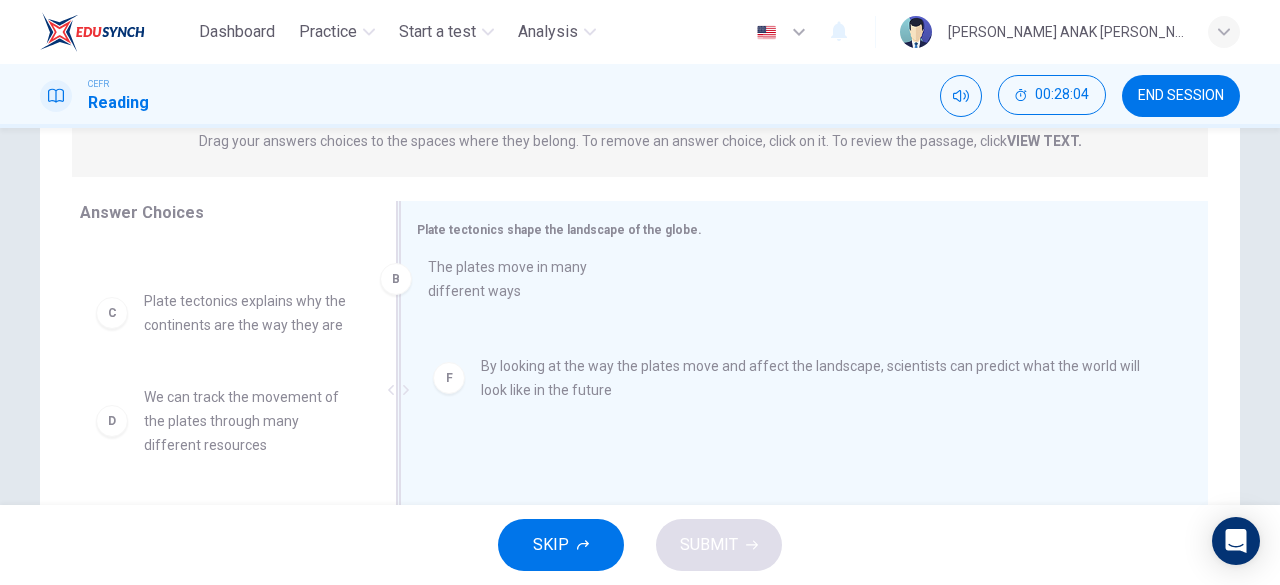 drag, startPoint x: 124, startPoint y: 317, endPoint x: 484, endPoint y: 259, distance: 364.6423 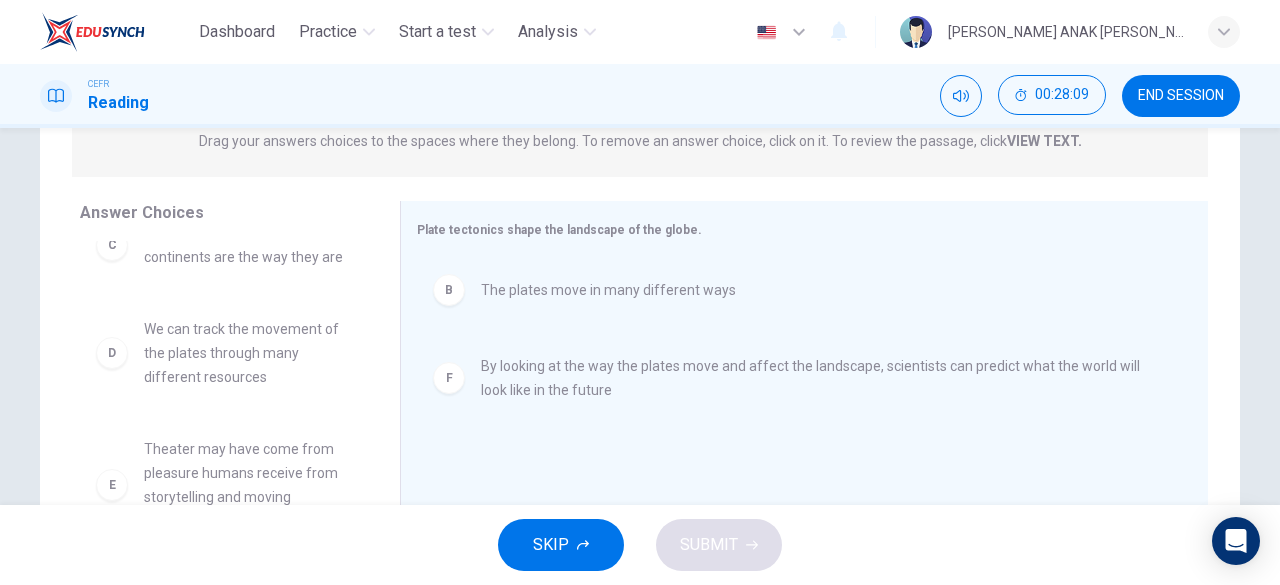 scroll, scrollTop: 180, scrollLeft: 0, axis: vertical 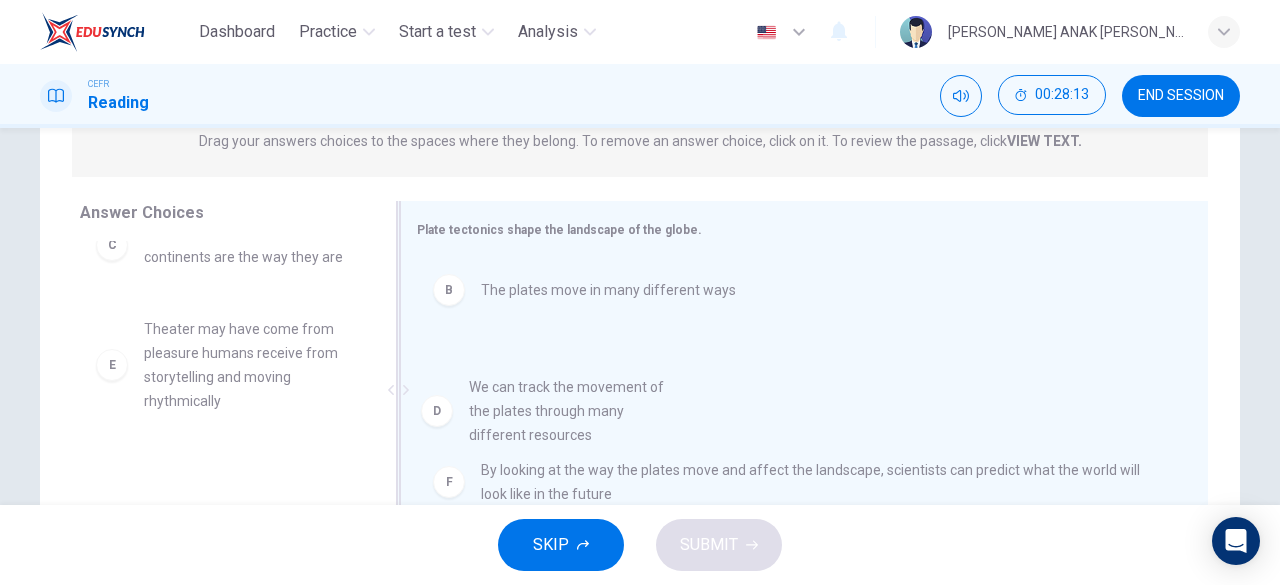 drag, startPoint x: 118, startPoint y: 353, endPoint x: 455, endPoint y: 406, distance: 341.1422 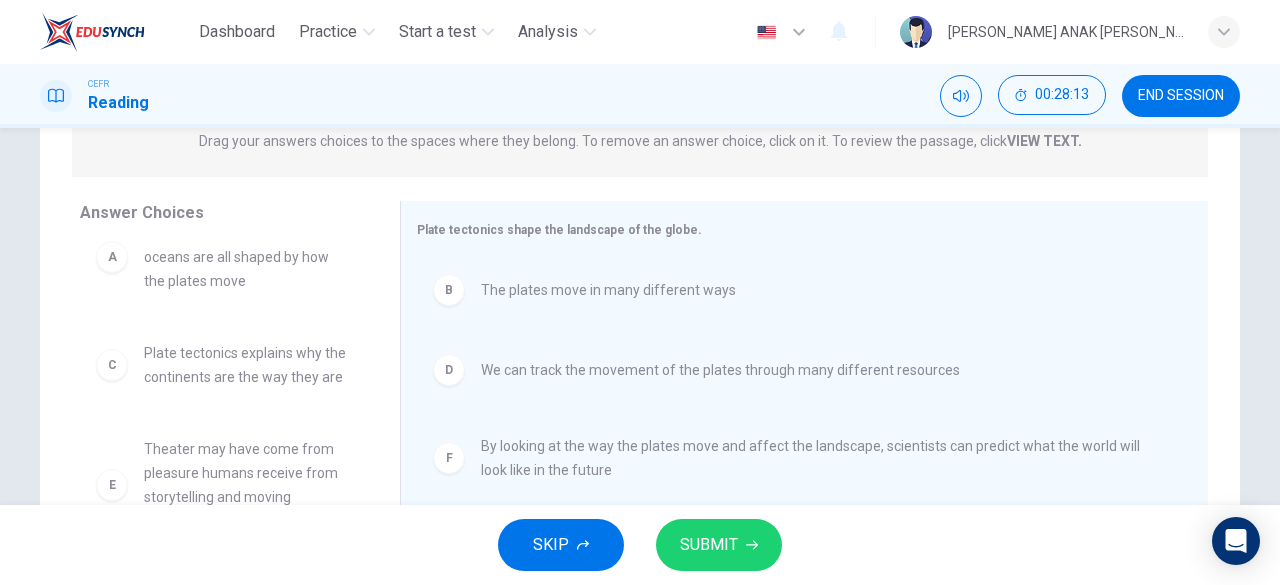 scroll, scrollTop: 60, scrollLeft: 0, axis: vertical 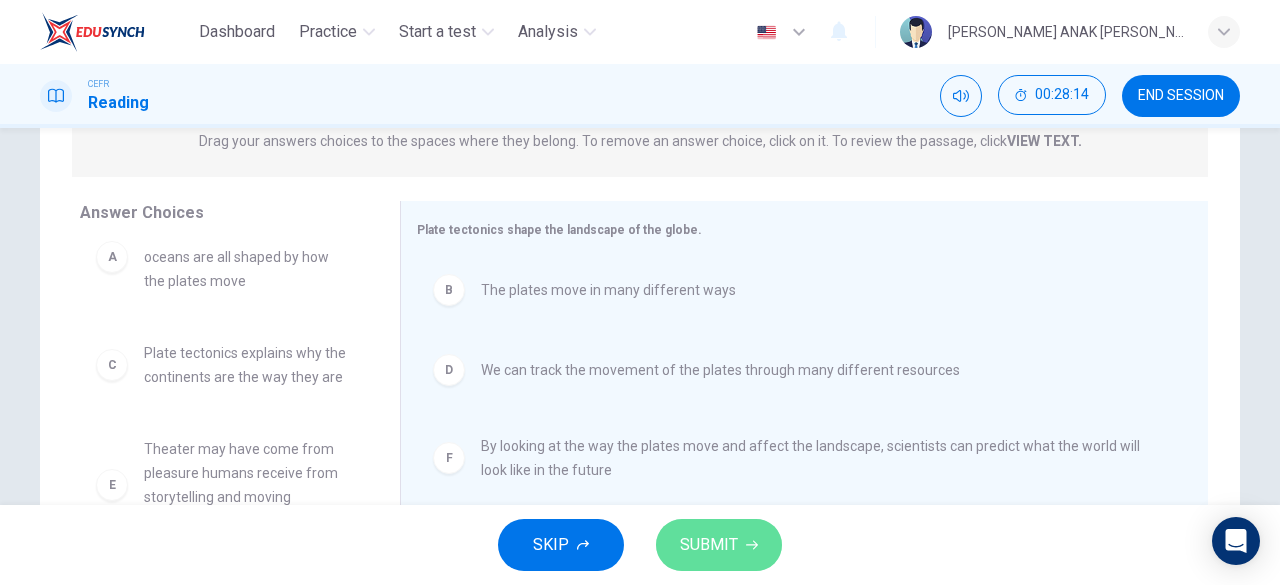 click on "SUBMIT" at bounding box center [719, 545] 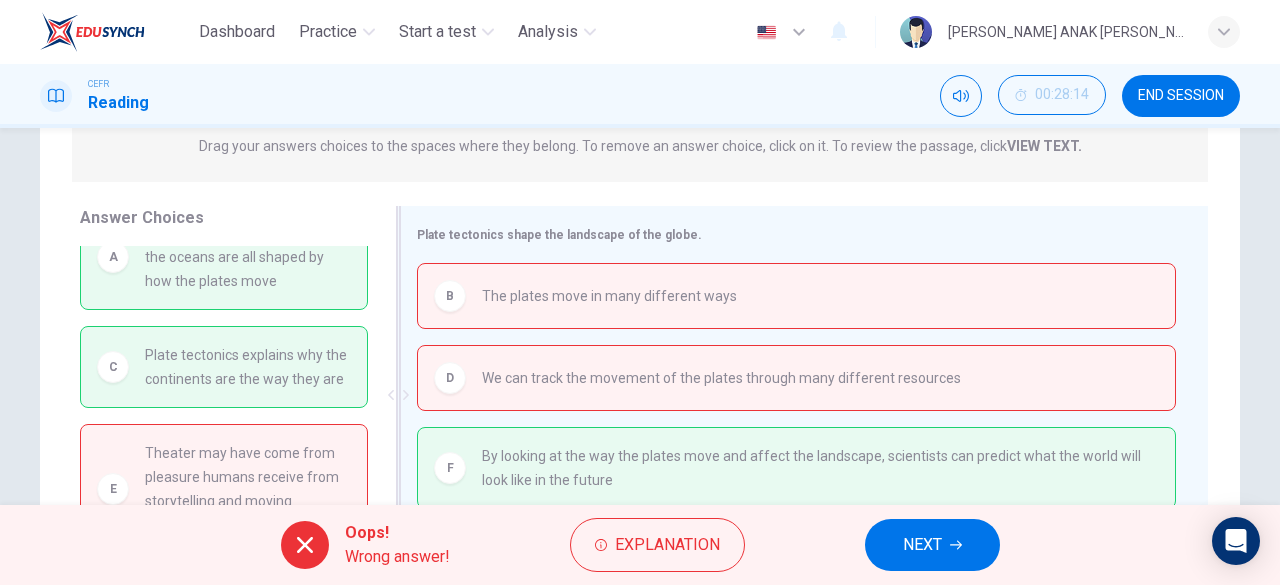 scroll, scrollTop: 264, scrollLeft: 0, axis: vertical 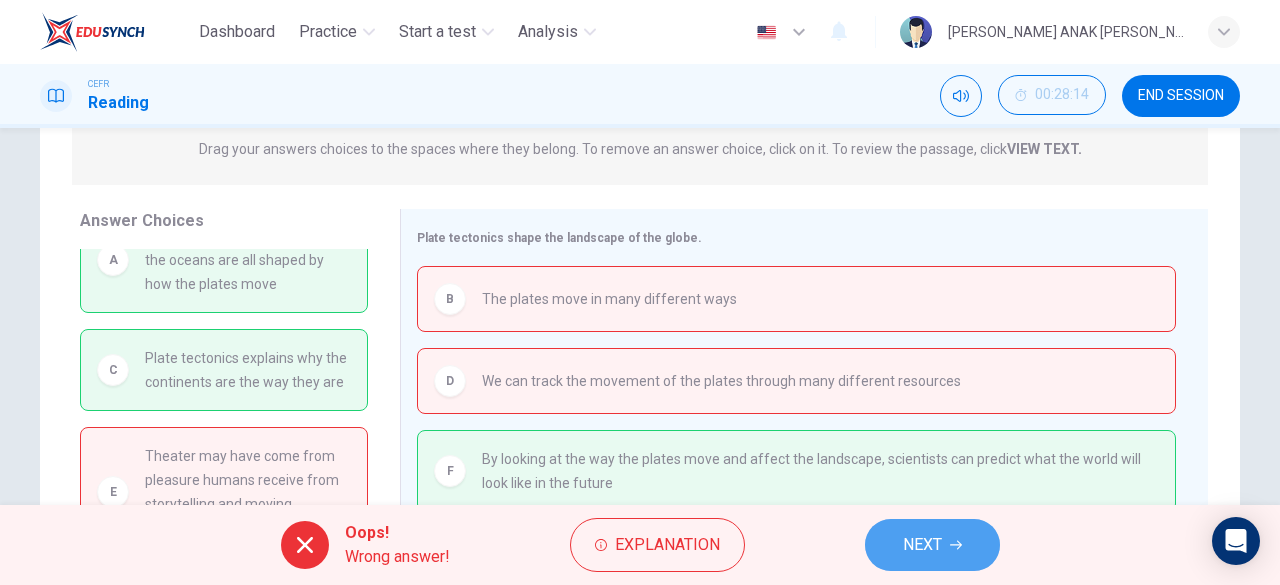 click on "NEXT" at bounding box center [932, 545] 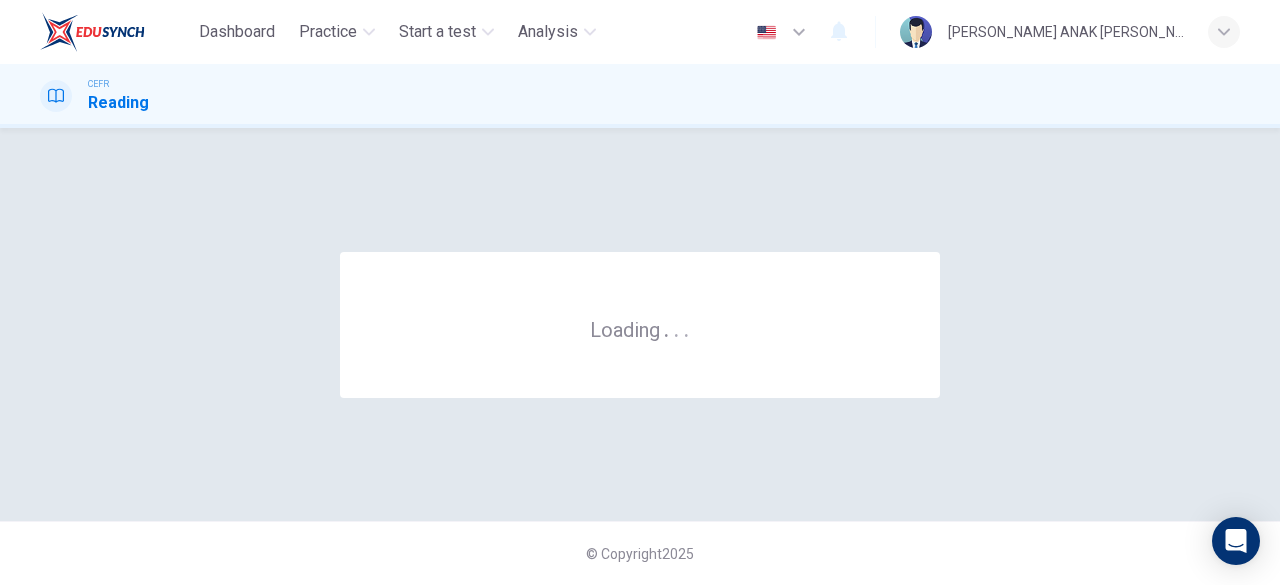 scroll, scrollTop: 0, scrollLeft: 0, axis: both 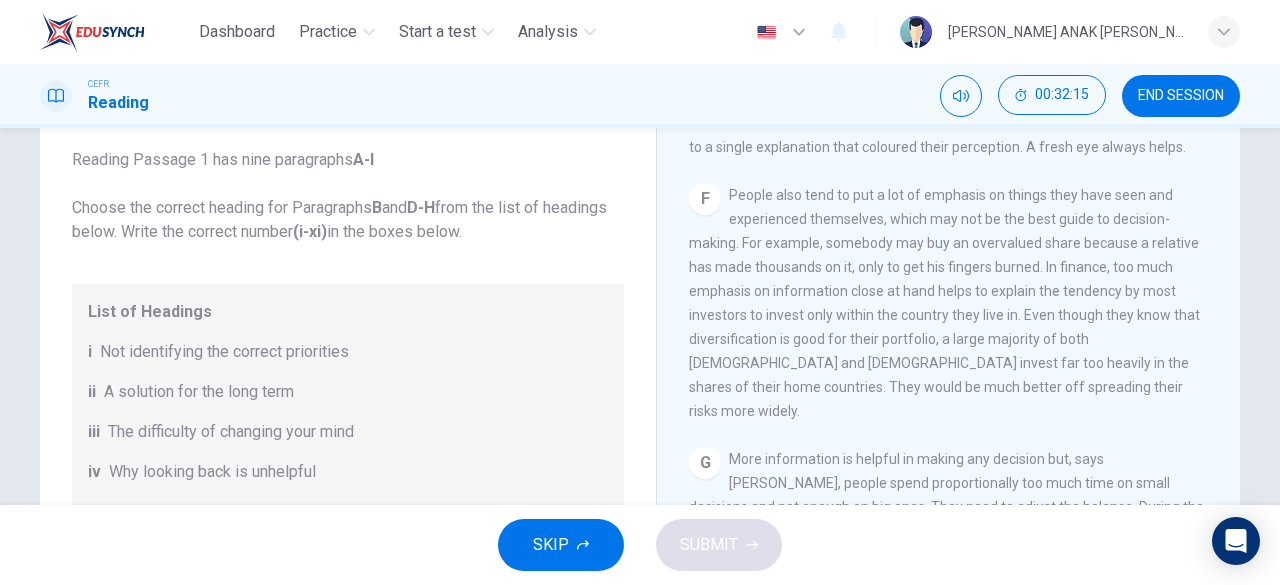 click on "People also tend to put a lot of emphasis on things they have seen and experienced themselves, which may not be the best guide to decision-making. For example, somebody may buy an overvalued share because a relative has made thousands on it, only to get his fingers burned. In finance, too much emphasis on information close at hand helps to explain the tendency by most investors to invest only within the country they live in. Even though they know that diversification is good for their portfolio, a large majority of both [DEMOGRAPHIC_DATA] and [DEMOGRAPHIC_DATA] invest far too heavily in the shares of their home countries. They would be much better off spreading their risks more widely." at bounding box center [944, 303] 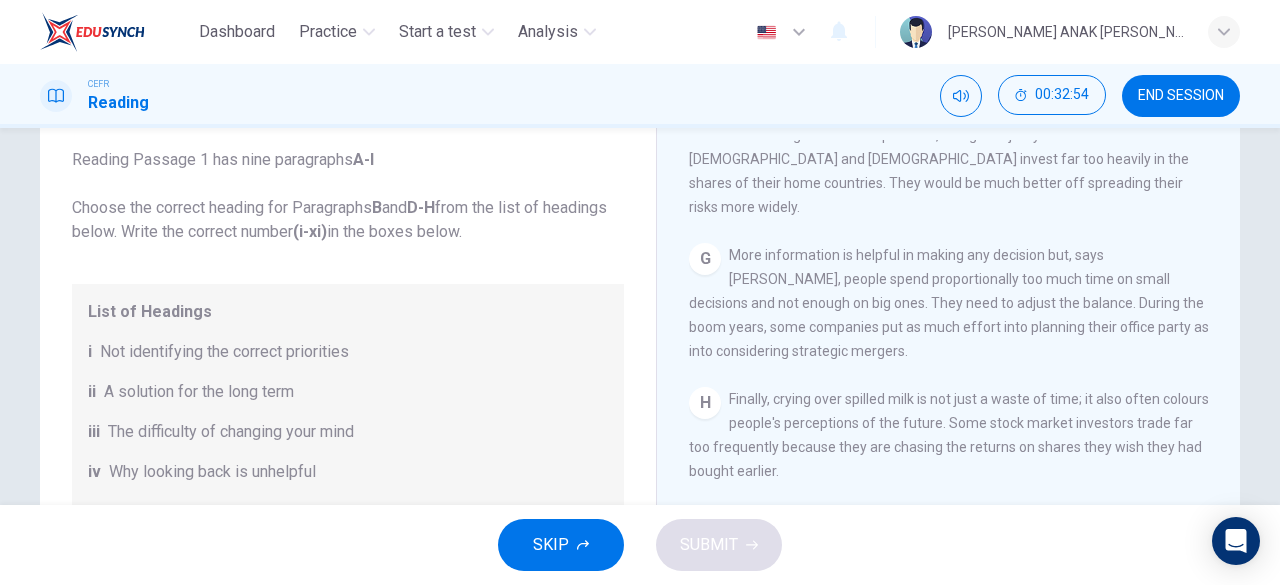 scroll, scrollTop: 1806, scrollLeft: 0, axis: vertical 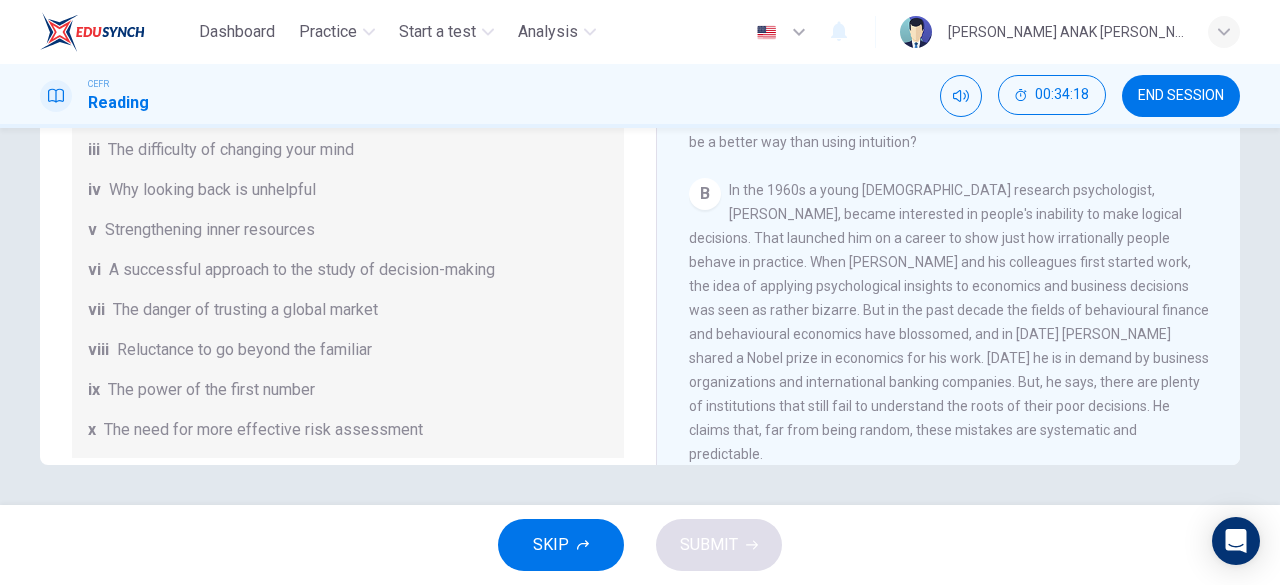 click on "B In the 1960s a young [DEMOGRAPHIC_DATA] research psychologist, [PERSON_NAME], became interested in people's inability to make logical decisions. That launched him on a career to show just how irrationally people behave in practice. When [PERSON_NAME] and his colleagues first started work, the idea of applying psychological insights to economics and business decisions was seen as rather bizarre. But in the past decade the fields of behavioural finance and behavioural economics have blossomed, and in [DATE] [PERSON_NAME] shared a Nobel prize in economics for his work. [DATE] he is in demand by business organizations and international banking companies. But, he says, there are plenty of institutions that still fail to understand the roots of their poor decisions. He claims that, far from being random, these mistakes are systematic and predictable." at bounding box center (949, 322) 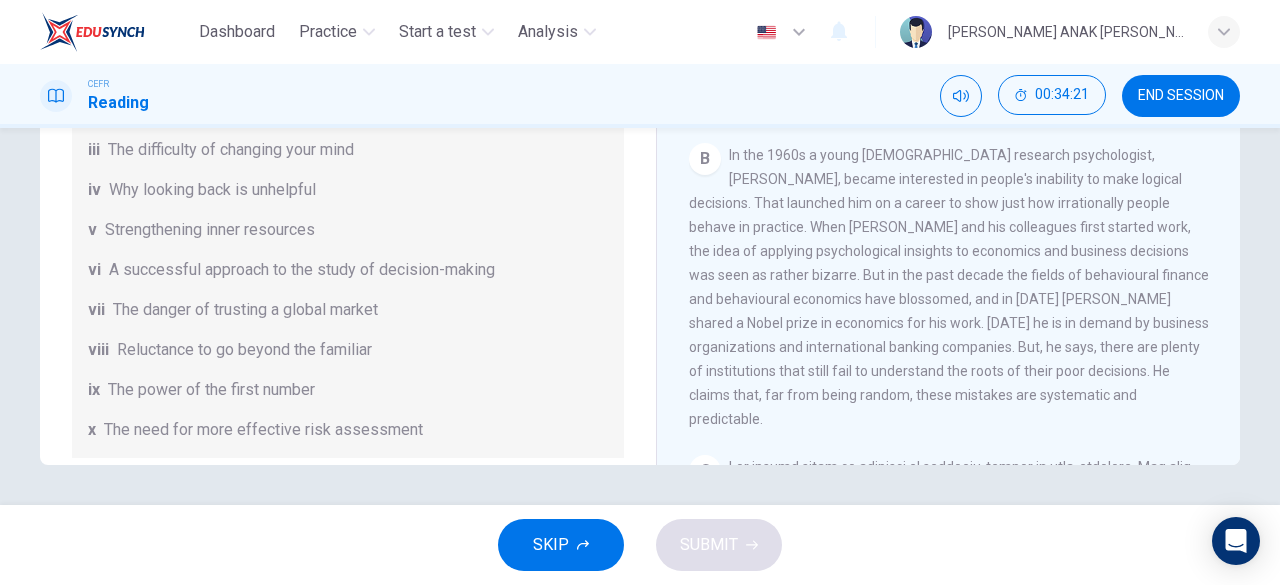 scroll, scrollTop: 279, scrollLeft: 0, axis: vertical 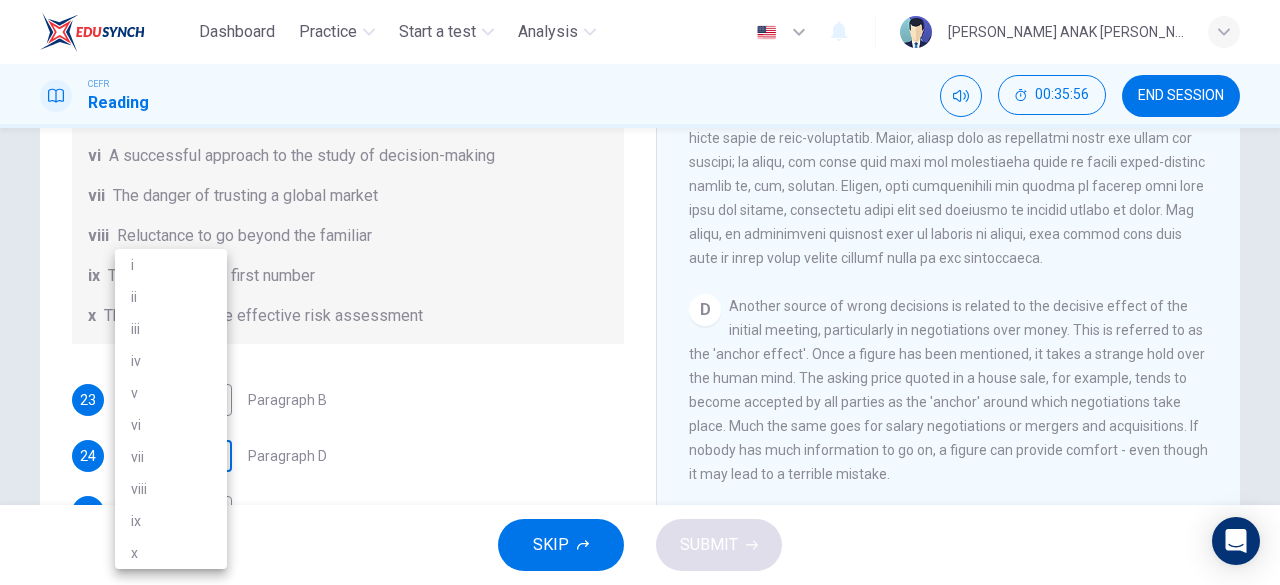 click on "Dashboard Practice Start a test Analysis English en ​ [PERSON_NAME] ANAK [PERSON_NAME] Reading 00:35:56 END SESSION Questions 23 - 28 Reading Passage 1 has nine paragraphs  A-I
Choose the correct heading for Paragraphs  B  and  D-H  from the list of headings below.
Write the correct number  (i-xi)  in the boxes below. List of Headings i Not identifying the correct priorities ii A solution for the long term iii The difficulty of changing your mind iv Why looking back is unhelpful v Strengthening inner resources vi A successful approach to the study of decision-making vii The danger of trusting a global market viii Reluctance to go beyond the familiar ix The power of the first number x The need for more effective risk assessment 23 ​ ​ Paragraph B 24 ​ ​ Paragraph D 25 ​ ​ Paragraph E 26 ​ ​ Paragraph F 27 ​ ​ Paragraph G 28 ​ ​ Paragraph H Why Risks Can Go Wrong CLICK TO ZOOM Click to Zoom A B C D E F G H I SKIP SUBMIT EduSynch - Online Language Proficiency Testing
Dashboard i" at bounding box center [640, 292] 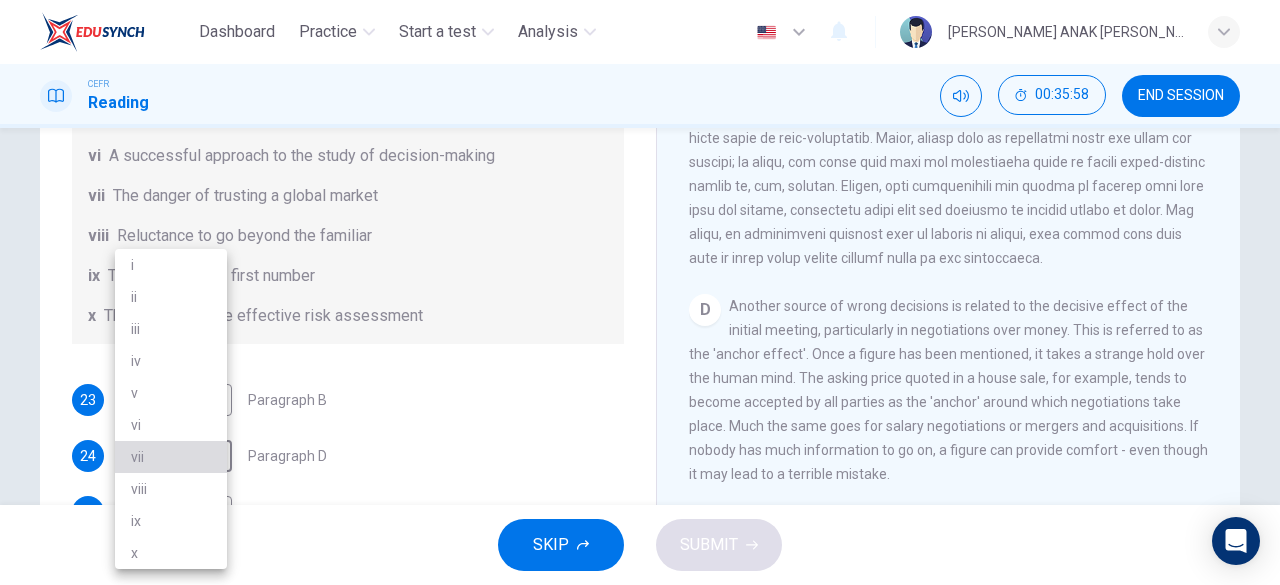 click on "vii" at bounding box center (171, 457) 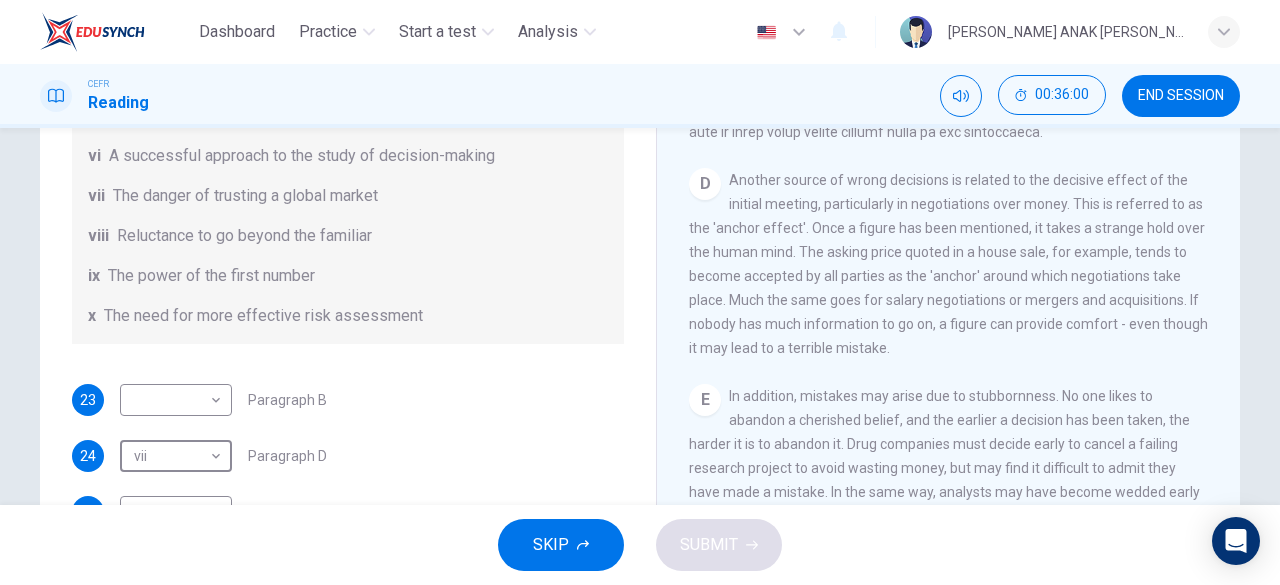 scroll, scrollTop: 1066, scrollLeft: 0, axis: vertical 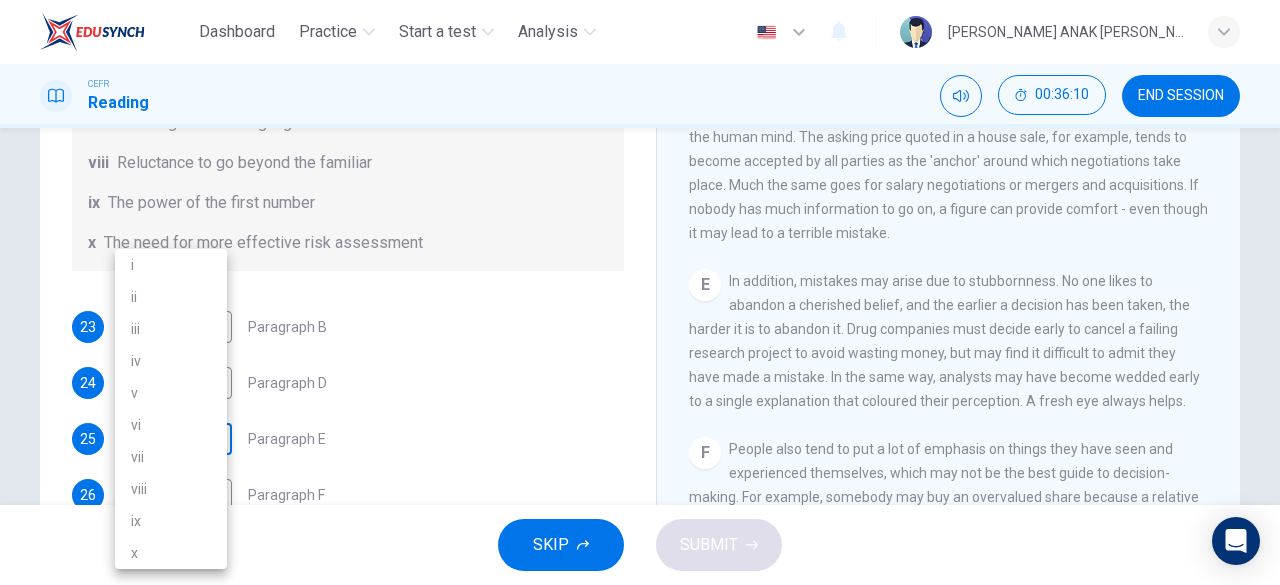 click on "Dashboard Practice Start a test Analysis English en ​ [PERSON_NAME] ANAK [PERSON_NAME] Reading 00:36:10 END SESSION Questions 23 - 28 Reading Passage 1 has nine paragraphs  A-I
Choose the correct heading for Paragraphs  B  and  D-H  from the list of headings below.
Write the correct number  (i-xi)  in the boxes below. List of Headings i Not identifying the correct priorities ii A solution for the long term iii The difficulty of changing your mind iv Why looking back is unhelpful v Strengthening inner resources vi A successful approach to the study of decision-making vii The danger of trusting a global market viii Reluctance to go beyond the familiar ix The power of the first number x The need for more effective risk assessment 23 ​ ​ Paragraph B 24 vii vii ​ Paragraph D 25 ​ ​ Paragraph E 26 ​ ​ Paragraph F 27 ​ ​ Paragraph G 28 ​ ​ Paragraph H Why Risks Can Go Wrong CLICK TO ZOOM Click to Zoom A B C D E F G H I SKIP SUBMIT EduSynch - Online Language Proficiency Testing
Practice" at bounding box center (640, 292) 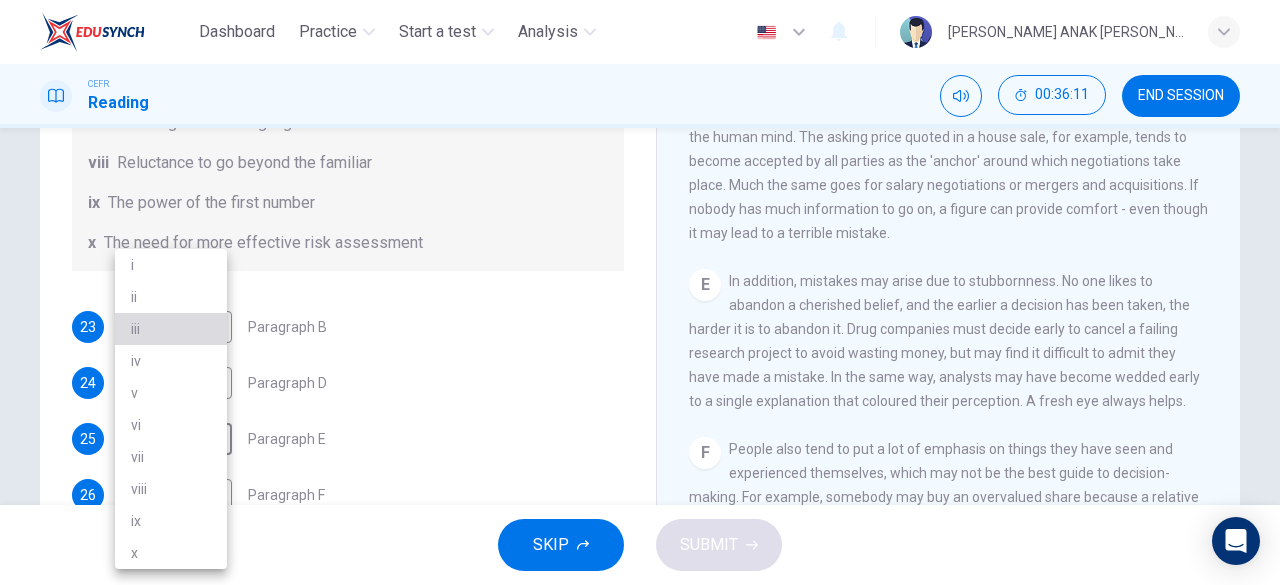 click on "iii" at bounding box center (171, 329) 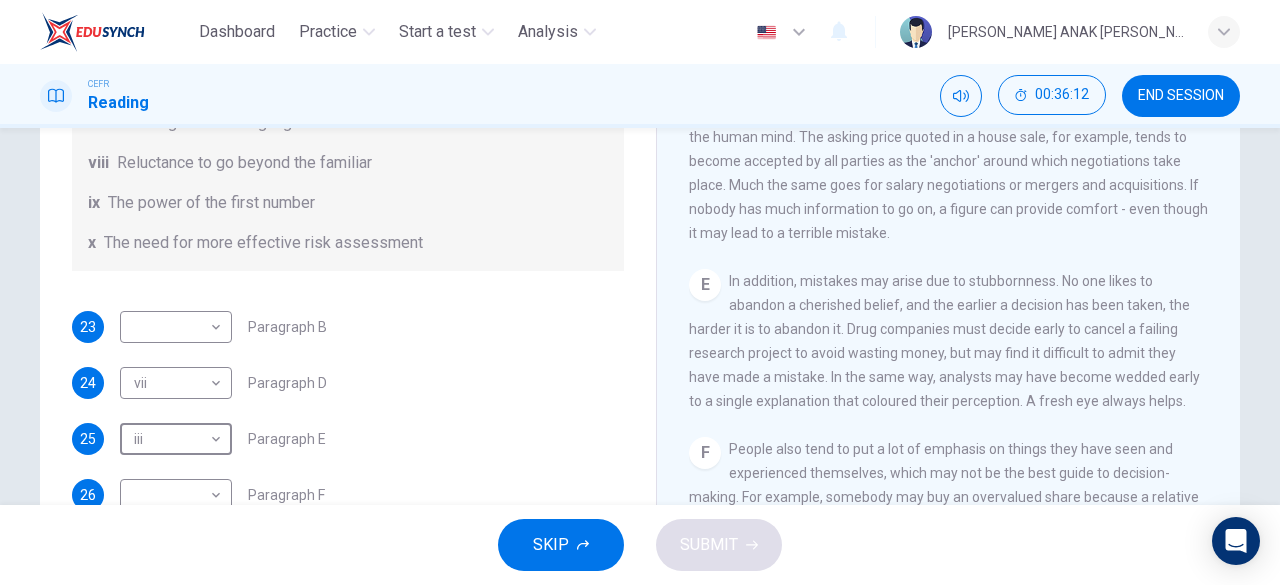 scroll, scrollTop: 384, scrollLeft: 0, axis: vertical 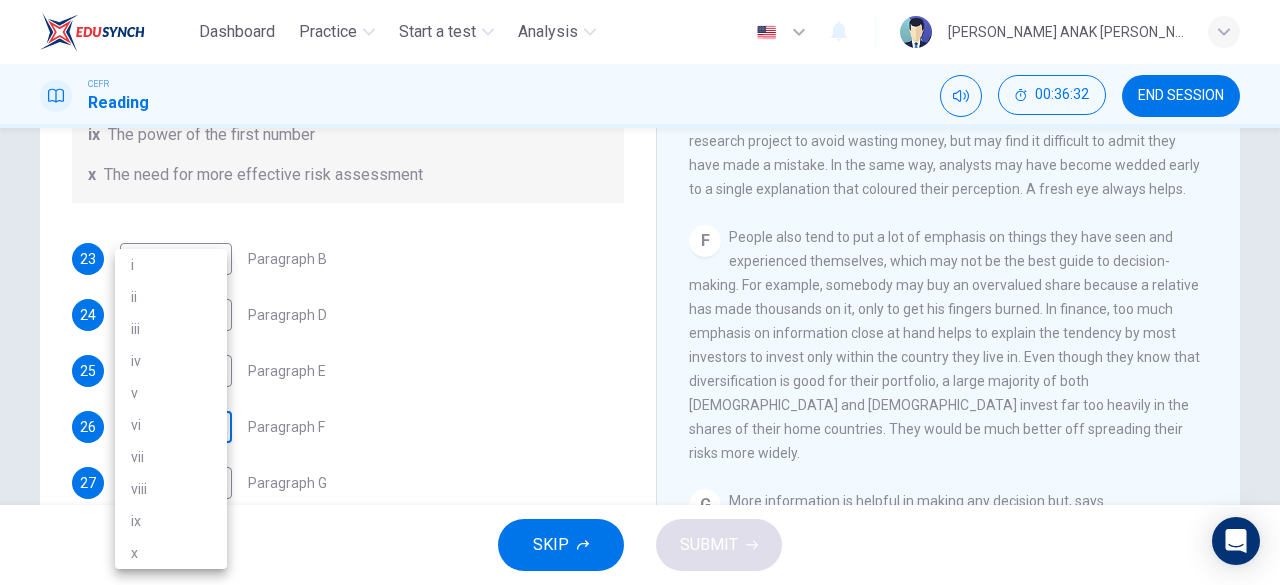 click on "Dashboard Practice Start a test Analysis English en ​ [PERSON_NAME] ANAK [PERSON_NAME] Reading 00:36:32 END SESSION Questions 23 - 28 Reading Passage 1 has nine paragraphs  A-I
Choose the correct heading for Paragraphs  B  and  D-H  from the list of headings below.
Write the correct number  (i-xi)  in the boxes below. List of Headings i Not identifying the correct priorities ii A solution for the long term iii The difficulty of changing your mind iv Why looking back is unhelpful v Strengthening inner resources vi A successful approach to the study of decision-making vii The danger of trusting a global market viii Reluctance to go beyond the familiar ix The power of the first number x The need for more effective risk assessment 23 ​ ​ Paragraph B 24 vii vii ​ Paragraph D 25 iii iii ​ Paragraph E 26 ​ ​ Paragraph F 27 ​ ​ Paragraph G 28 ​ ​ Paragraph H Why Risks Can Go Wrong CLICK TO ZOOM Click to Zoom A B C D E F G H I SKIP SUBMIT EduSynch - Online Language Proficiency Testing
2025" at bounding box center [640, 292] 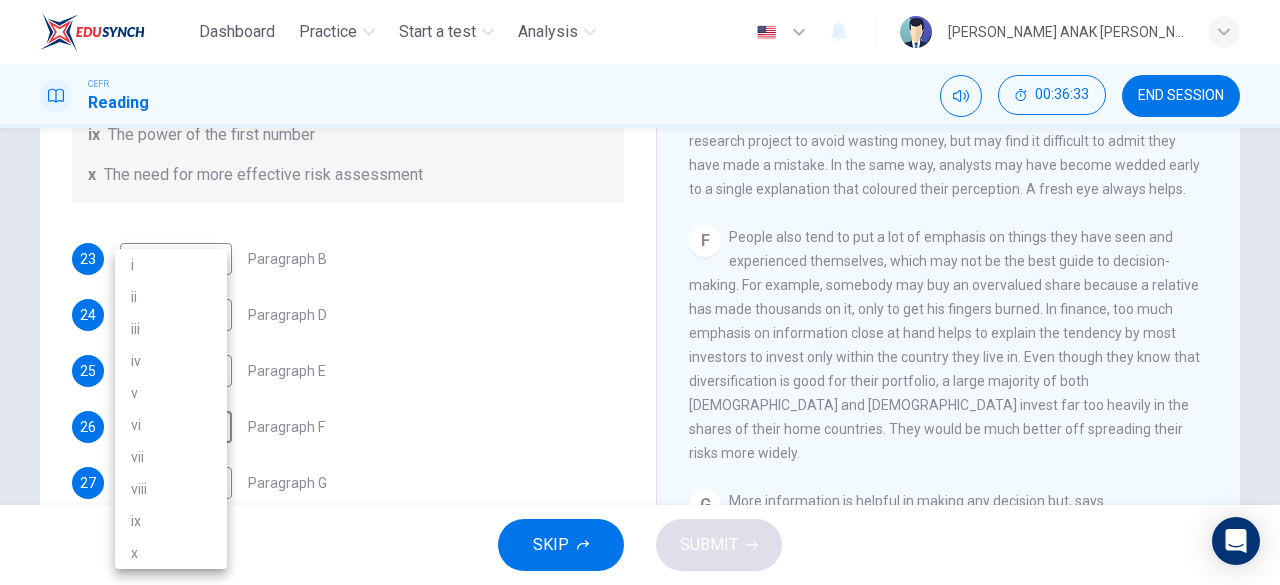 click on "viii" at bounding box center (171, 489) 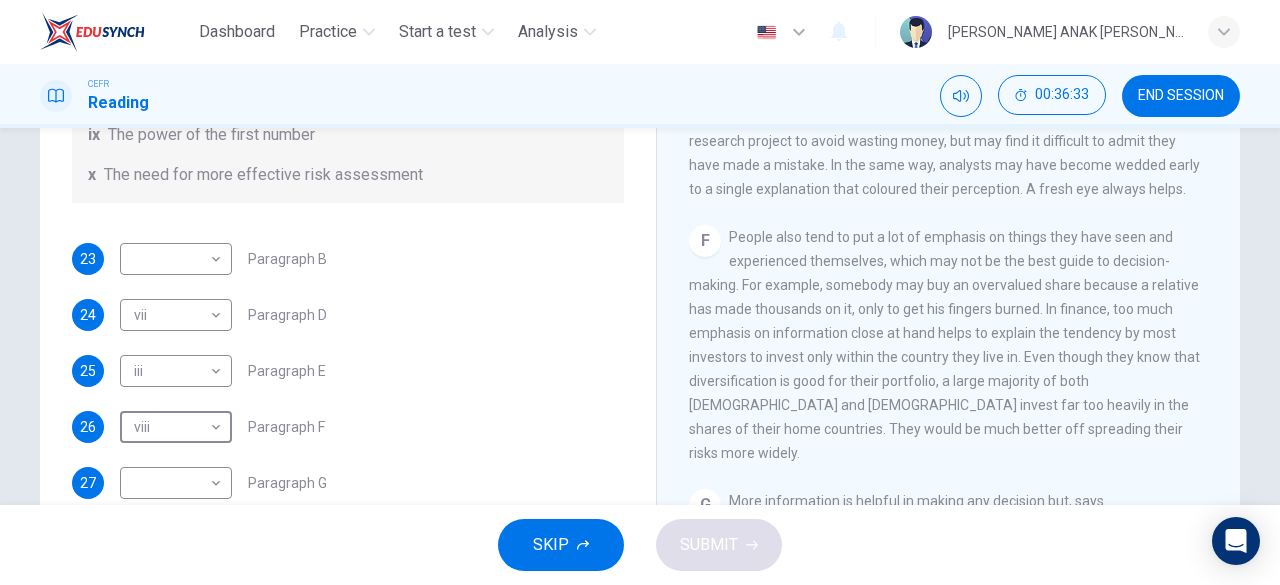 type on "viii" 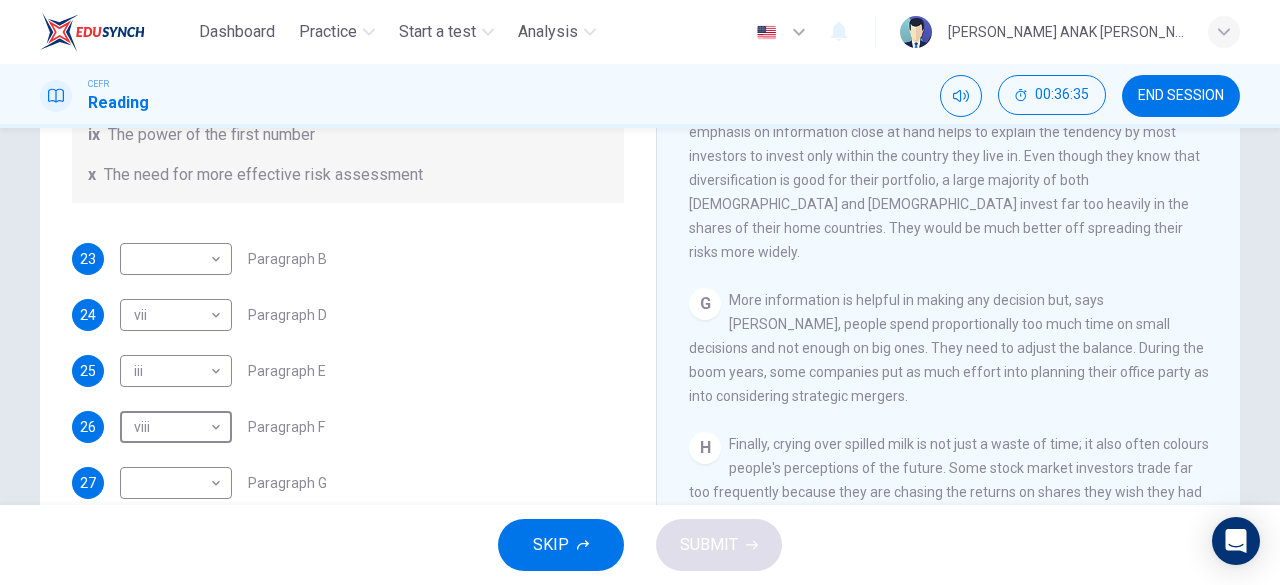 scroll, scrollTop: 1585, scrollLeft: 0, axis: vertical 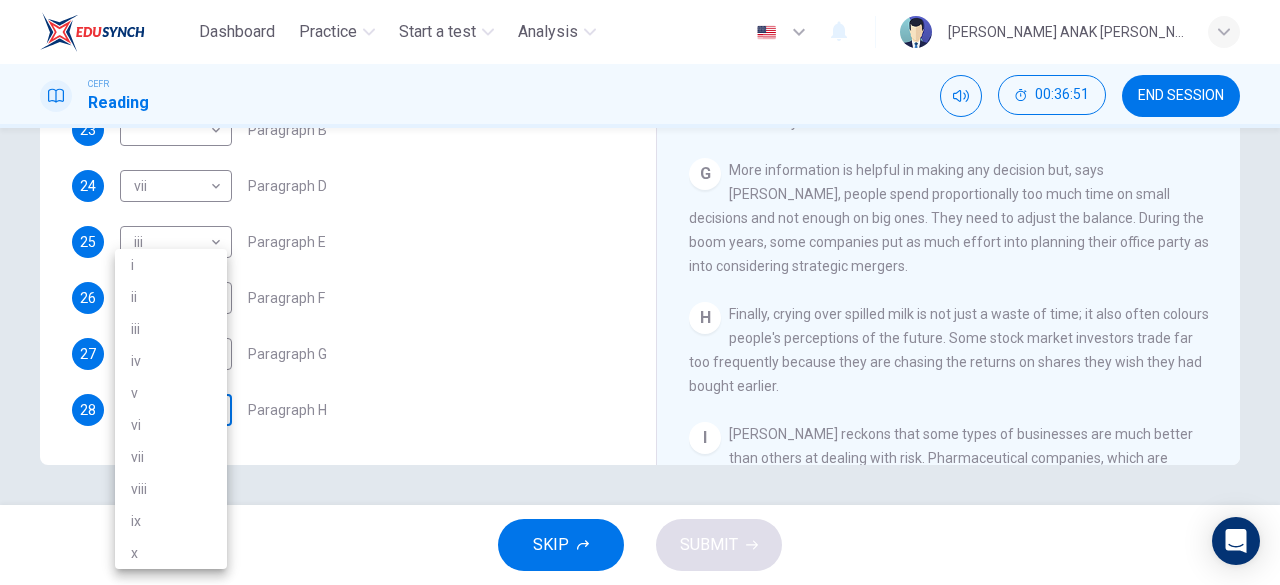 click on "Dashboard Practice Start a test Analysis English en ​ [PERSON_NAME] ANAK [PERSON_NAME] Reading 00:36:51 END SESSION Questions 23 - 28 Reading Passage 1 has nine paragraphs  A-I
Choose the correct heading for Paragraphs  B  and  D-H  from the list of headings below.
Write the correct number  (i-xi)  in the boxes below. List of Headings i Not identifying the correct priorities ii A solution for the long term iii The difficulty of changing your mind iv Why looking back is unhelpful v Strengthening inner resources vi A successful approach to the study of decision-making vii The danger of trusting a global market viii Reluctance to go beyond the familiar ix The power of the first number x The need for more effective risk assessment 23 ​ ​ Paragraph B 24 vii vii ​ Paragraph D 25 iii iii ​ Paragraph E 26 viii viii ​ Paragraph F 27 ​ ​ Paragraph G 28 ​ ​ Paragraph H Why Risks Can Go Wrong CLICK TO ZOOM Click to Zoom A B C D E F G H I SKIP SUBMIT EduSynch - Online Language Proficiency Testing" at bounding box center (640, 292) 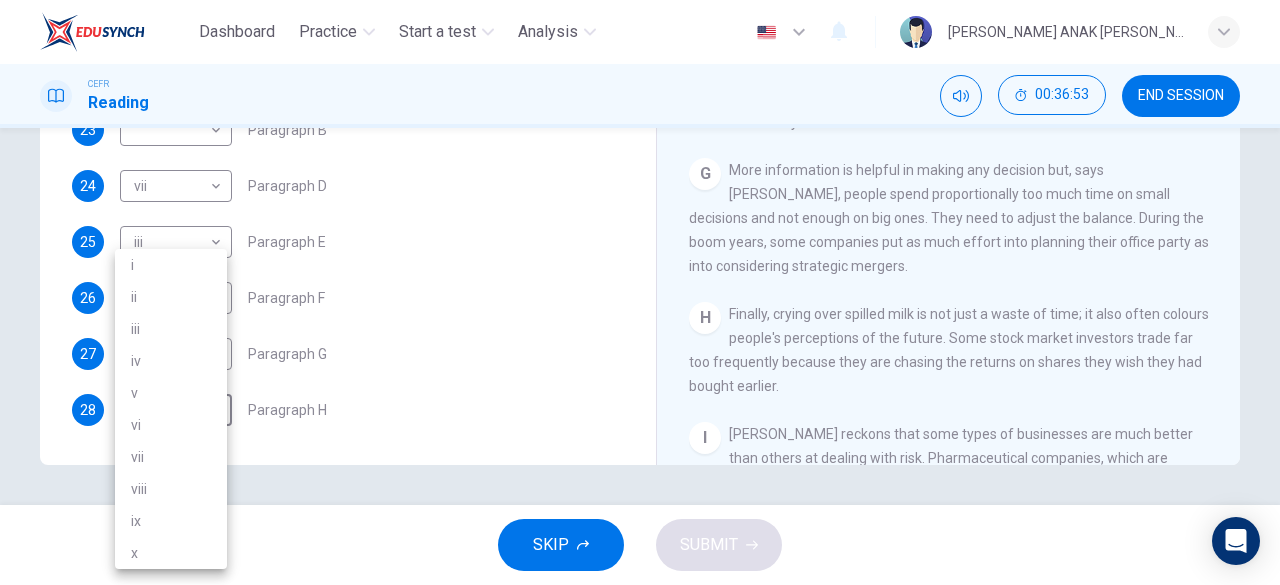 click at bounding box center [640, 292] 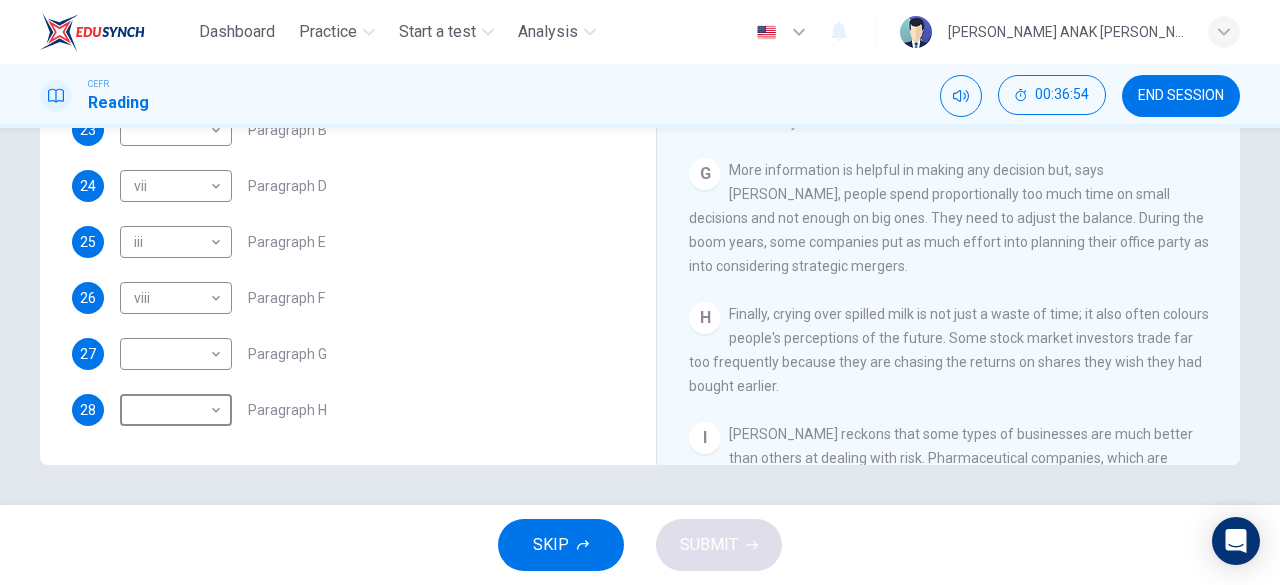 click on "Questions 23 - 28 Reading Passage 1 has nine paragraphs  A-I
Choose the correct heading for Paragraphs  B  and  D-H  from the list of headings below.
Write the correct number  (i-xi)  in the boxes below. List of Headings i Not identifying the correct priorities ii A solution for the long term iii The difficulty of changing your mind iv Why looking back is unhelpful v Strengthening inner resources vi A successful approach to the study of decision-making vii The danger of trusting a global market viii Reluctance to go beyond the familiar ix The power of the first number x The need for more effective risk assessment 23 ​ ​ Paragraph B 24 vii vii ​ Paragraph D 25 iii iii ​ Paragraph E 26 viii viii ​ Paragraph F 27 ​ ​ Paragraph G 28 ​ ​ Paragraph H" at bounding box center [348, -74] 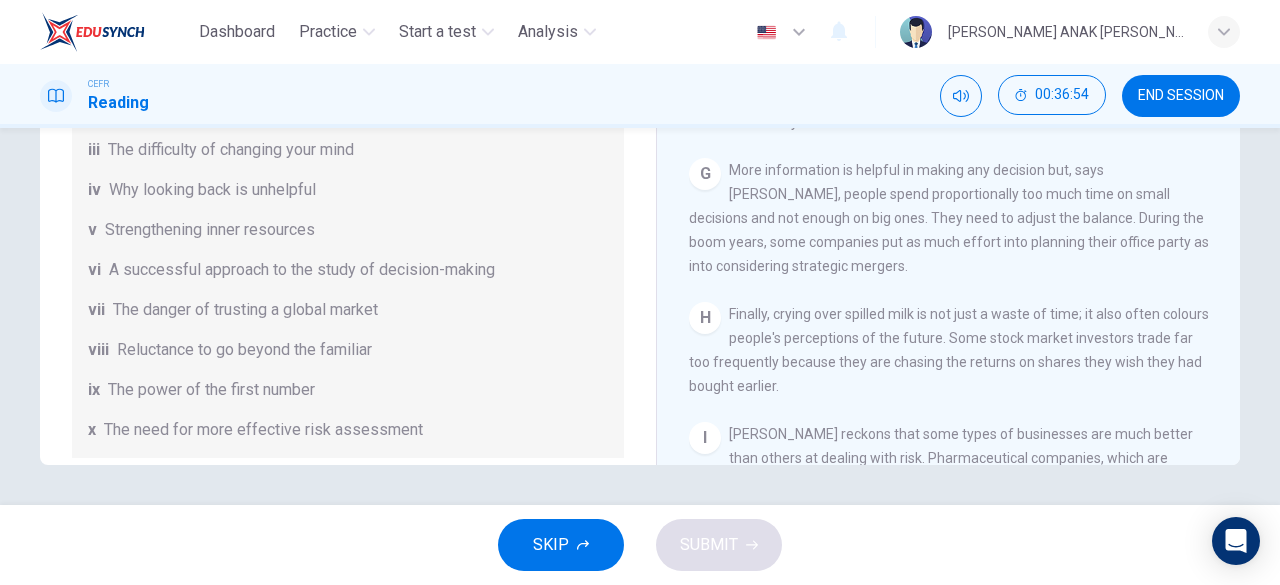 scroll, scrollTop: 0, scrollLeft: 0, axis: both 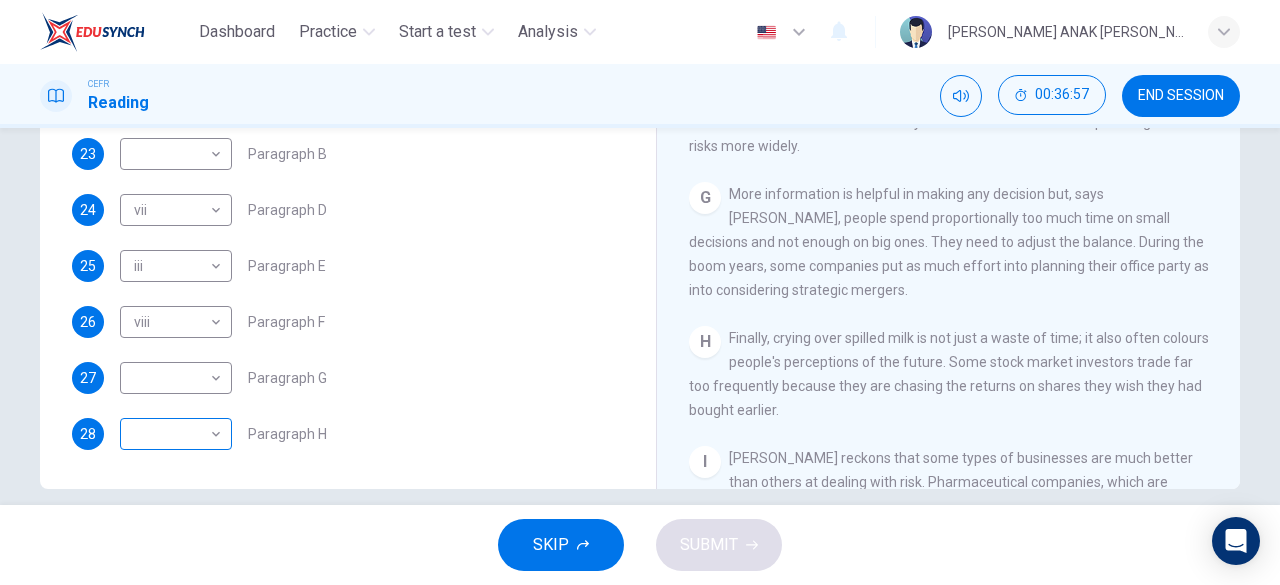 click on "Dashboard Practice Start a test Analysis English en ​ [PERSON_NAME] ANAK [PERSON_NAME] Reading 00:36:57 END SESSION Questions 23 - 28 Reading Passage 1 has nine paragraphs  A-I
Choose the correct heading for Paragraphs  B  and  D-H  from the list of headings below.
Write the correct number  (i-xi)  in the boxes below. List of Headings i Not identifying the correct priorities ii A solution for the long term iii The difficulty of changing your mind iv Why looking back is unhelpful v Strengthening inner resources vi A successful approach to the study of decision-making vii The danger of trusting a global market viii Reluctance to go beyond the familiar ix The power of the first number x The need for more effective risk assessment 23 ​ ​ Paragraph B 24 vii vii ​ Paragraph D 25 iii iii ​ Paragraph E 26 viii viii ​ Paragraph F 27 ​ ​ Paragraph G 28 ​ ​ Paragraph H Why Risks Can Go Wrong CLICK TO ZOOM Click to Zoom A B C D E F G H I SKIP SUBMIT EduSynch - Online Language Proficiency Testing" at bounding box center (640, 292) 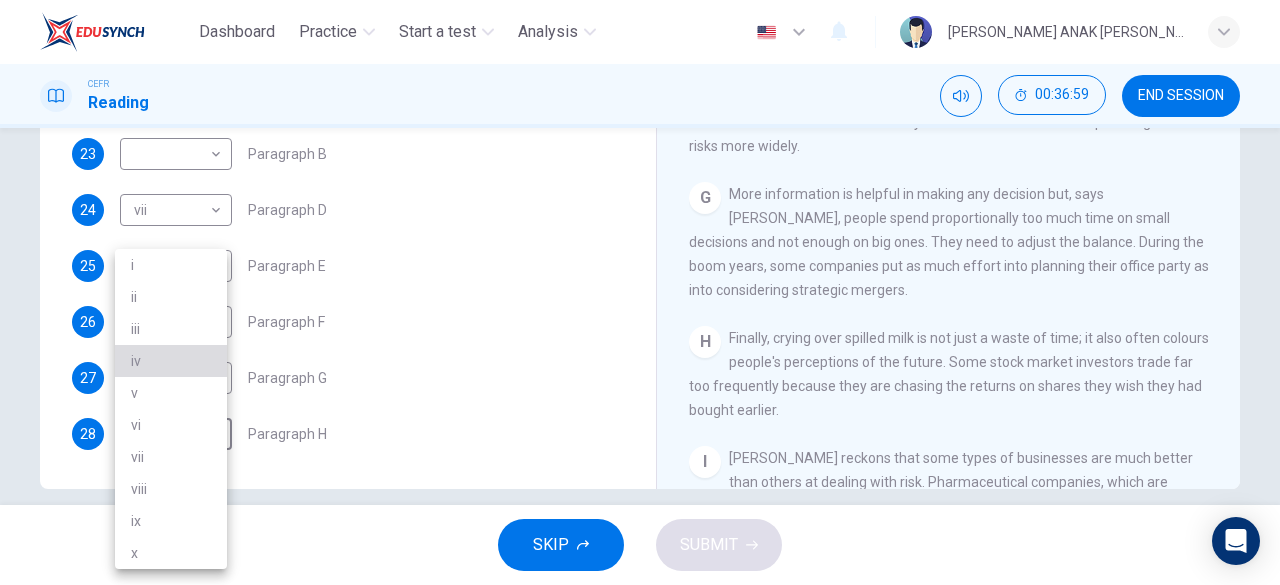 click on "iv" at bounding box center (171, 361) 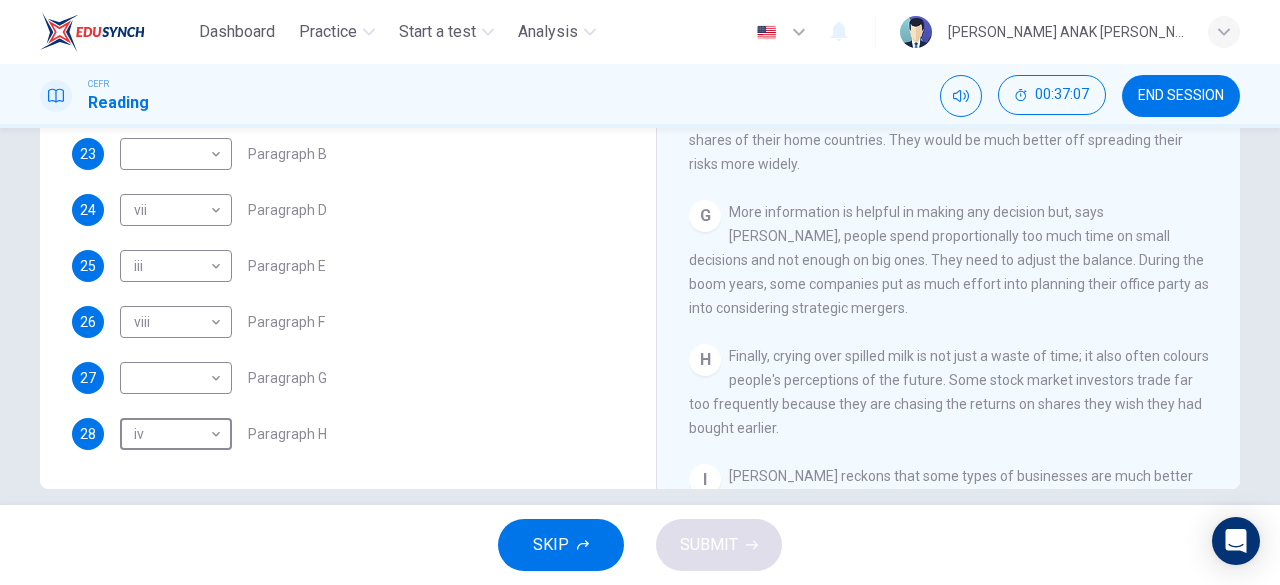 scroll, scrollTop: 1553, scrollLeft: 0, axis: vertical 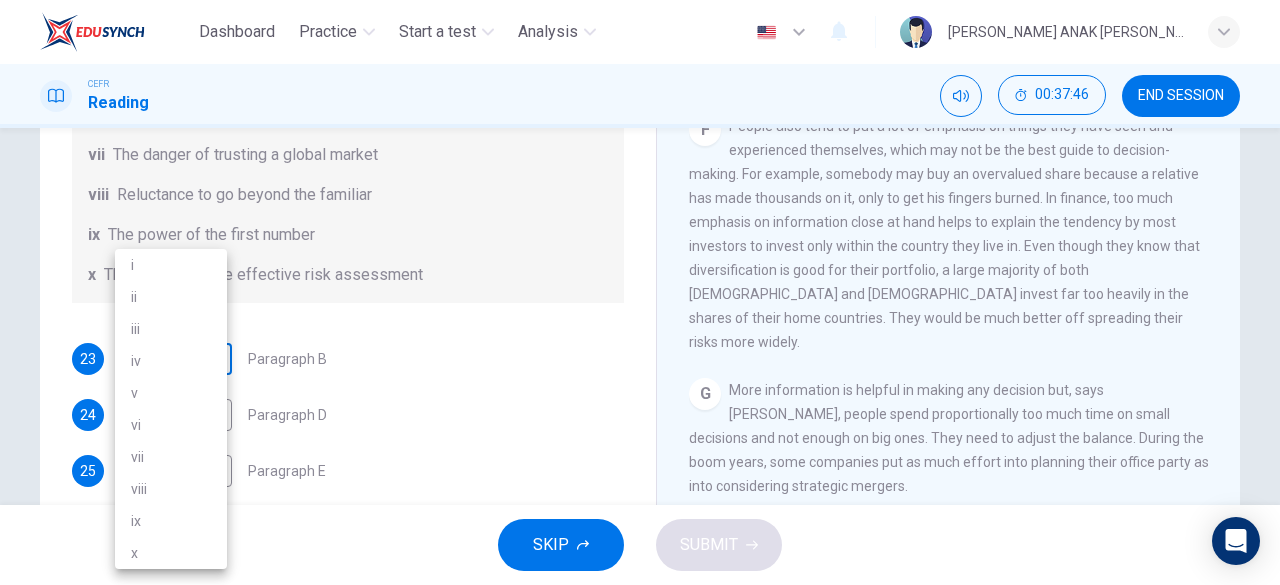 click on "Dashboard Practice Start a test Analysis English en ​ [PERSON_NAME] ANAK [PERSON_NAME] Reading 00:37:46 END SESSION Questions 23 - 28 Reading Passage 1 has nine paragraphs  A-I
Choose the correct heading for Paragraphs  B  and  D-H  from the list of headings below.
Write the correct number  (i-xi)  in the boxes below. List of Headings i Not identifying the correct priorities ii A solution for the long term iii The difficulty of changing your mind iv Why looking back is unhelpful v Strengthening inner resources vi A successful approach to the study of decision-making vii The danger of trusting a global market viii Reluctance to go beyond the familiar ix The power of the first number x The need for more effective risk assessment 23 ​ ​ Paragraph B 24 vii vii ​ Paragraph D 25 iii iii ​ Paragraph E 26 viii viii ​ Paragraph F 27 ​ ​ Paragraph G 28 iv iv ​ Paragraph H Why Risks Can Go Wrong CLICK TO ZOOM Click to Zoom A B C D E F G H I SKIP SUBMIT EduSynch - Online Language Proficiency Testing" at bounding box center (640, 292) 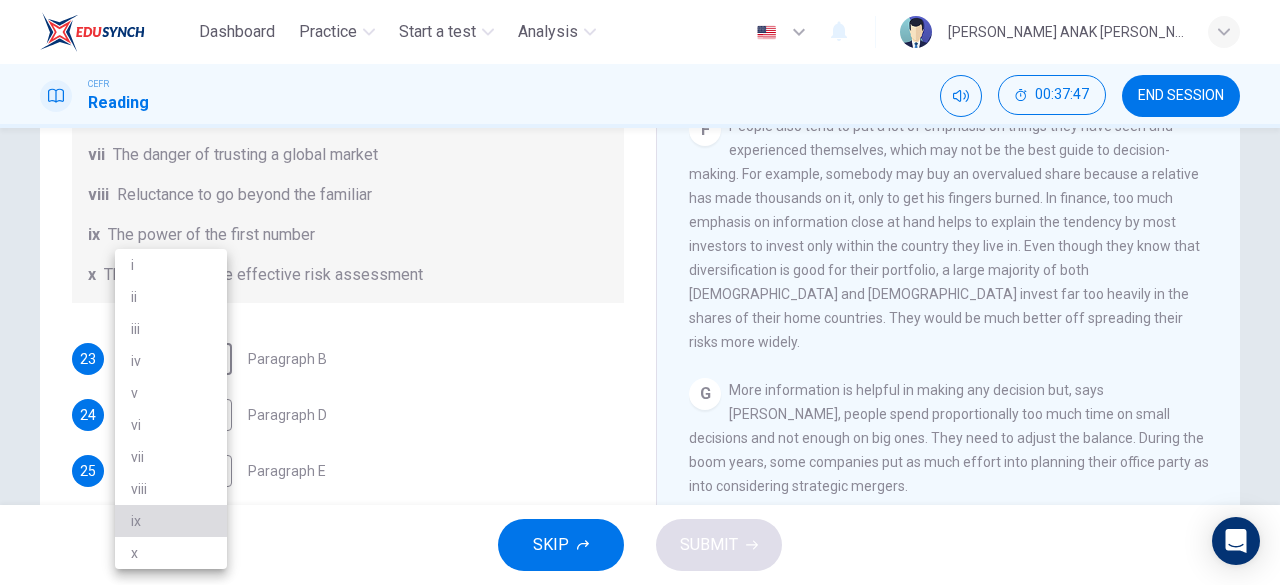 click on "ix" at bounding box center (171, 521) 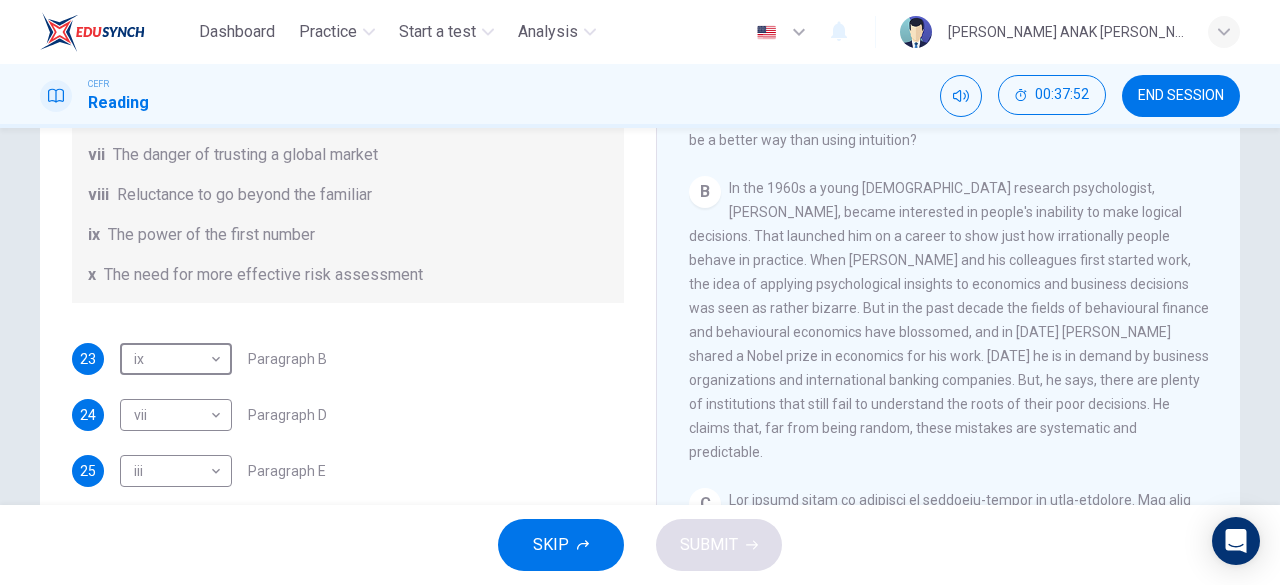 scroll, scrollTop: 436, scrollLeft: 0, axis: vertical 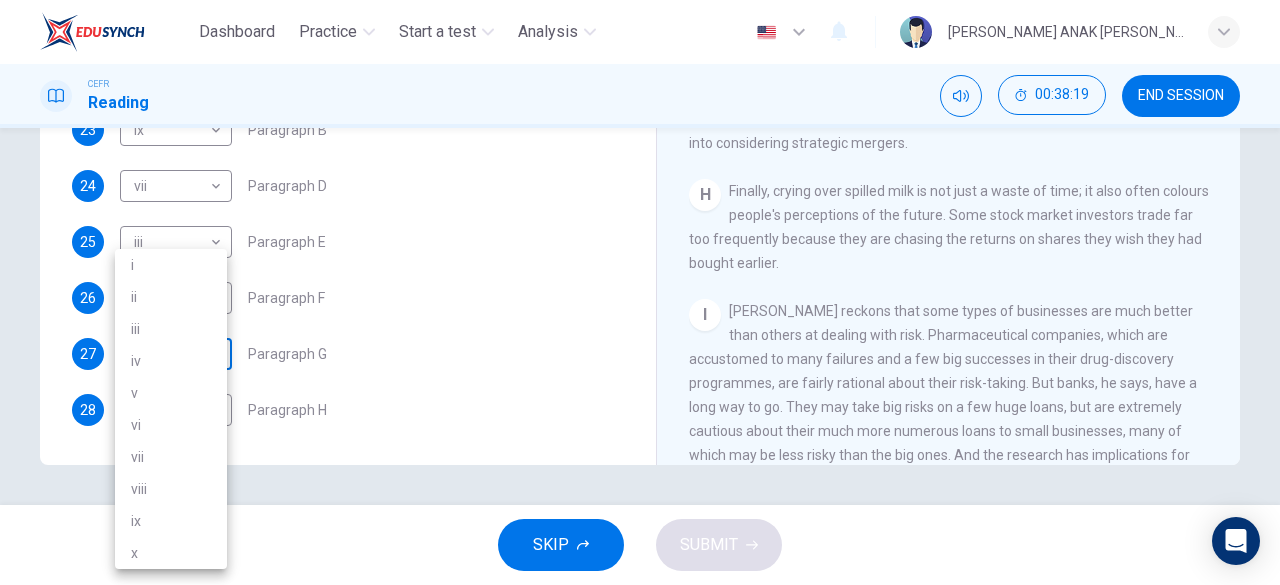 click on "Dashboard Practice Start a test Analysis English en ​ [PERSON_NAME] ANAK [PERSON_NAME] Reading 00:38:19 END SESSION Questions 23 - 28 Reading Passage 1 has nine paragraphs  A-I
Choose the correct heading for Paragraphs  B  and  D-H  from the list of headings below.
Write the correct number  (i-xi)  in the boxes below. List of Headings i Not identifying the correct priorities ii A solution for the long term iii The difficulty of changing your mind iv Why looking back is unhelpful v Strengthening inner resources vi A successful approach to the study of decision-making vii The danger of trusting a global market viii Reluctance to go beyond the familiar ix The power of the first number x The need for more effective risk assessment 23 ix ix ​ Paragraph B 24 vii vii ​ Paragraph D 25 iii iii ​ Paragraph E 26 viii viii ​ Paragraph F 27 ​ ​ Paragraph G 28 iv iv ​ Paragraph H Why Risks Can Go Wrong CLICK TO ZOOM Click to Zoom A B C D E F G H I SKIP SUBMIT EduSynch - Online Language Proficiency Testing" at bounding box center (640, 292) 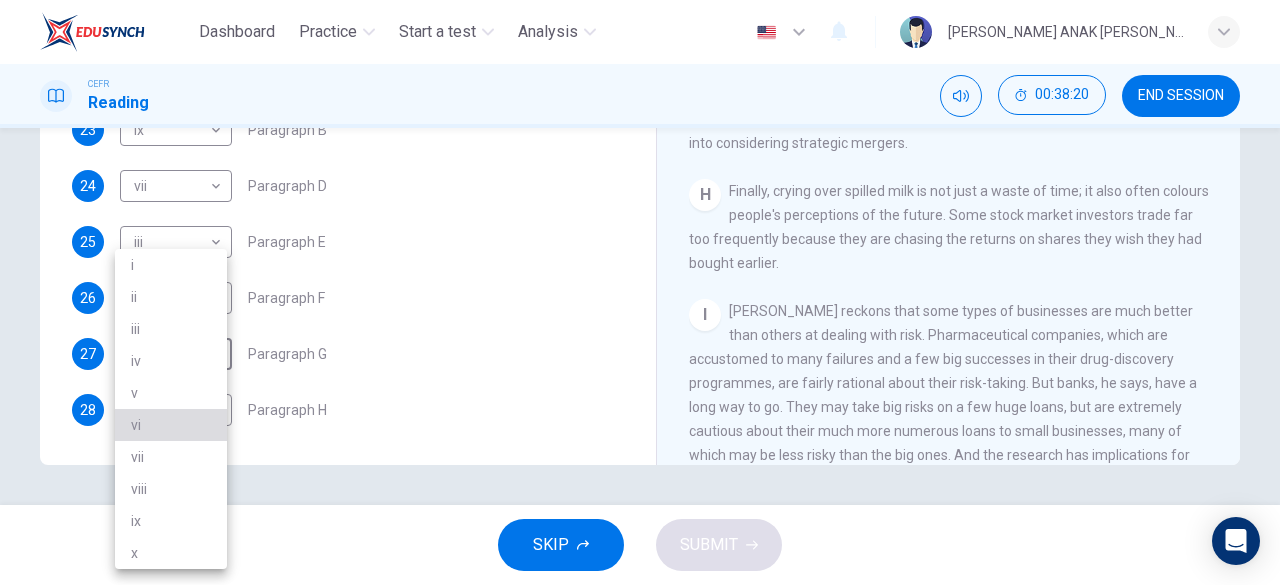 click on "vi" at bounding box center [171, 425] 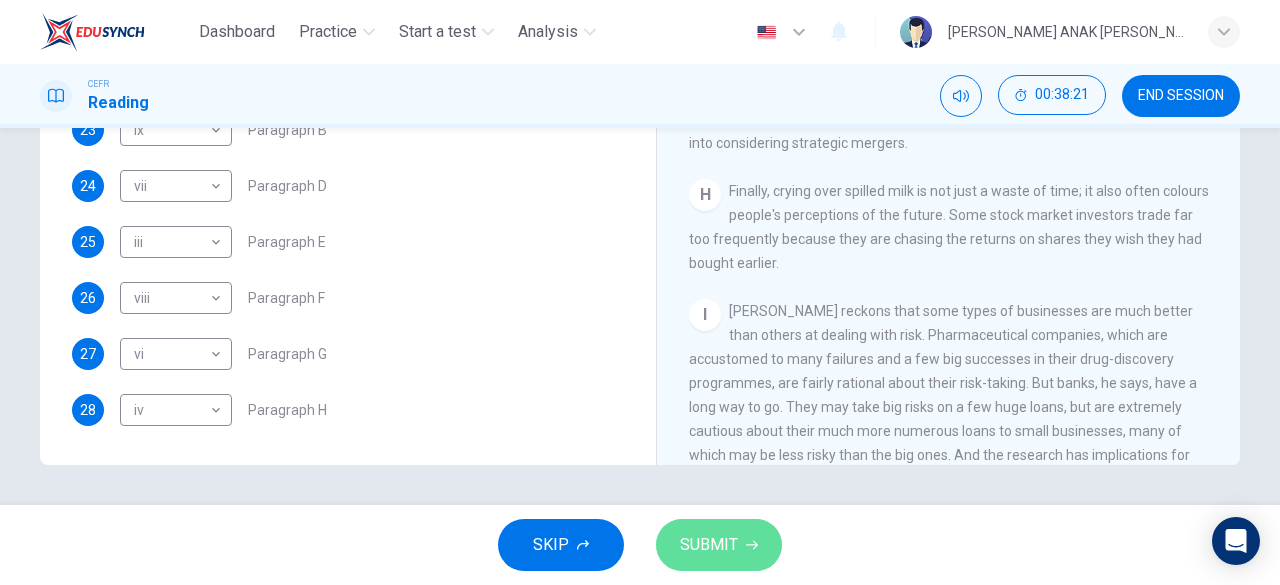 click on "SUBMIT" at bounding box center [709, 545] 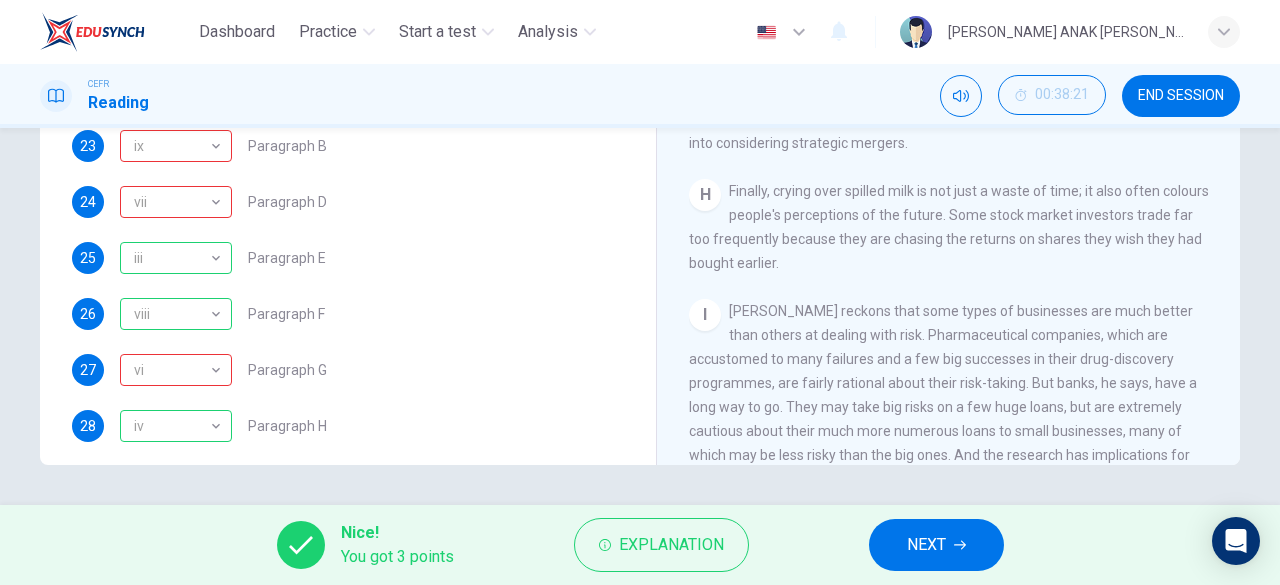 scroll, scrollTop: 384, scrollLeft: 0, axis: vertical 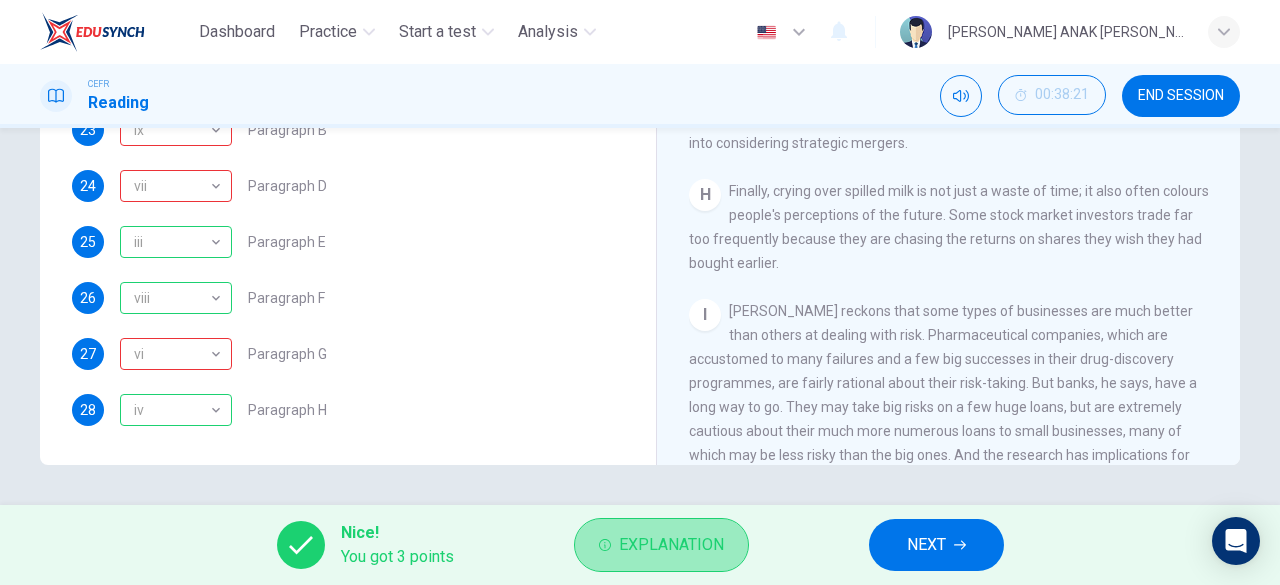click on "Explanation" at bounding box center (671, 545) 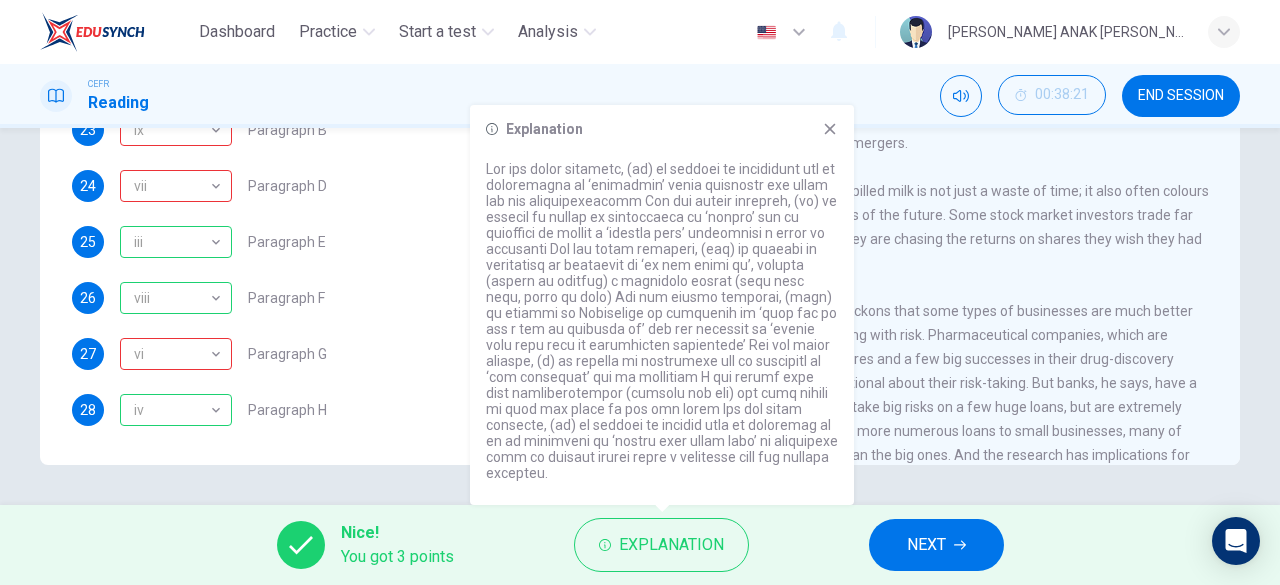 click 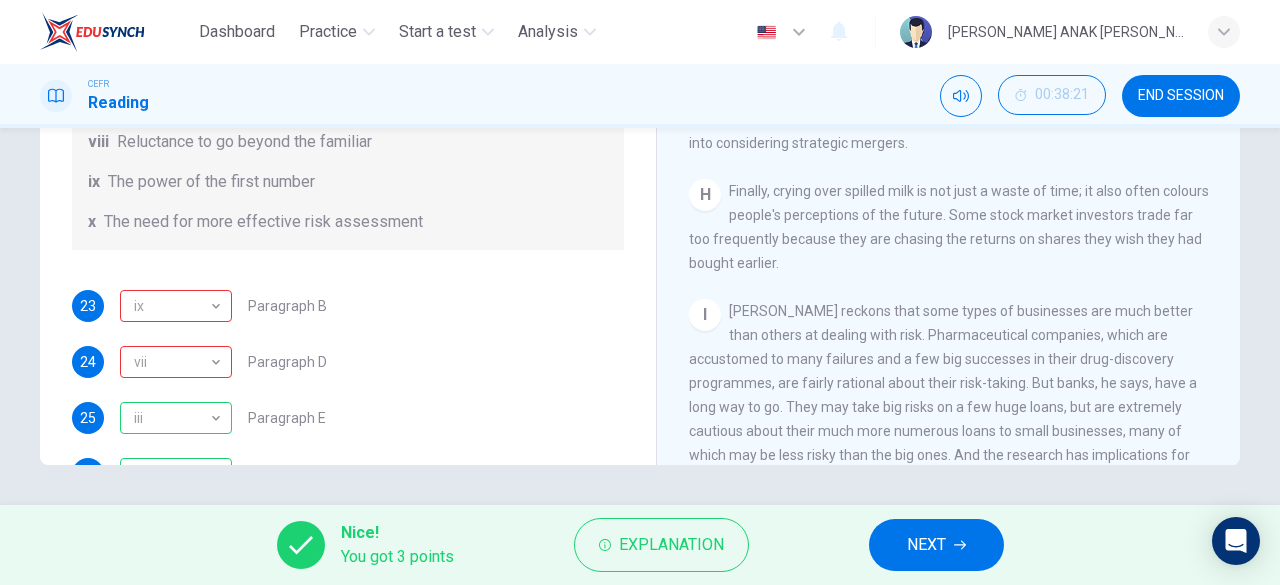 scroll, scrollTop: 208, scrollLeft: 0, axis: vertical 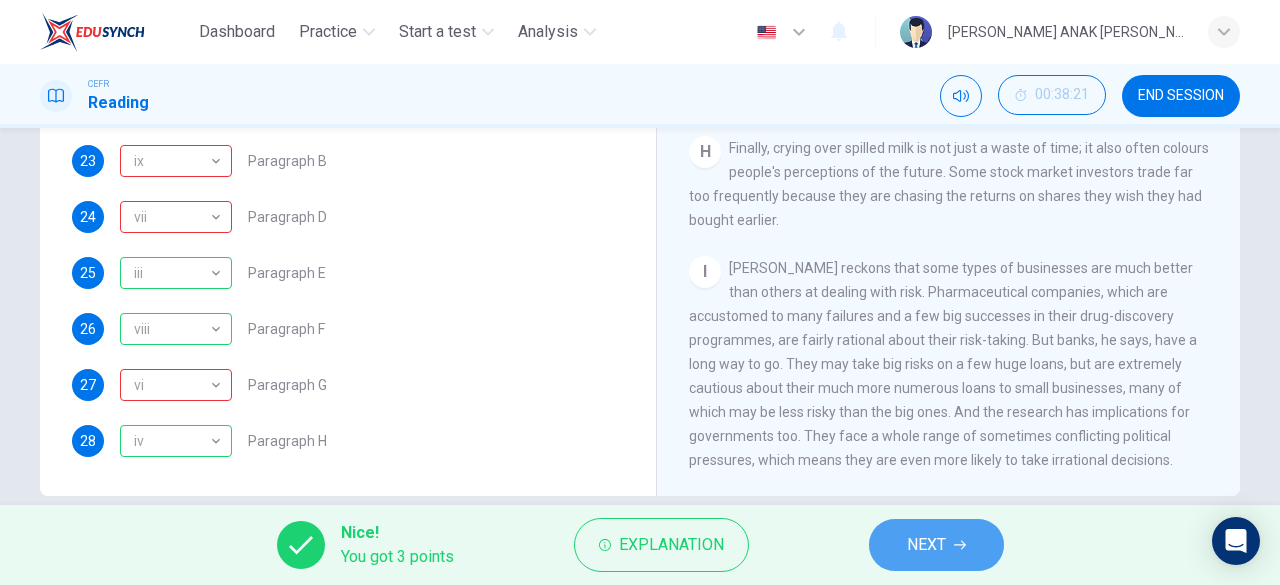 click on "NEXT" at bounding box center [936, 545] 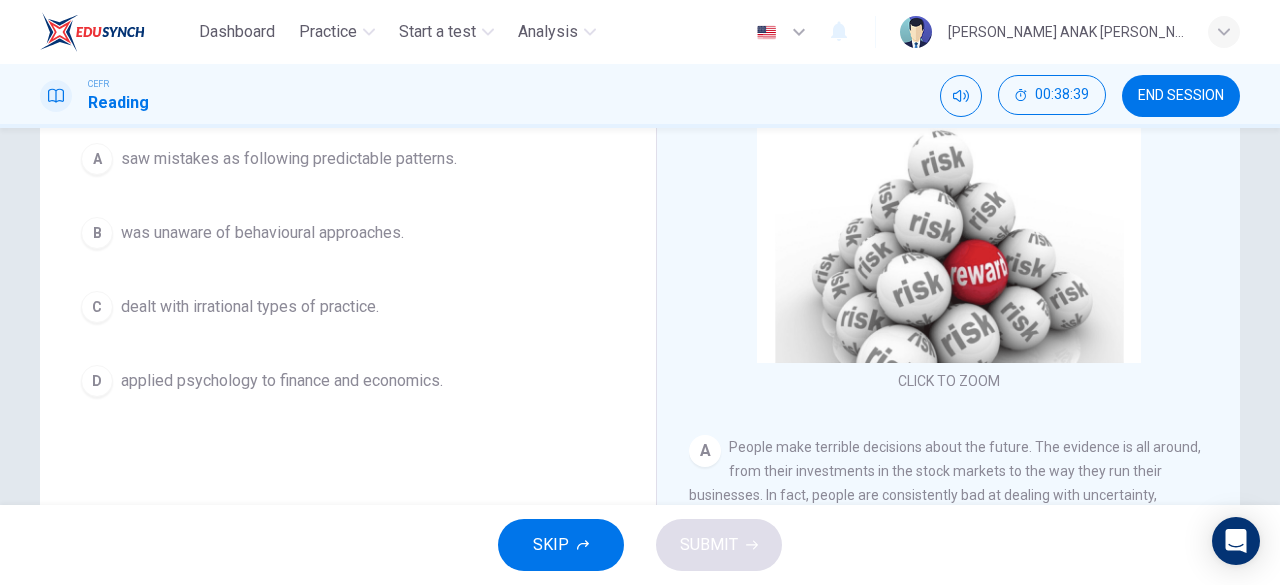 scroll, scrollTop: 242, scrollLeft: 0, axis: vertical 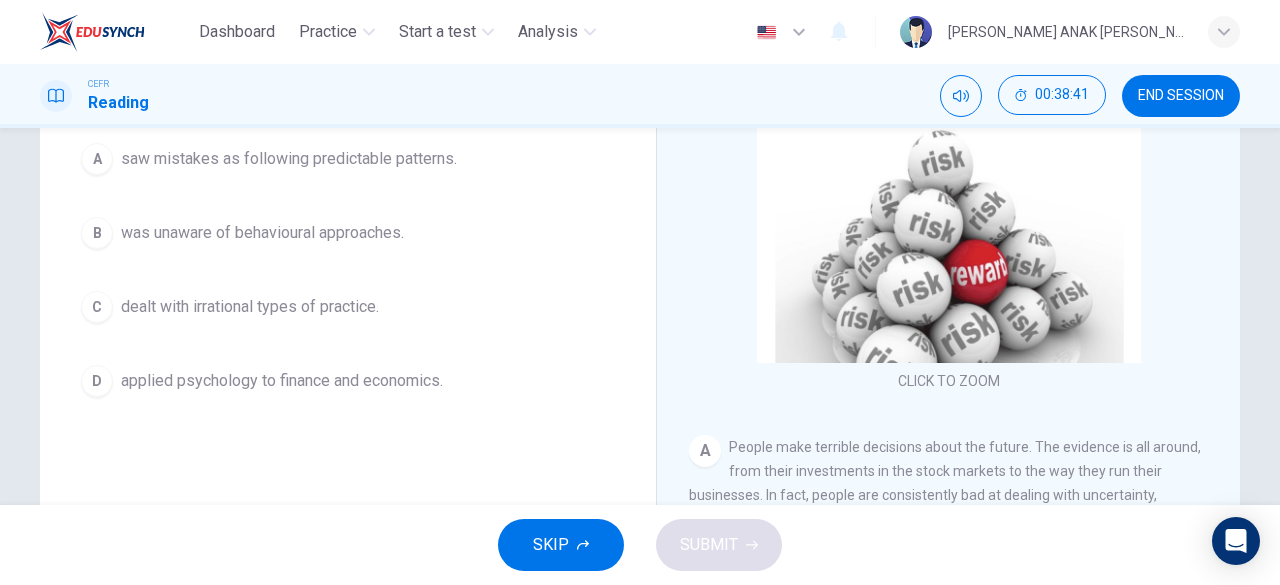 click on "D" at bounding box center [97, 381] 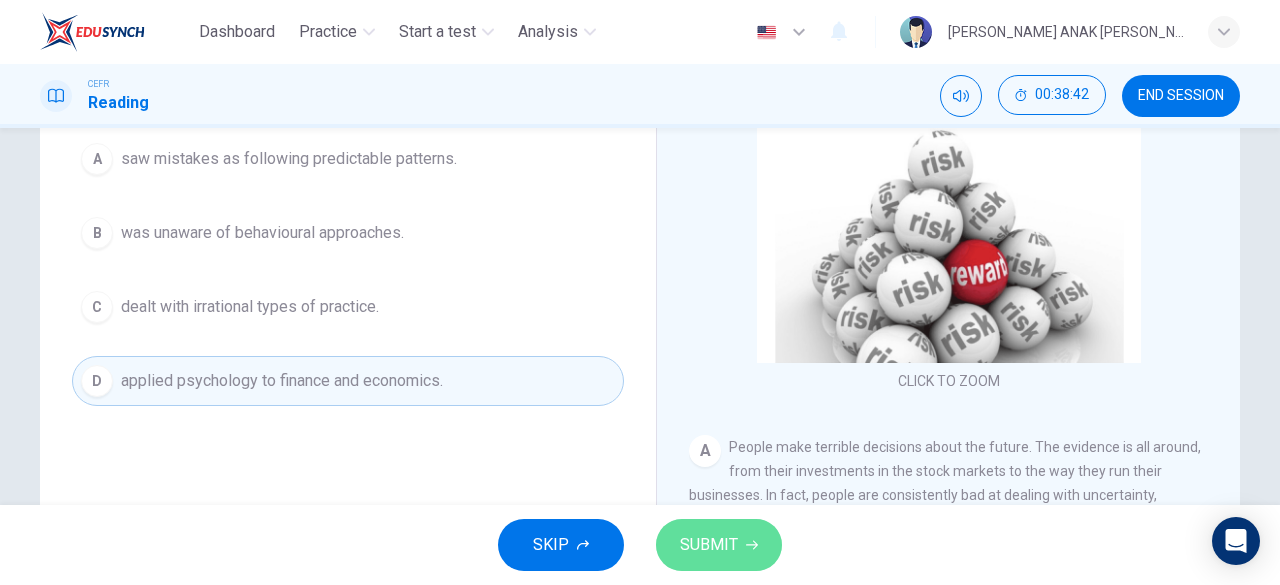 click on "SUBMIT" at bounding box center [709, 545] 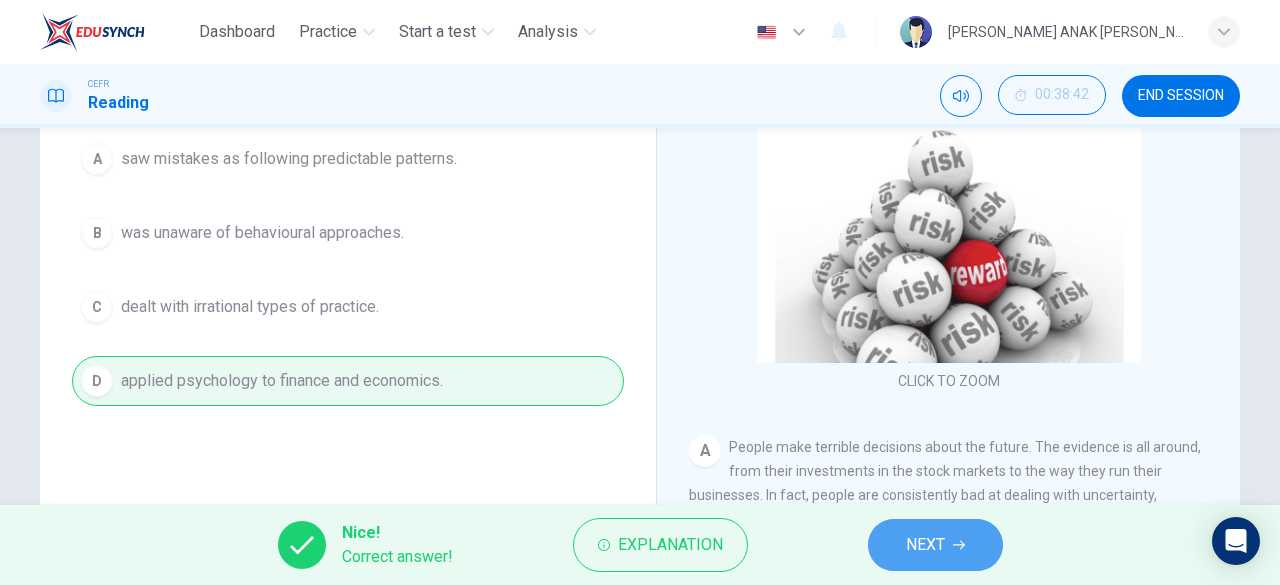 click on "NEXT" at bounding box center (925, 545) 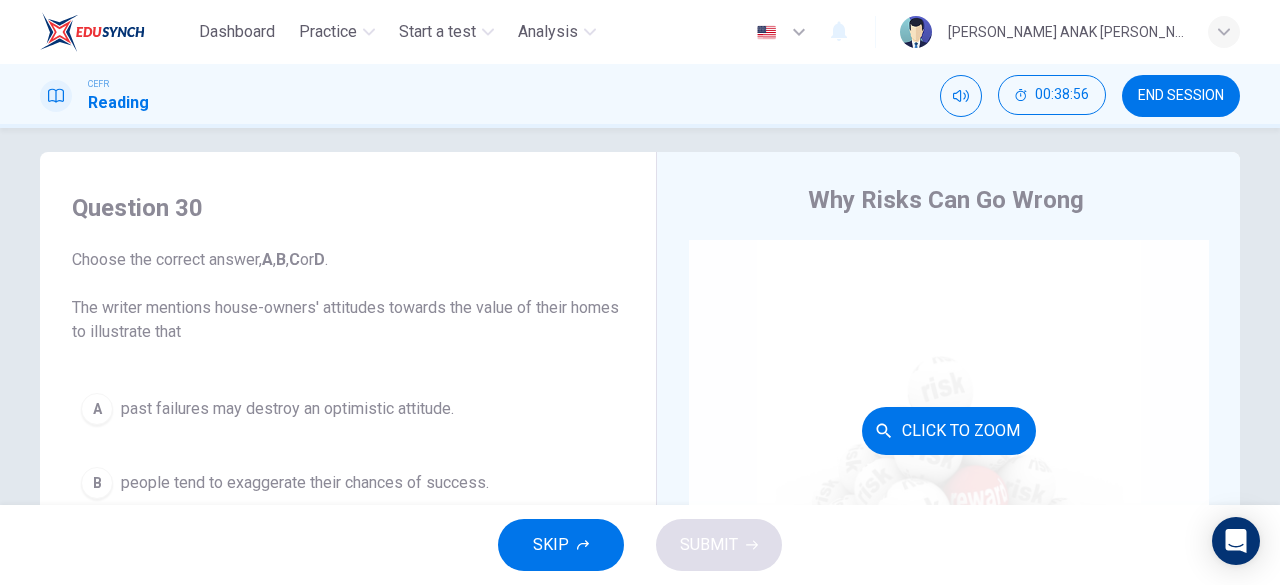 scroll, scrollTop: 0, scrollLeft: 0, axis: both 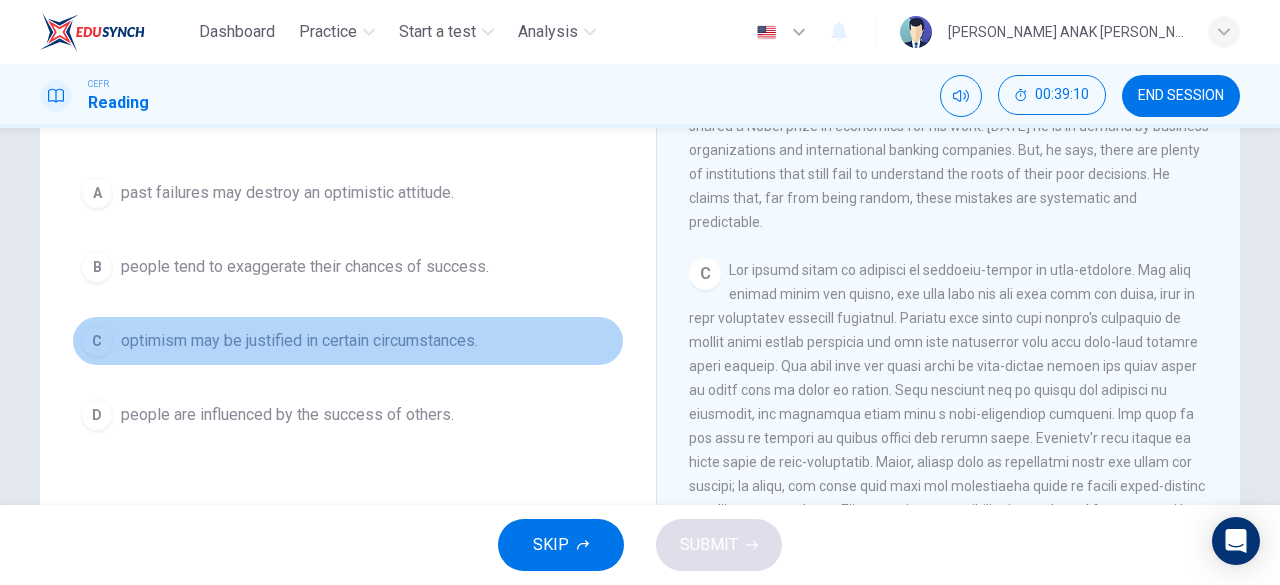 click on "C" at bounding box center (97, 341) 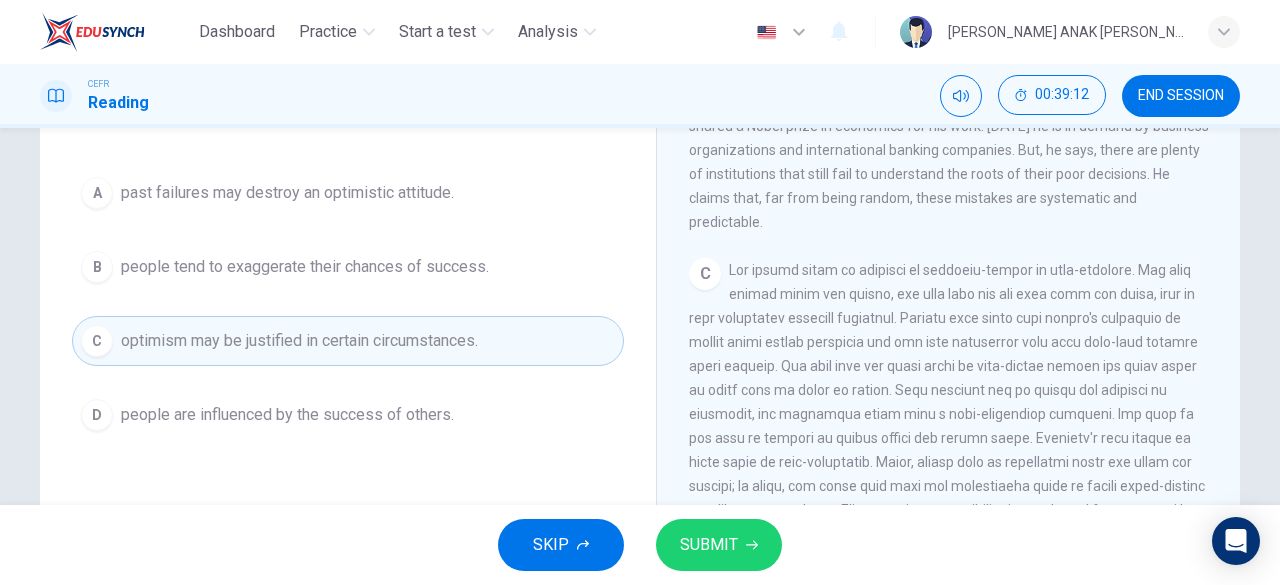 click on "SUBMIT" at bounding box center (709, 545) 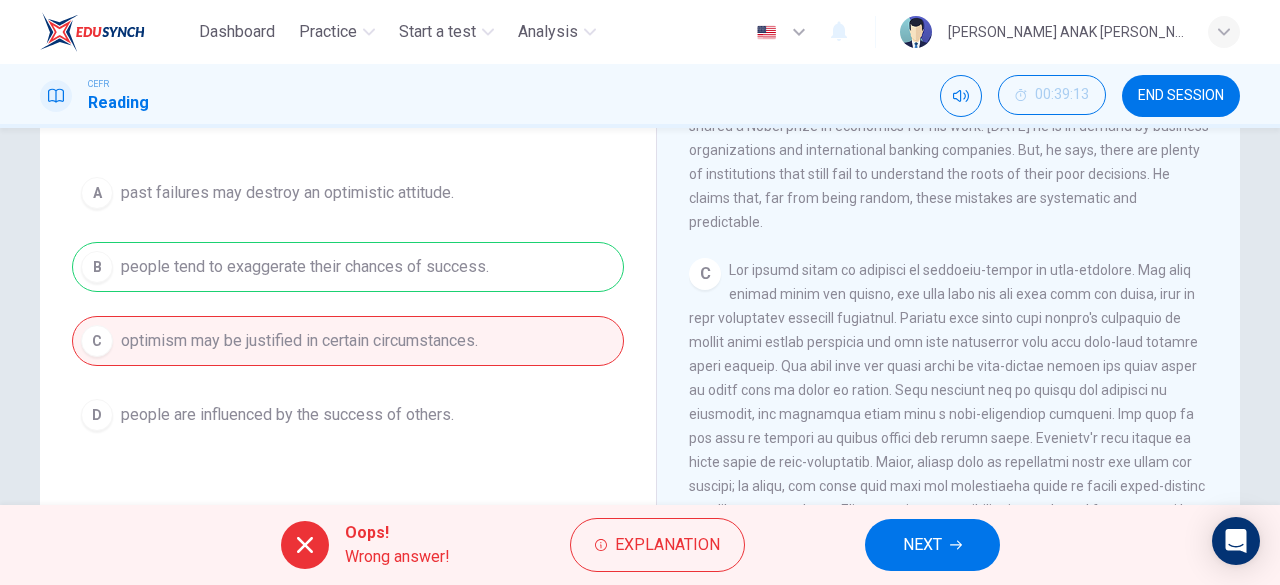 click on "NEXT" at bounding box center [932, 545] 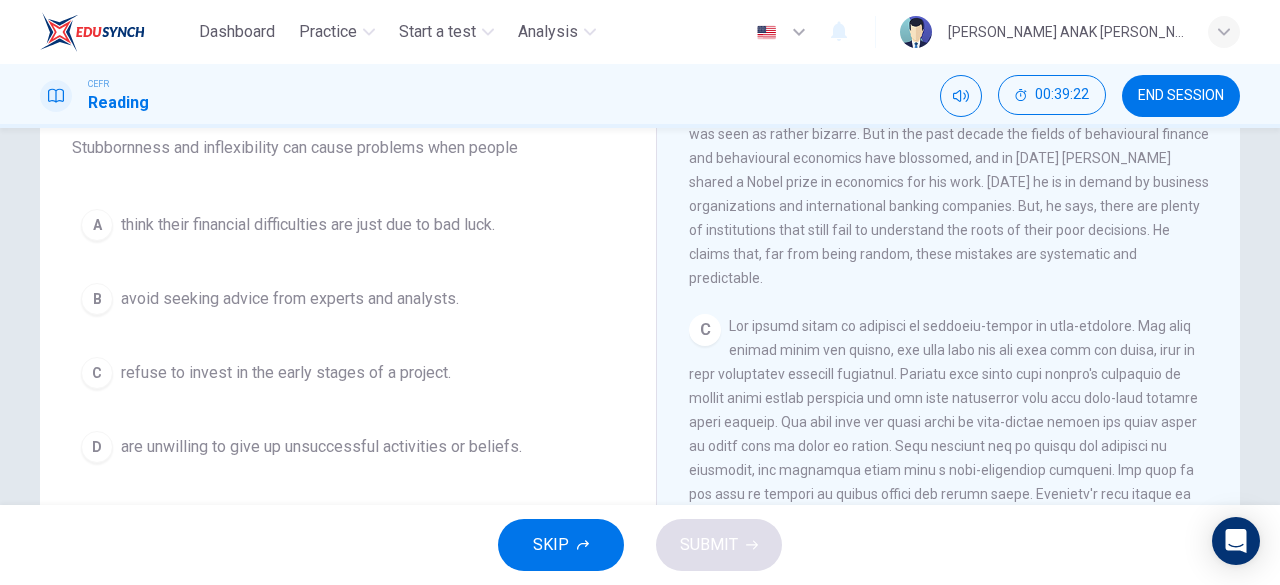 scroll, scrollTop: 178, scrollLeft: 0, axis: vertical 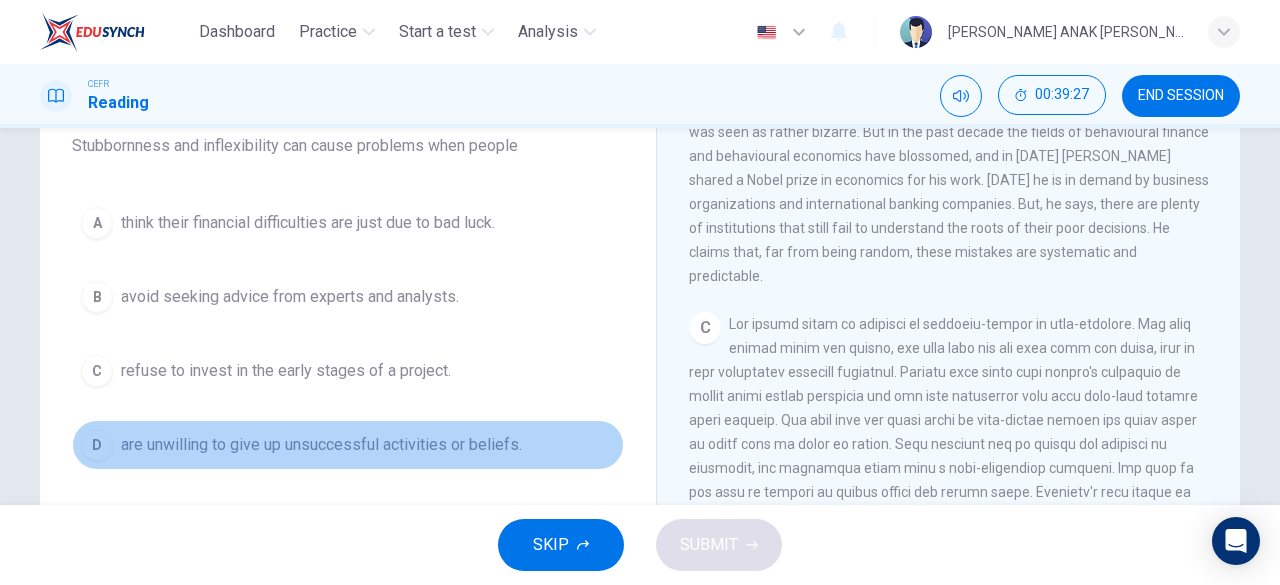 click on "D" at bounding box center [97, 445] 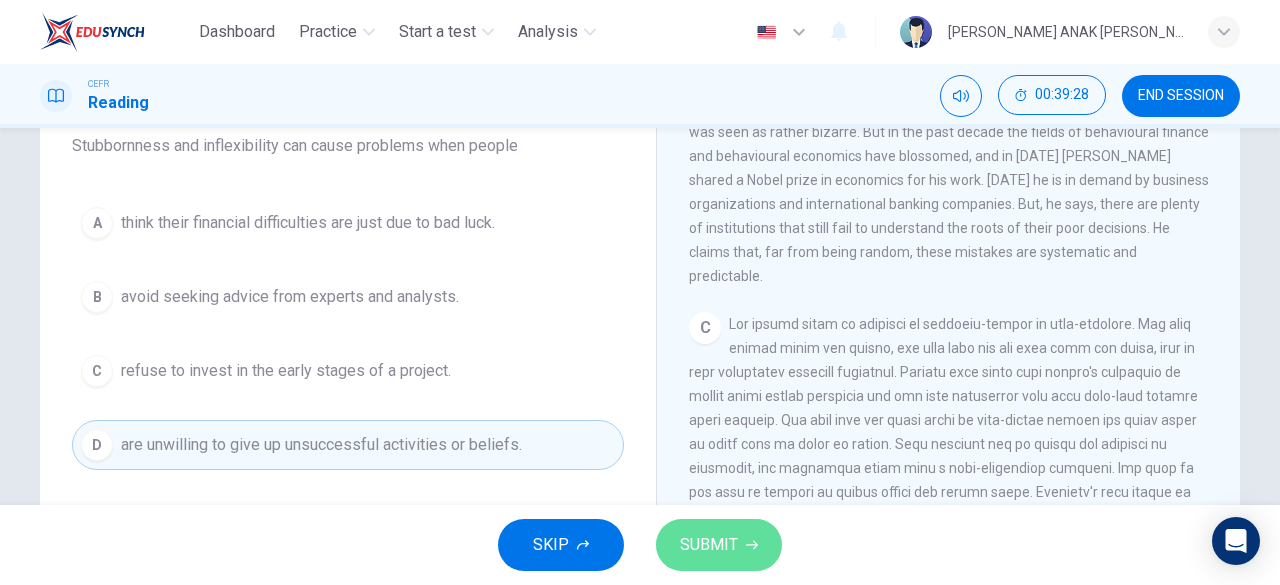 click on "SUBMIT" at bounding box center (709, 545) 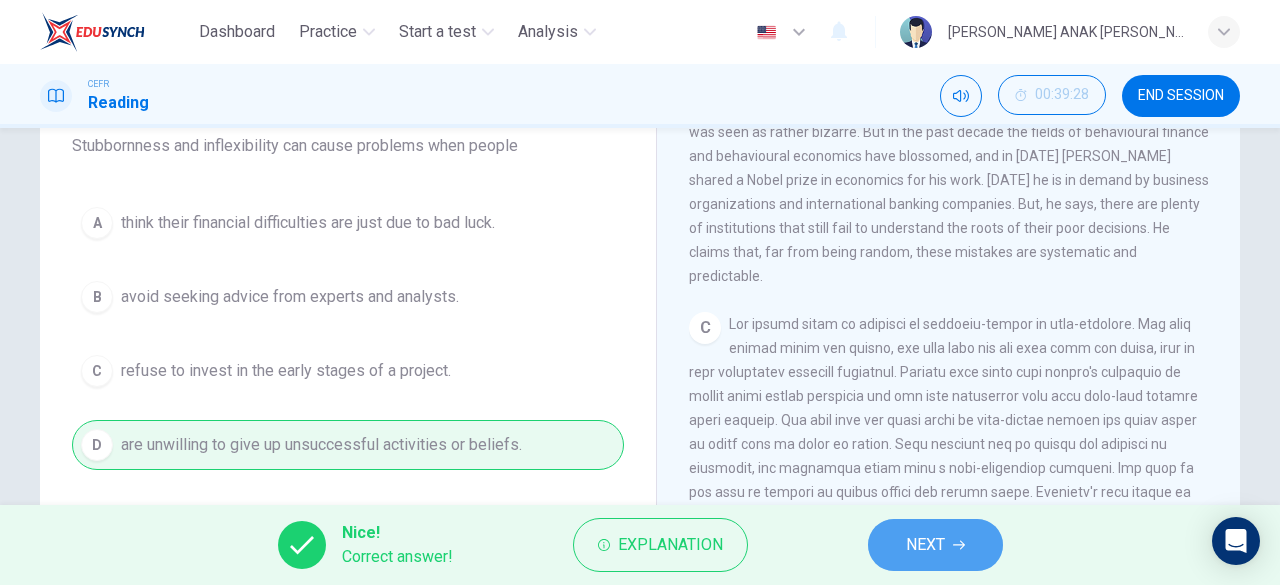 click on "NEXT" at bounding box center (925, 545) 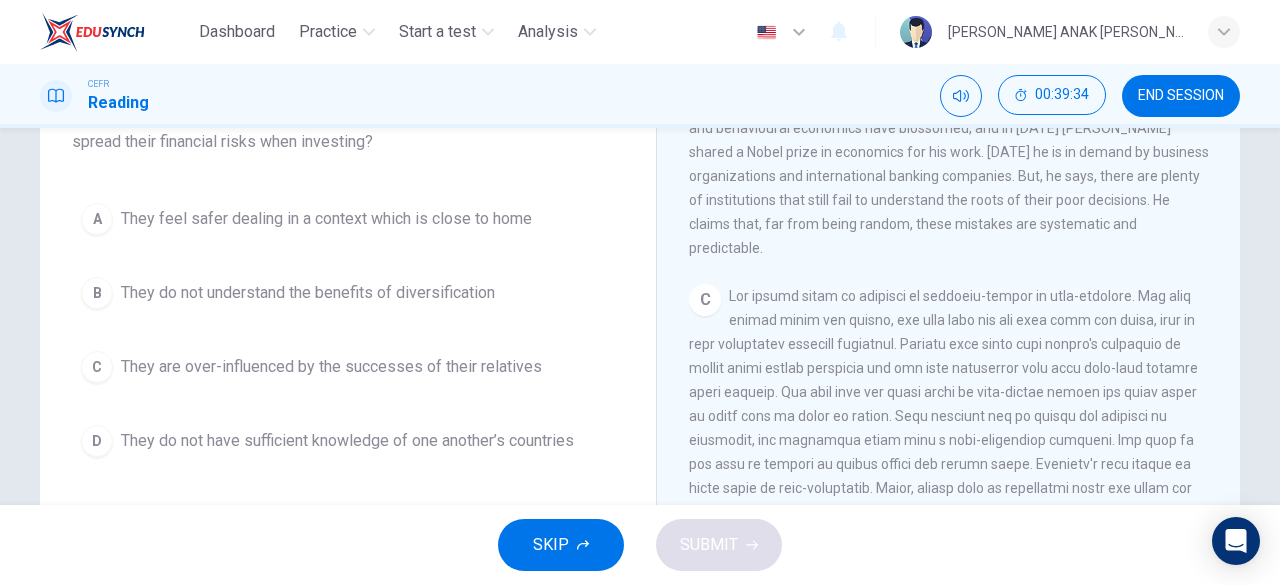 scroll, scrollTop: 220, scrollLeft: 0, axis: vertical 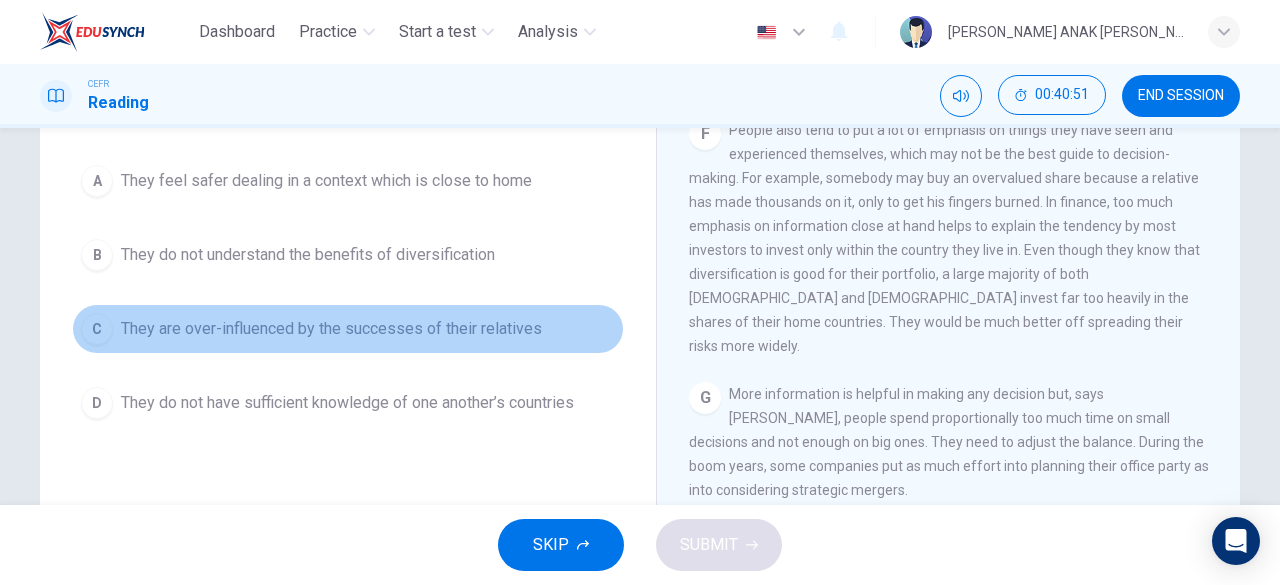 click on "C" at bounding box center (97, 329) 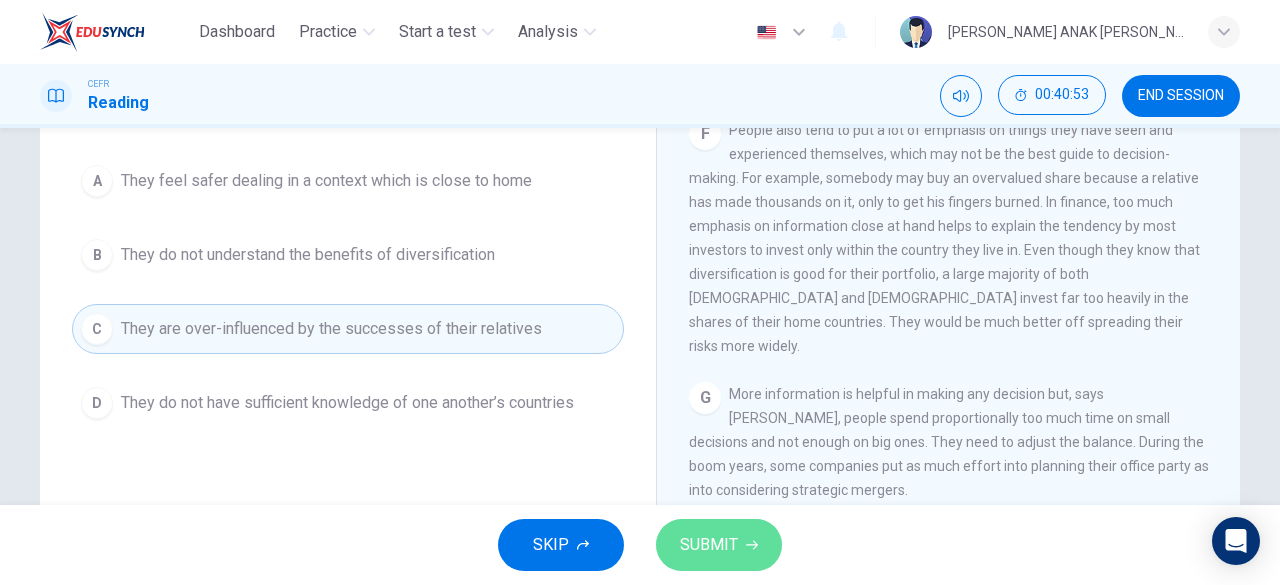 click on "SUBMIT" at bounding box center [709, 545] 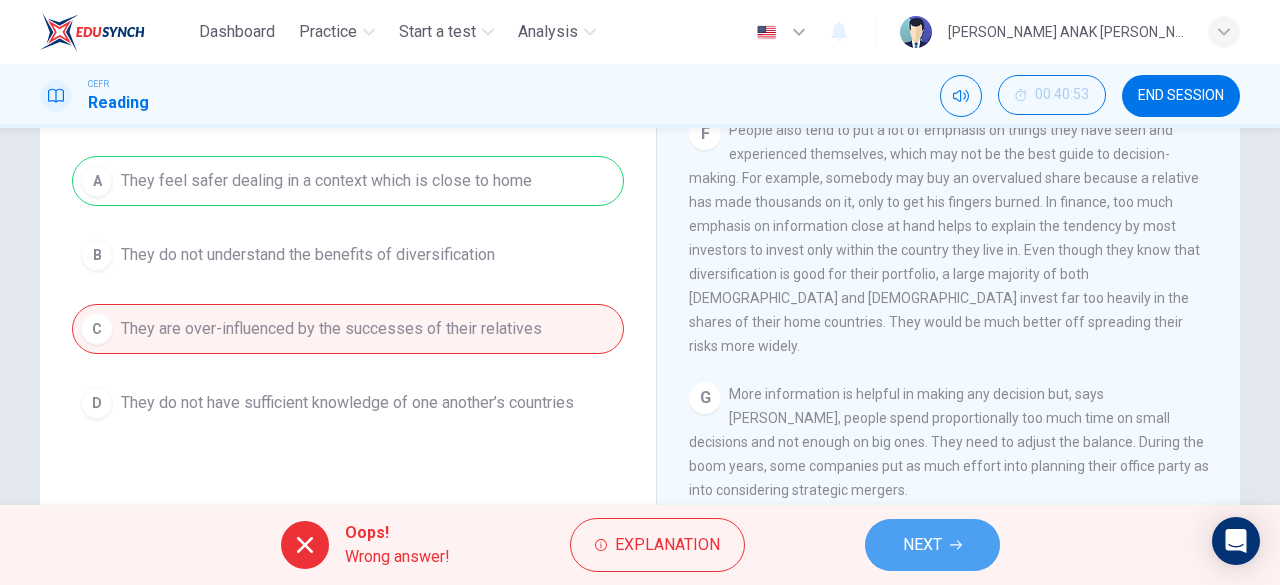 click on "NEXT" at bounding box center [922, 545] 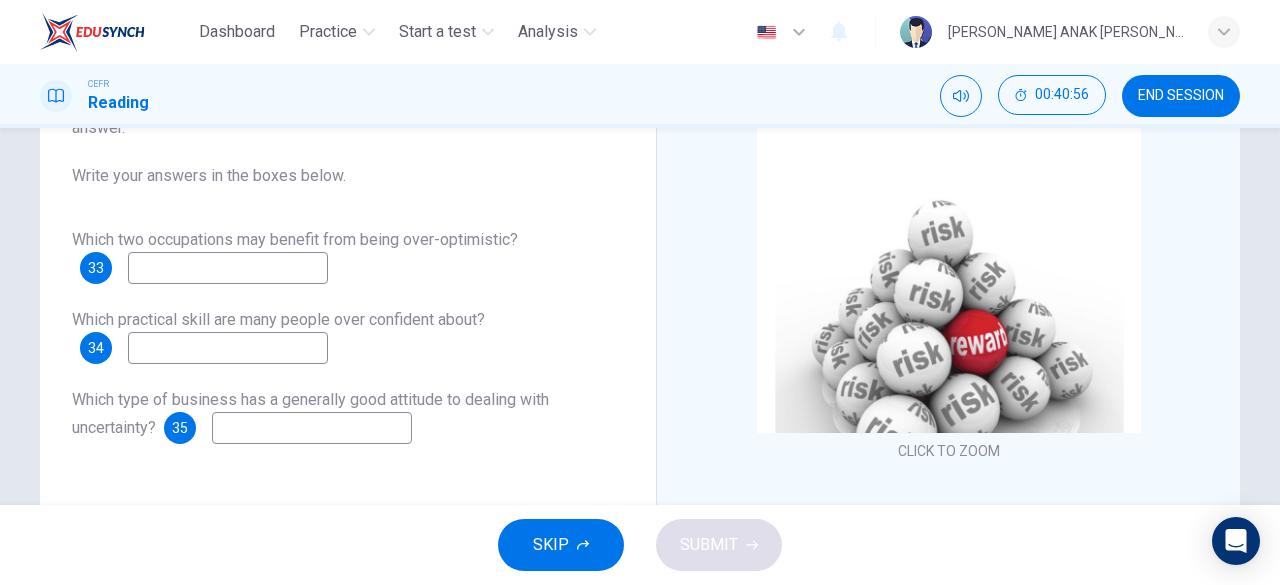 scroll, scrollTop: 176, scrollLeft: 0, axis: vertical 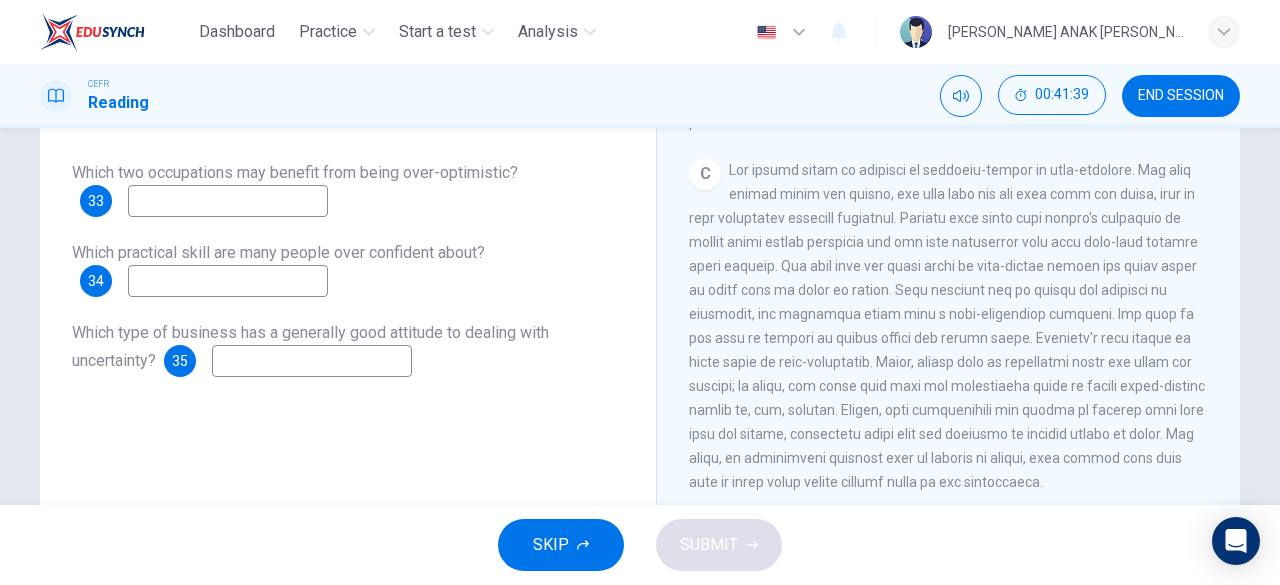 click at bounding box center [228, 281] 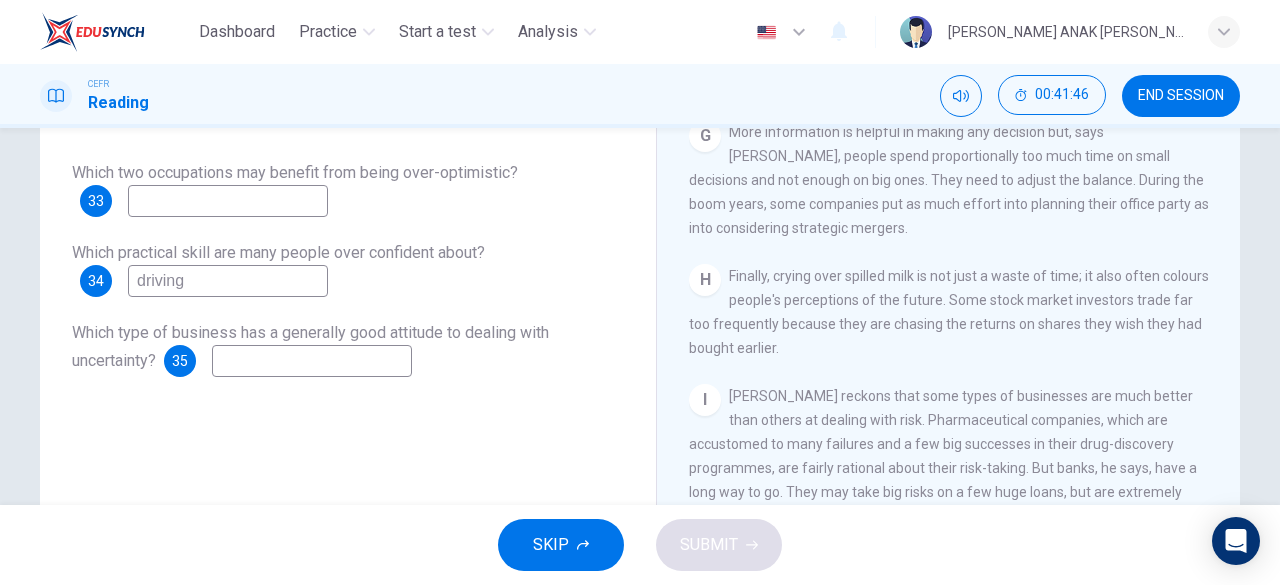scroll, scrollTop: 1806, scrollLeft: 0, axis: vertical 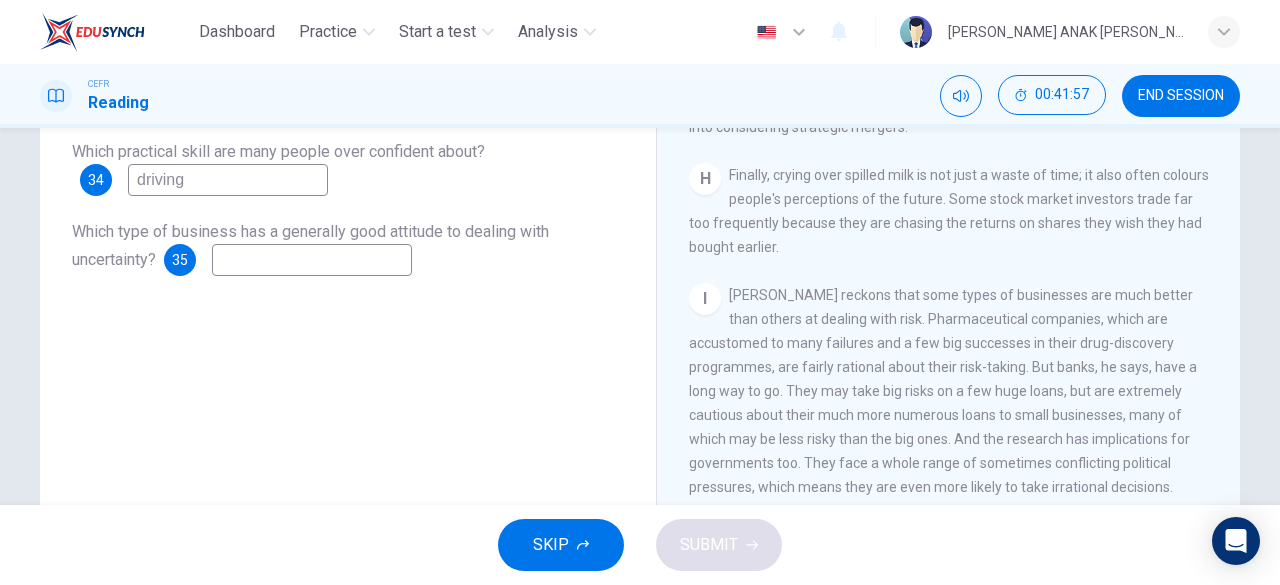 type on "driving" 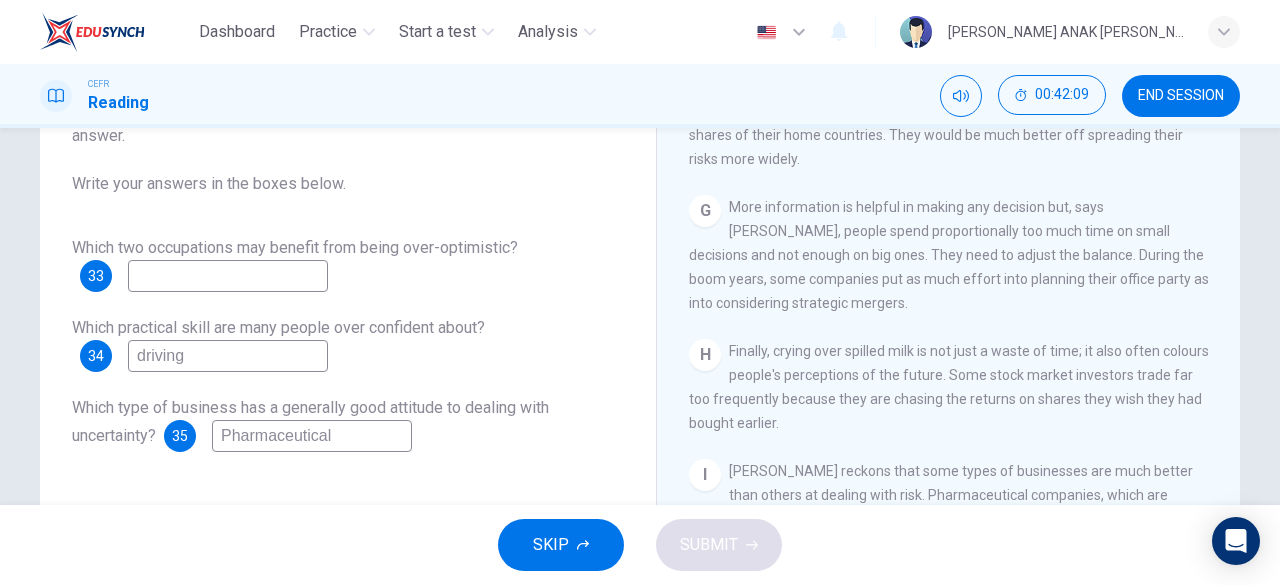 scroll, scrollTop: 163, scrollLeft: 0, axis: vertical 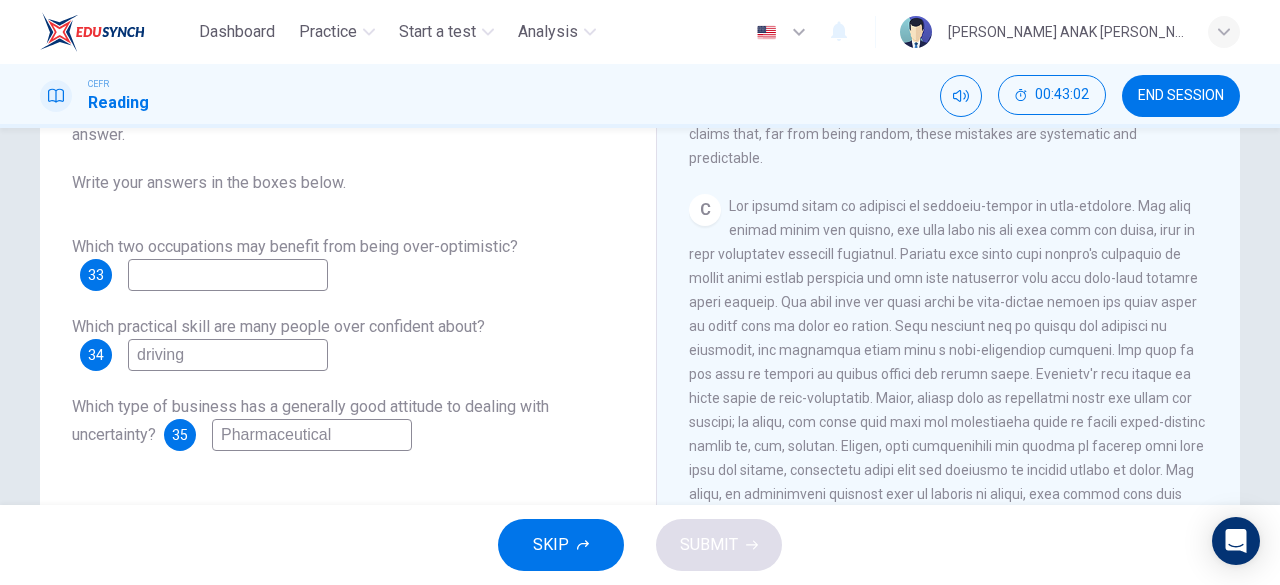 type on "Pharmaceutical" 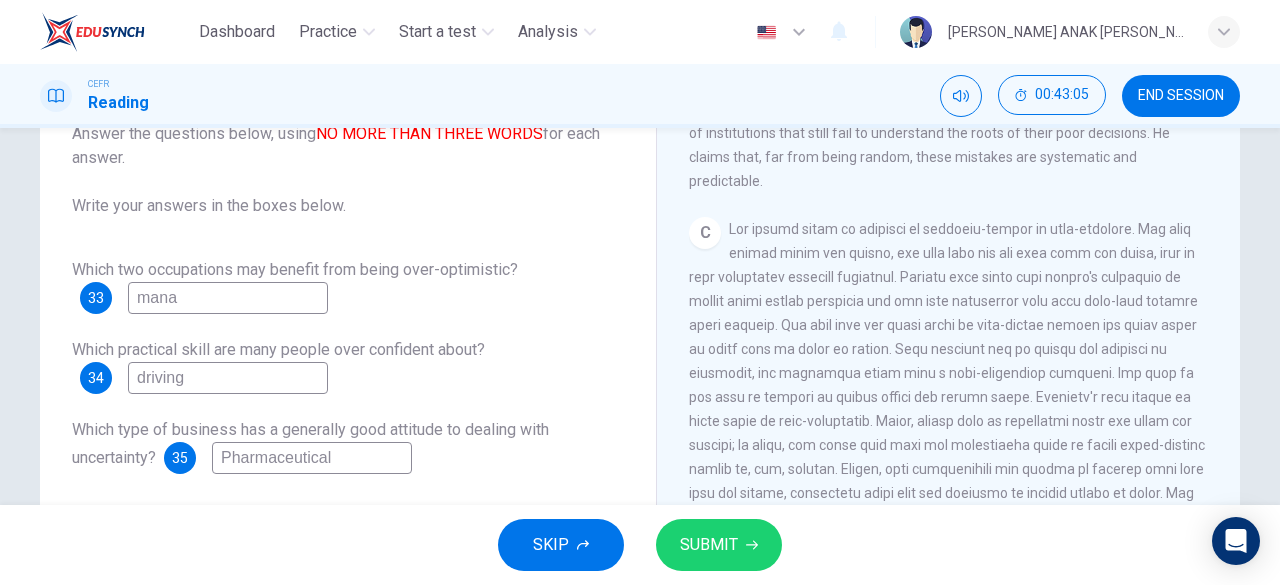 scroll, scrollTop: 141, scrollLeft: 0, axis: vertical 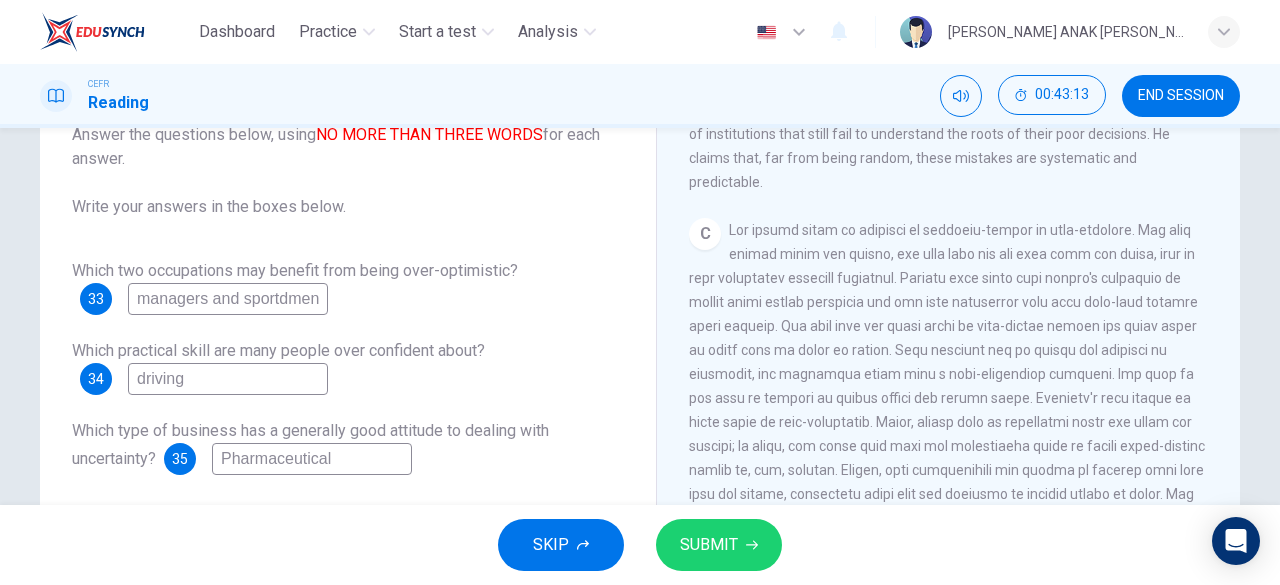 click on "managers and sportdmen" at bounding box center [228, 299] 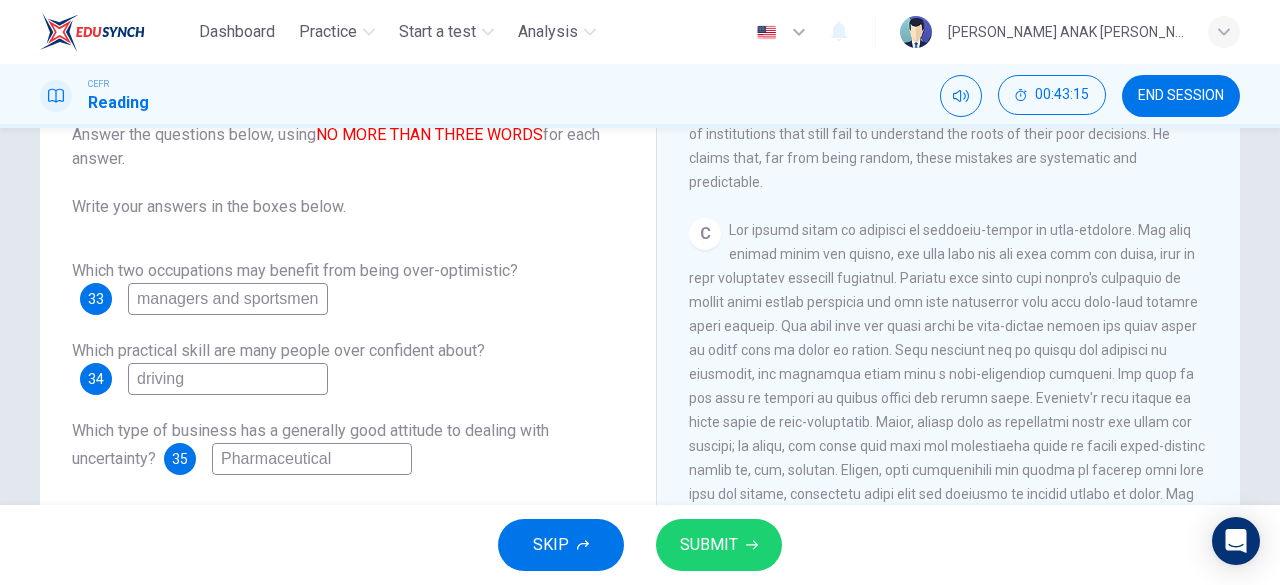 type on "managers and sportsmen" 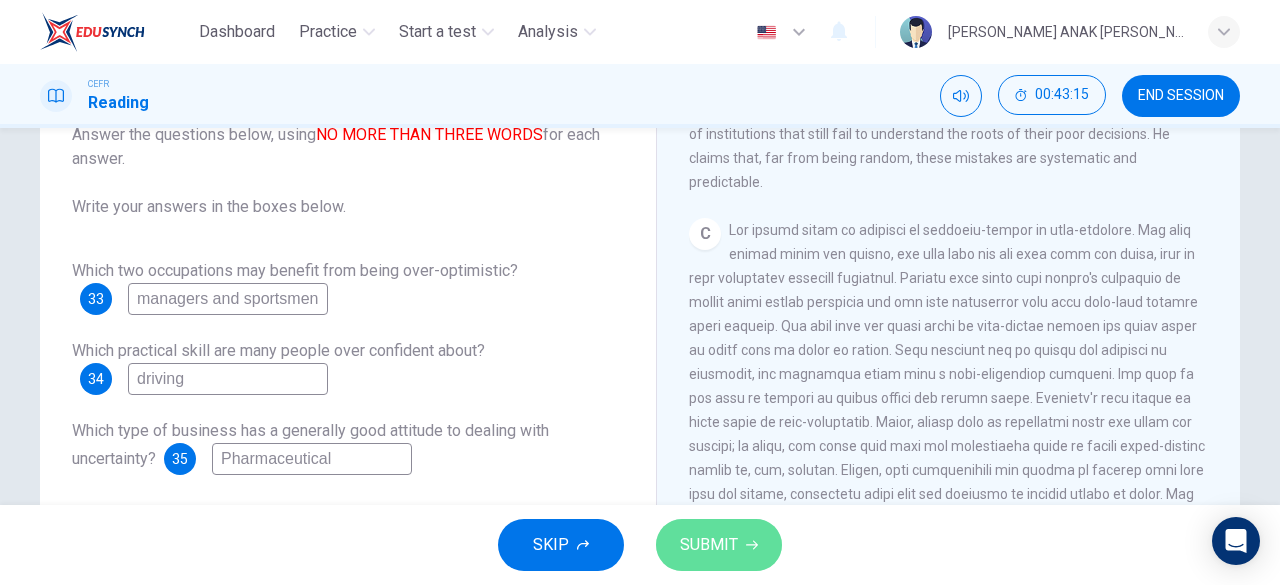 click on "SUBMIT" at bounding box center (709, 545) 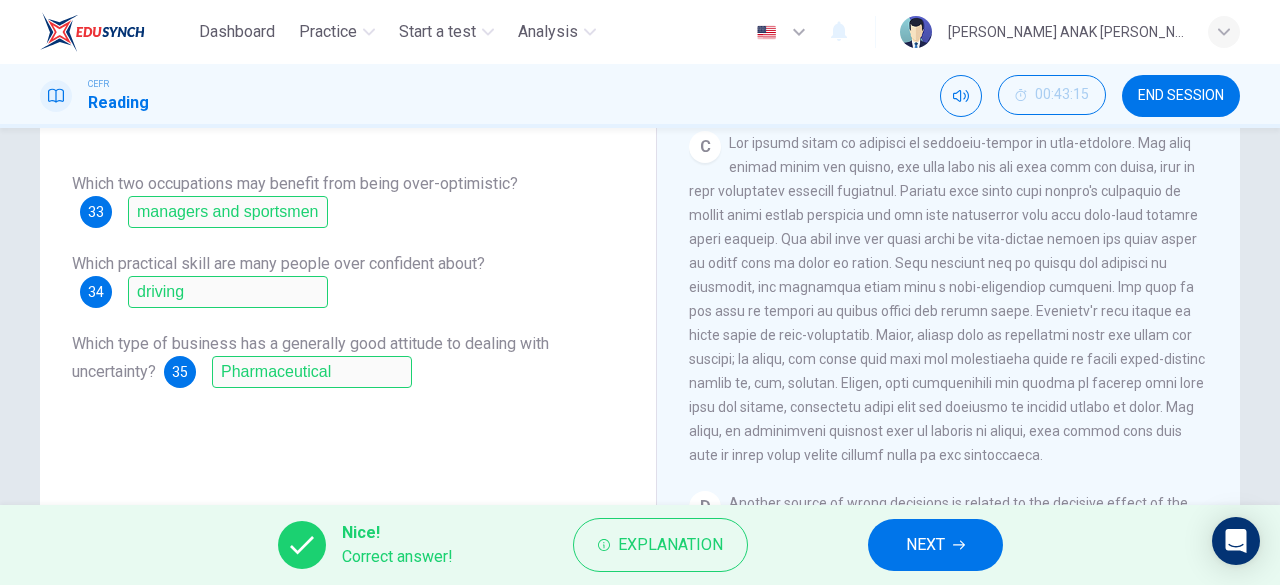 scroll, scrollTop: 214, scrollLeft: 0, axis: vertical 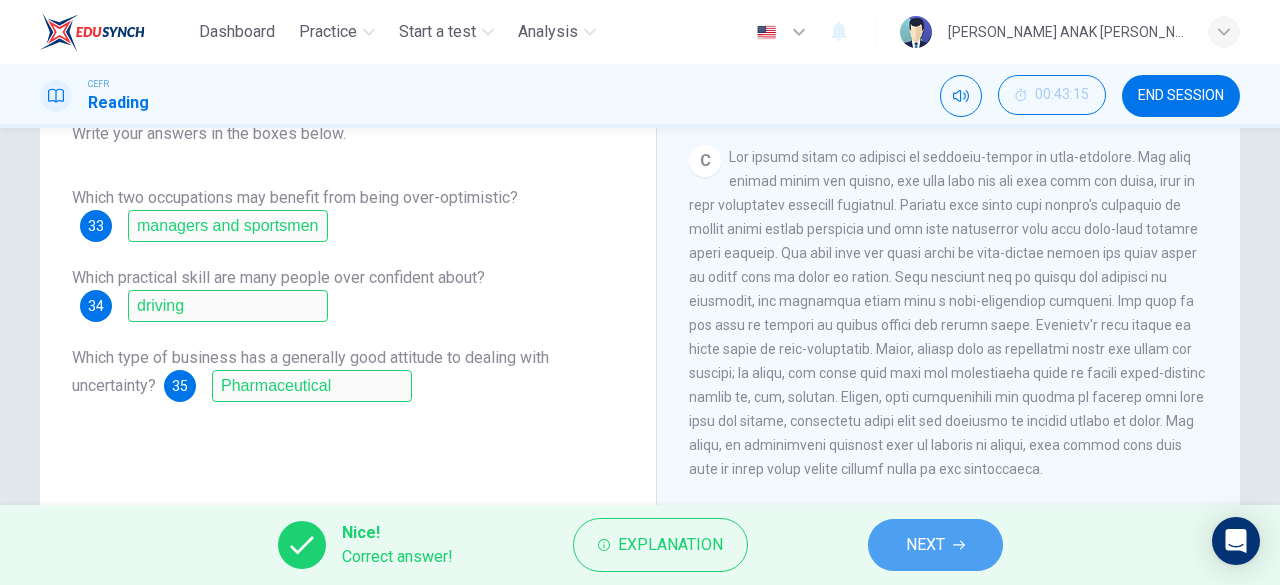 click on "NEXT" at bounding box center (925, 545) 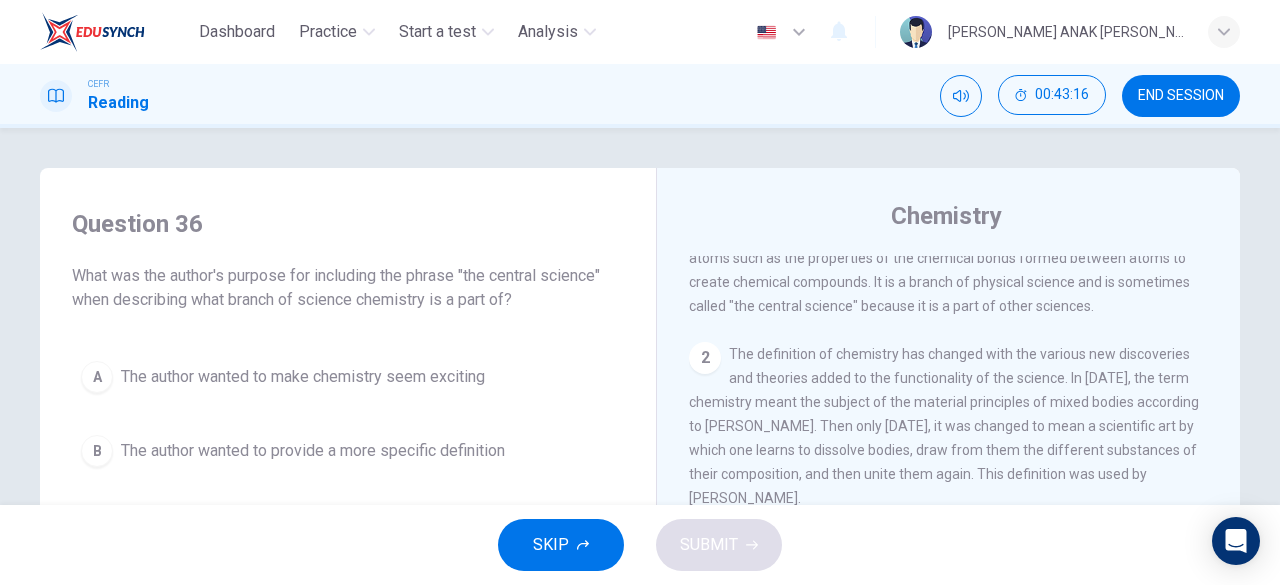 scroll, scrollTop: 0, scrollLeft: 0, axis: both 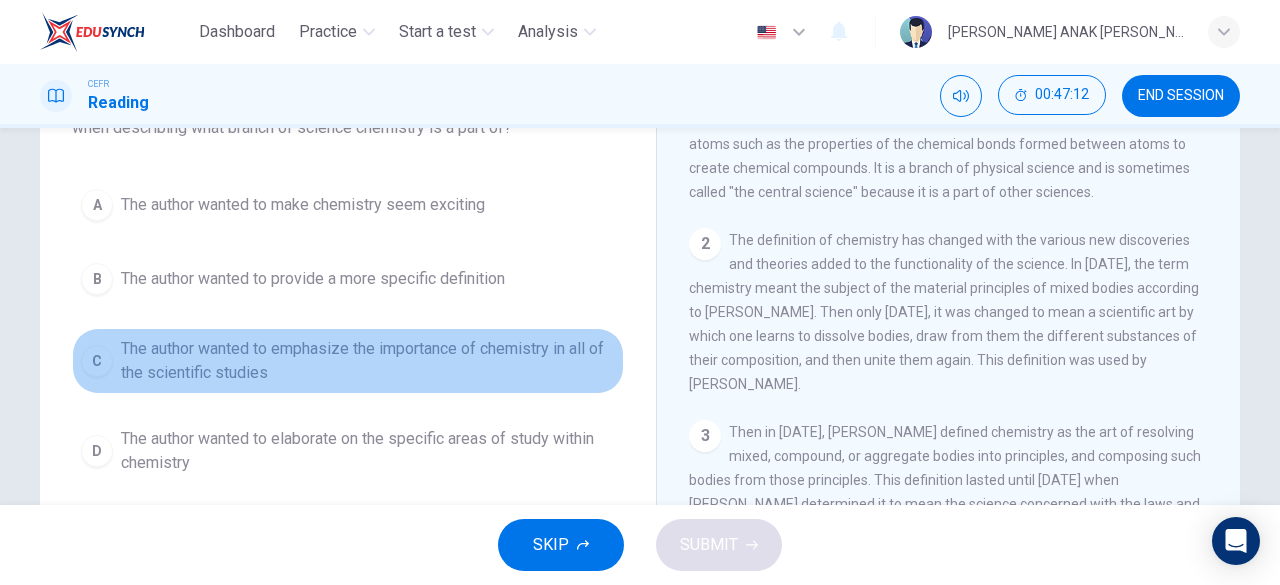 click on "C" at bounding box center [97, 361] 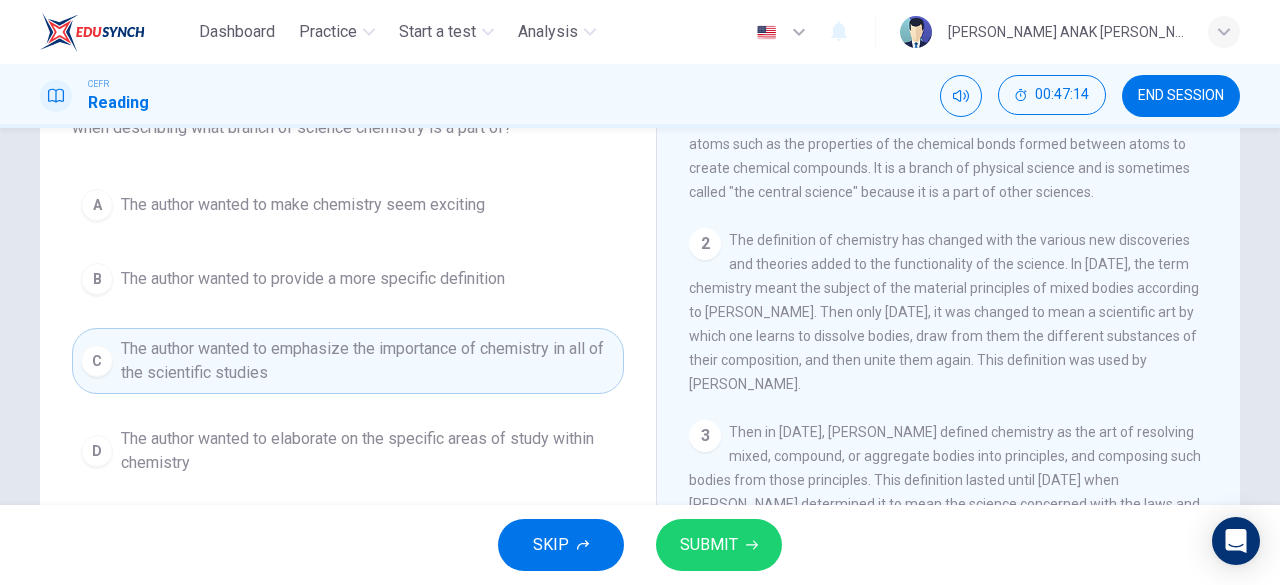scroll, scrollTop: 180, scrollLeft: 0, axis: vertical 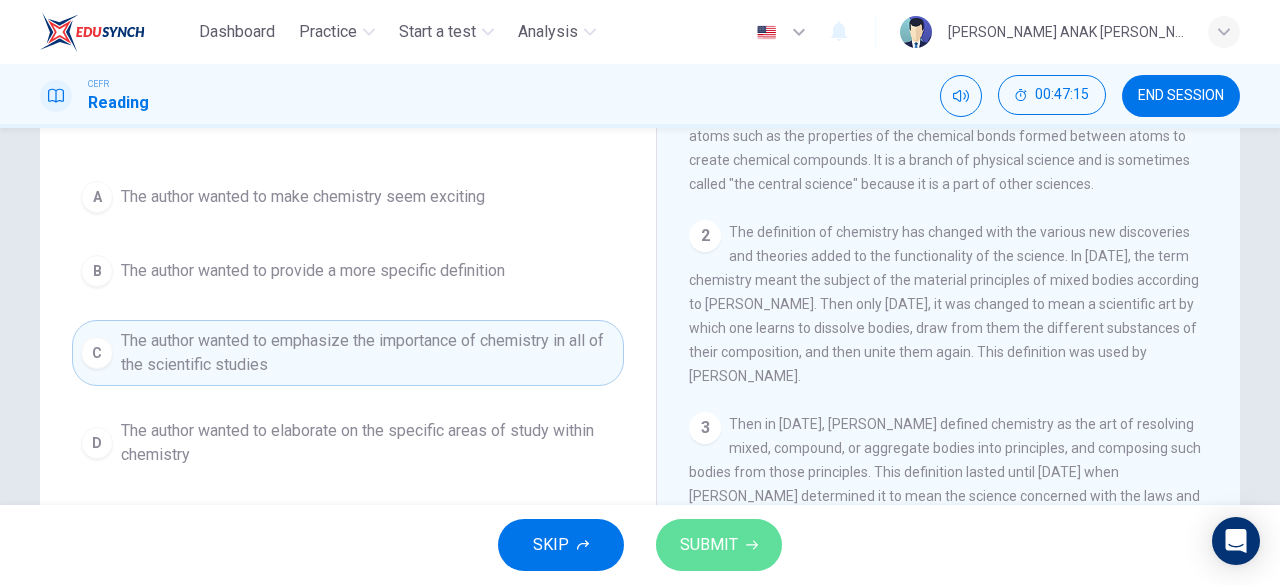click on "SUBMIT" at bounding box center (719, 545) 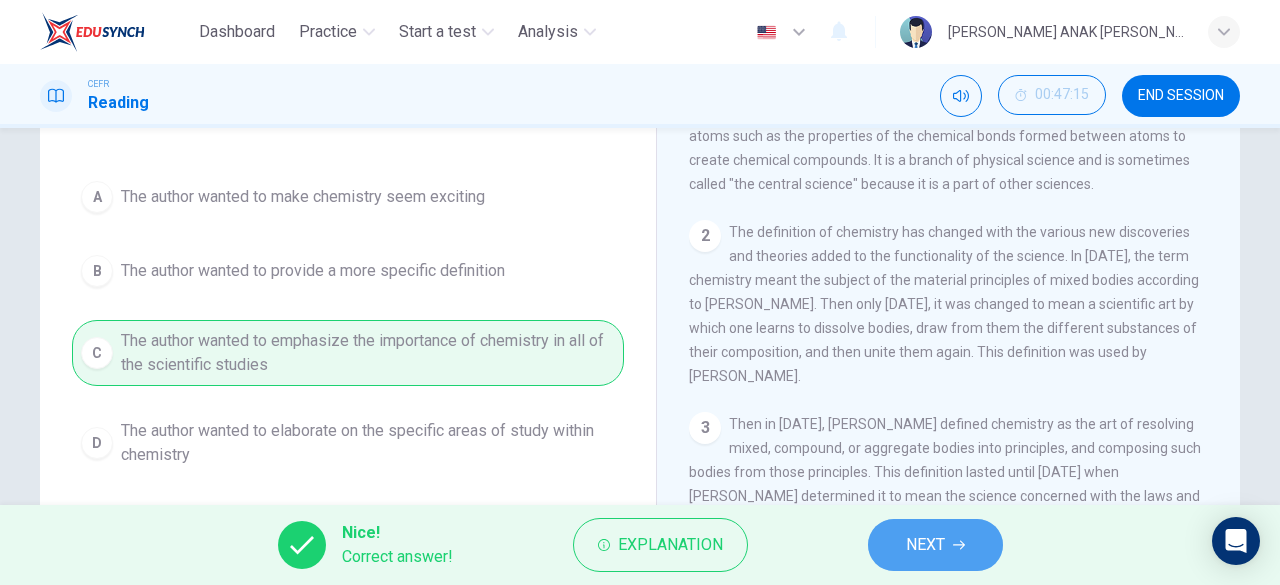 click on "NEXT" at bounding box center (935, 545) 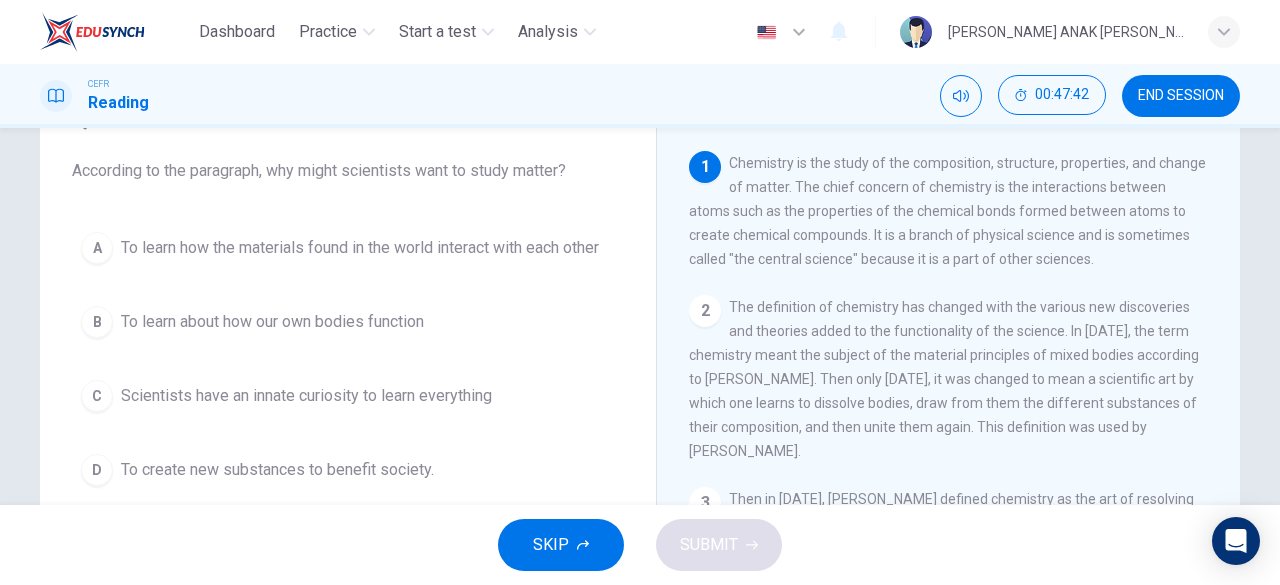 scroll, scrollTop: 106, scrollLeft: 0, axis: vertical 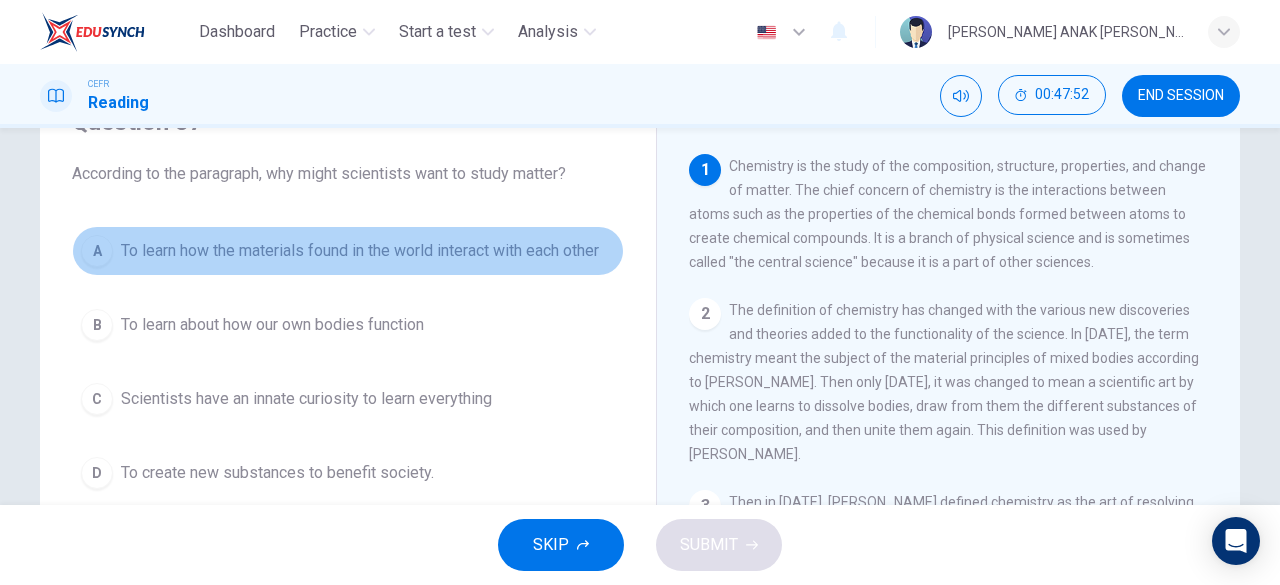 click on "A" at bounding box center [97, 251] 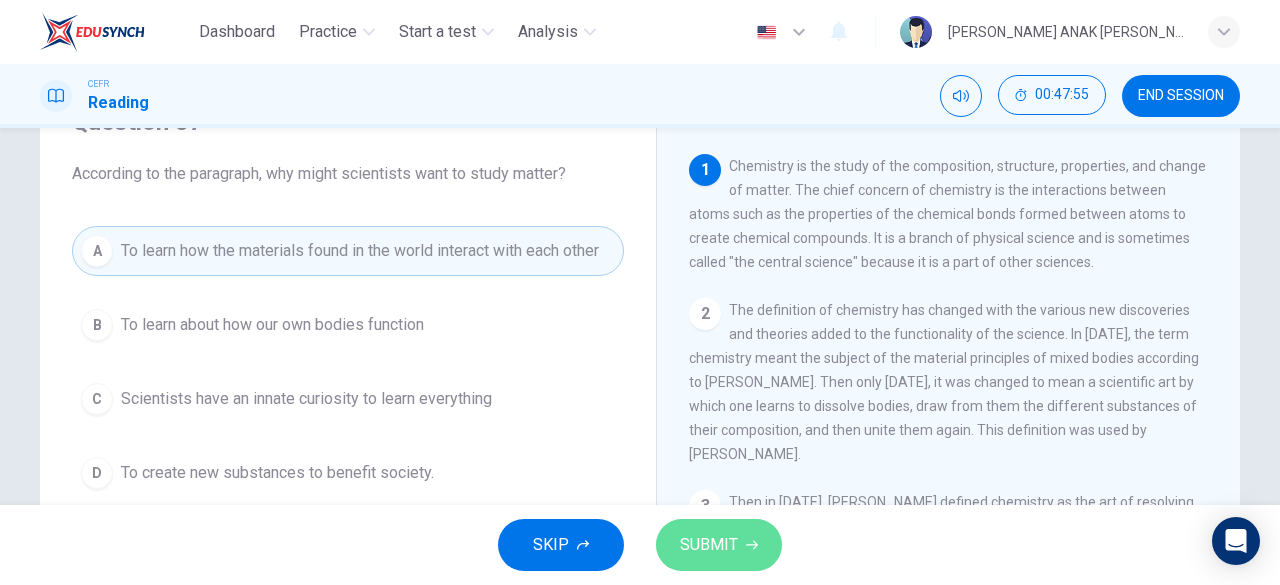 click on "SUBMIT" at bounding box center [709, 545] 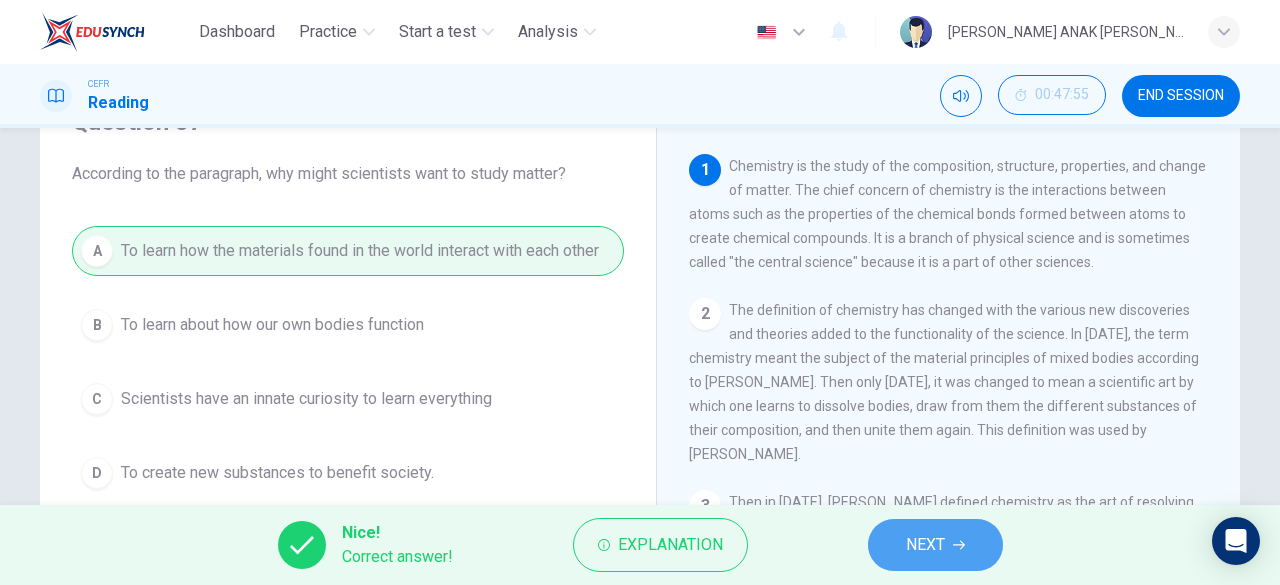 click 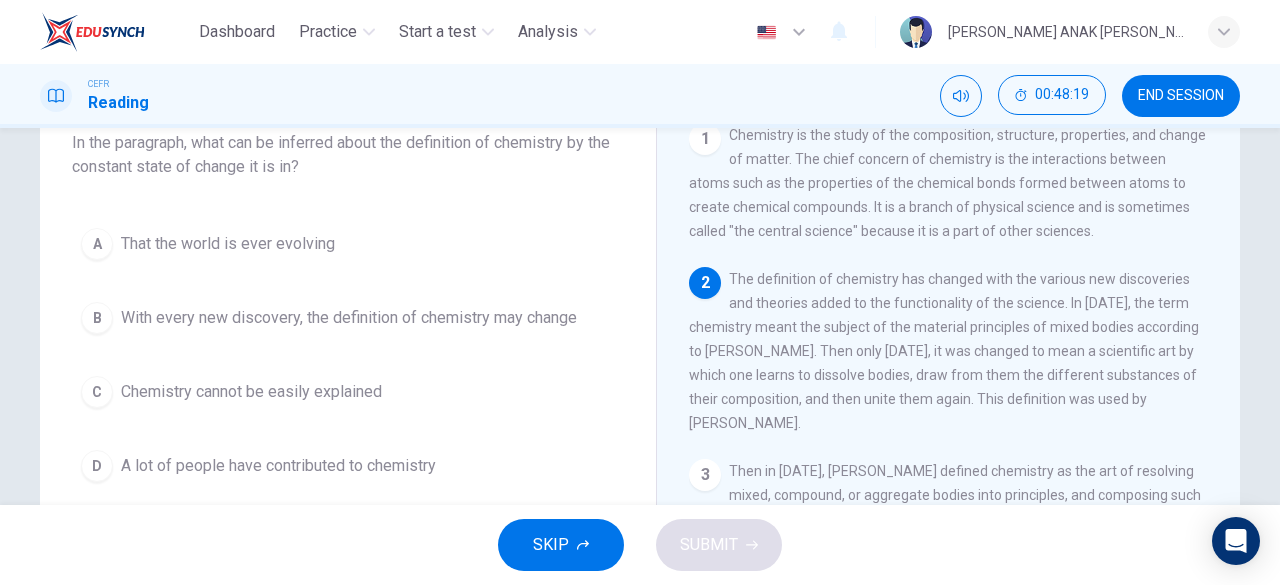 scroll, scrollTop: 131, scrollLeft: 0, axis: vertical 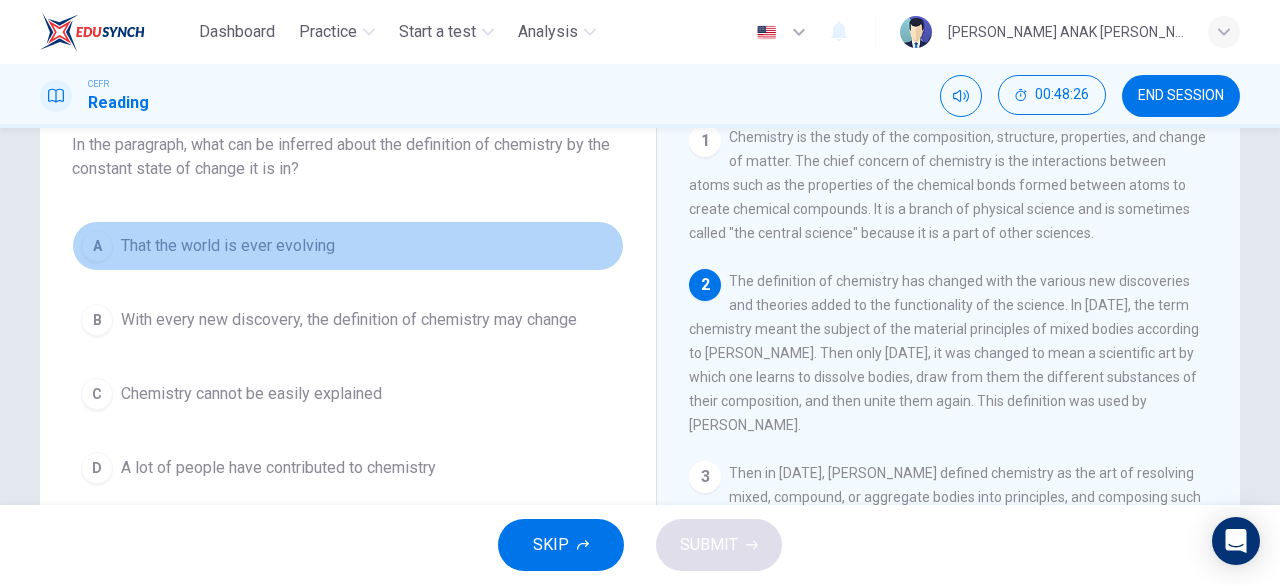 click on "A" at bounding box center (97, 246) 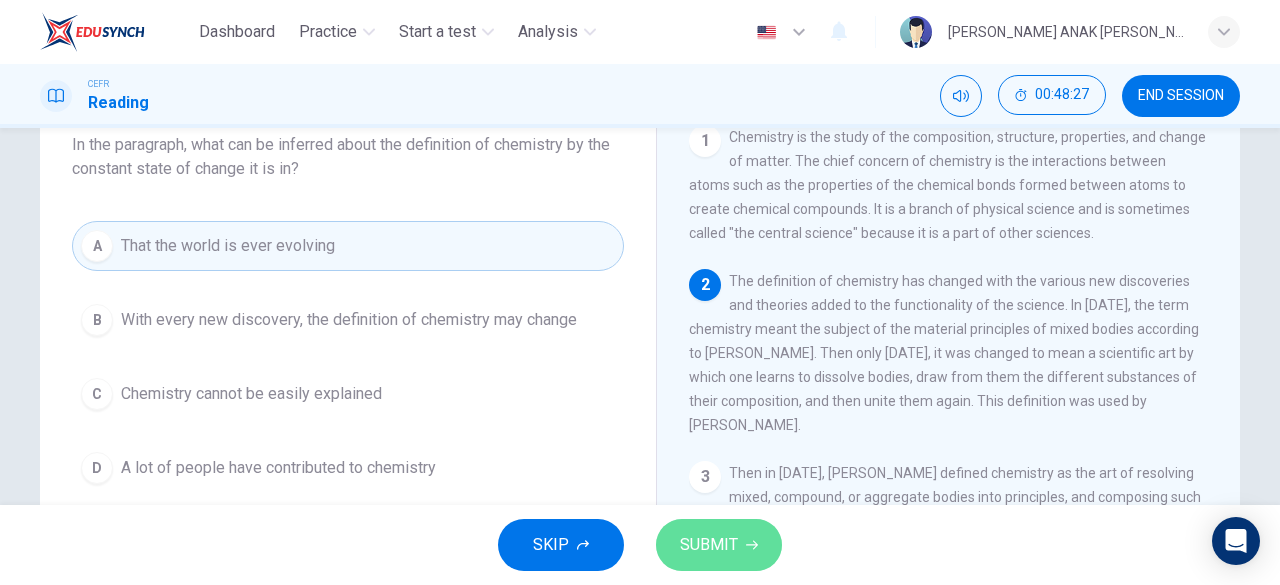 click on "SUBMIT" at bounding box center (709, 545) 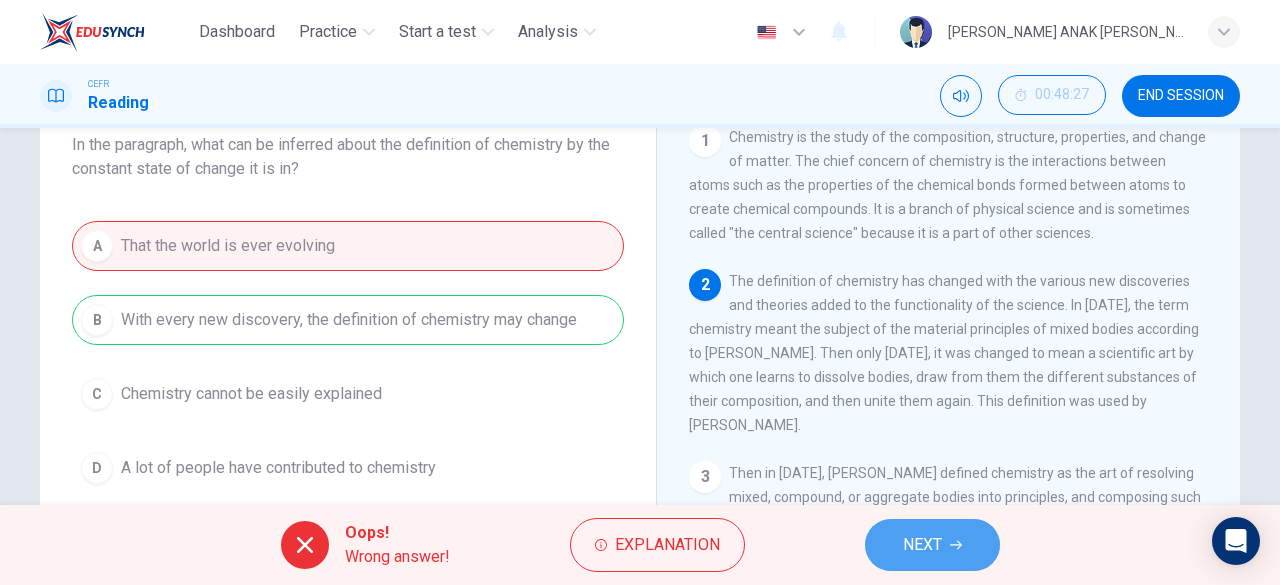 click on "NEXT" at bounding box center (932, 545) 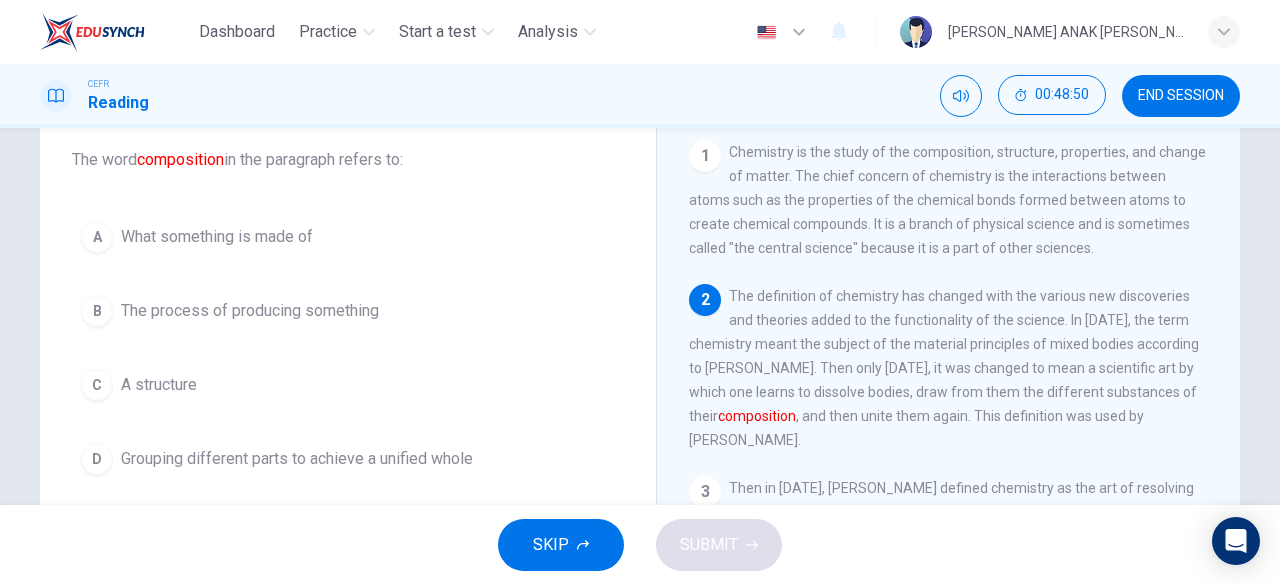 scroll, scrollTop: 115, scrollLeft: 0, axis: vertical 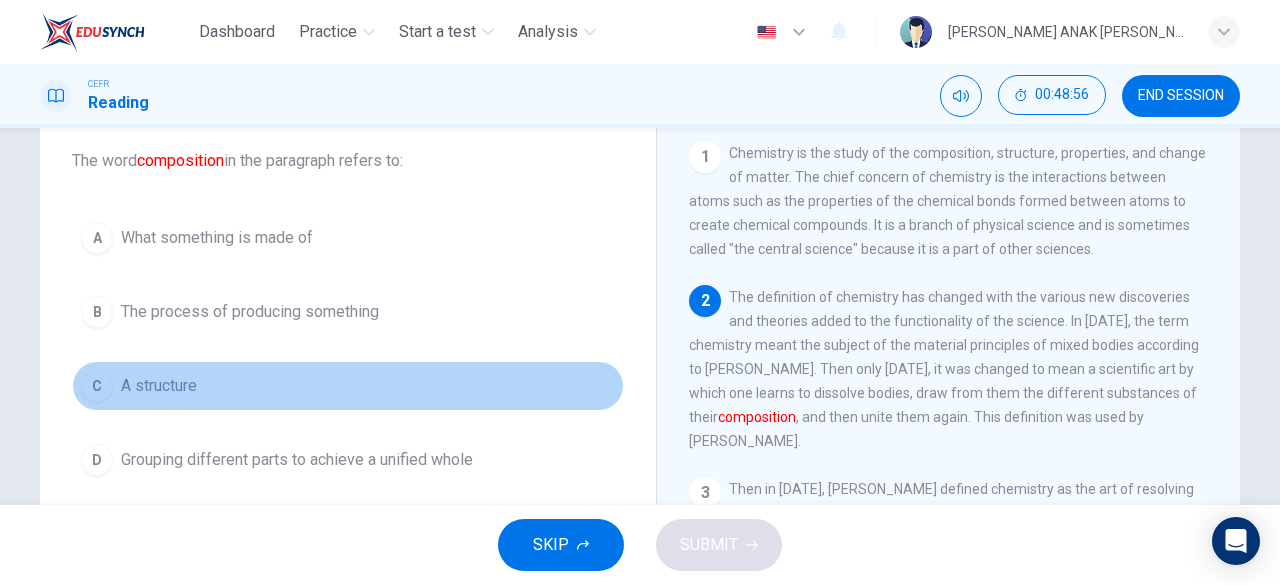 click on "C A structure" at bounding box center [348, 386] 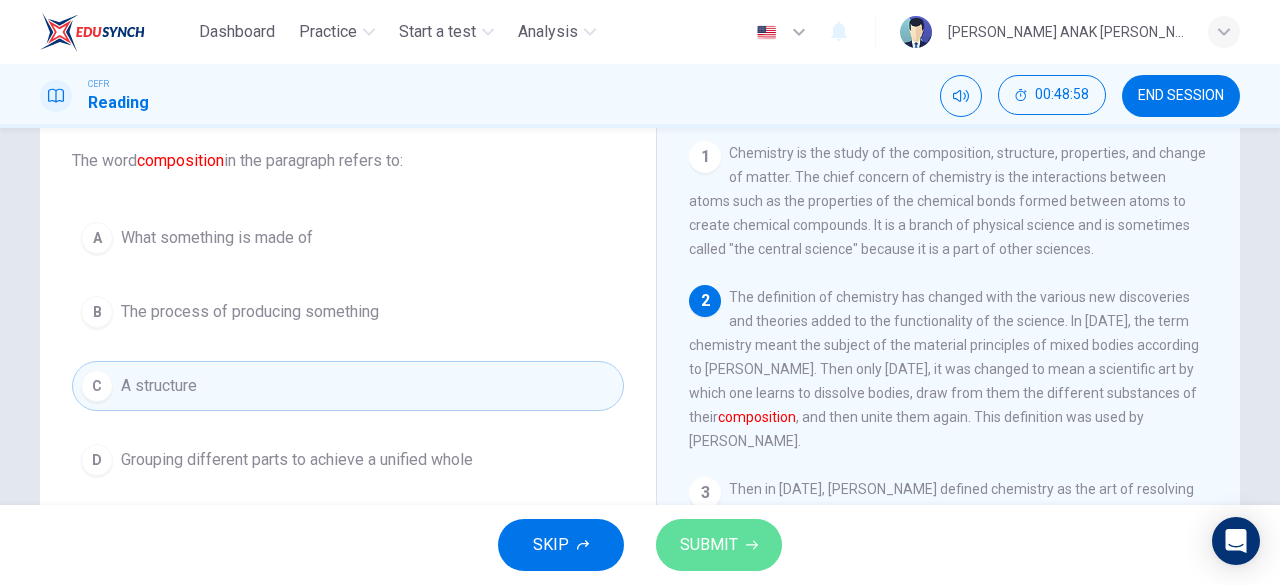 click on "SUBMIT" at bounding box center (719, 545) 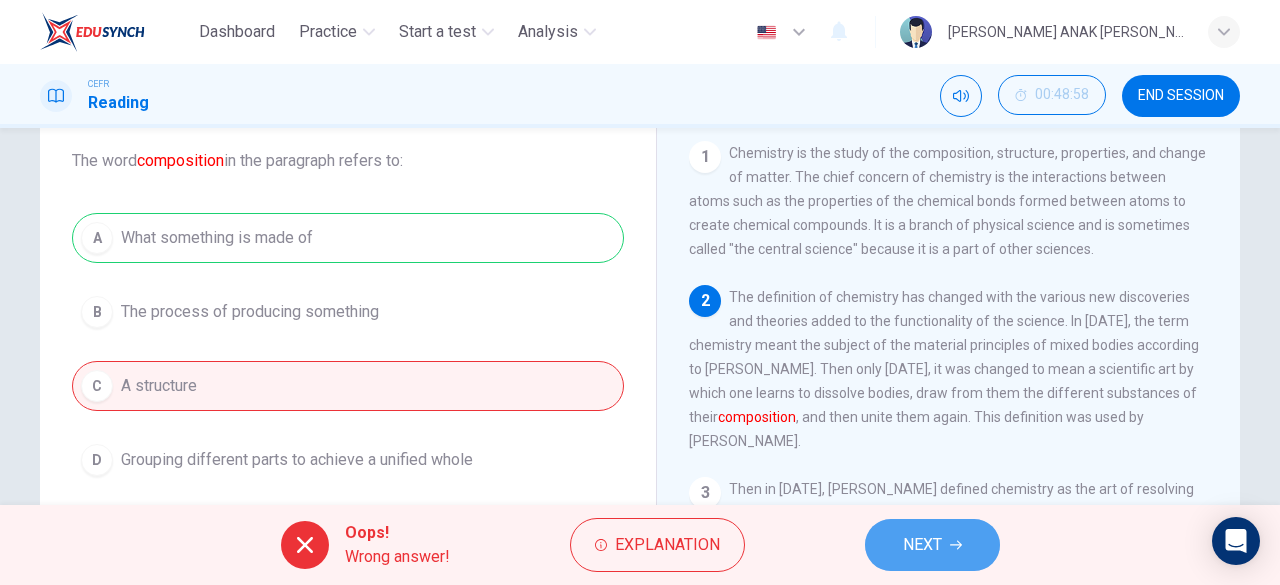 click on "NEXT" at bounding box center [932, 545] 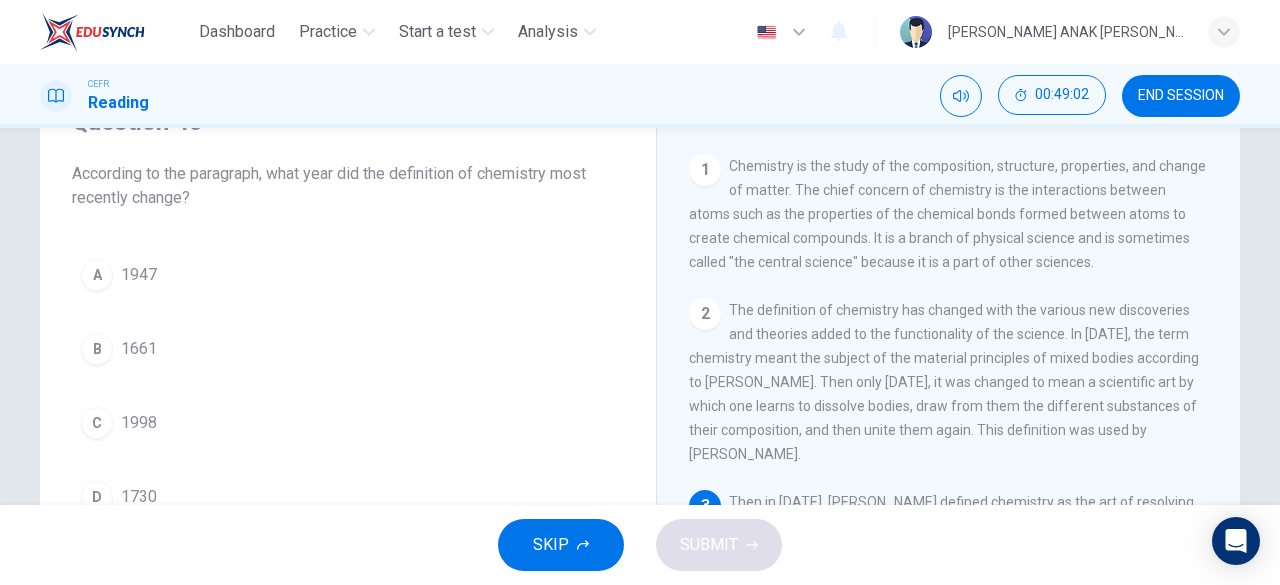 scroll, scrollTop: 100, scrollLeft: 0, axis: vertical 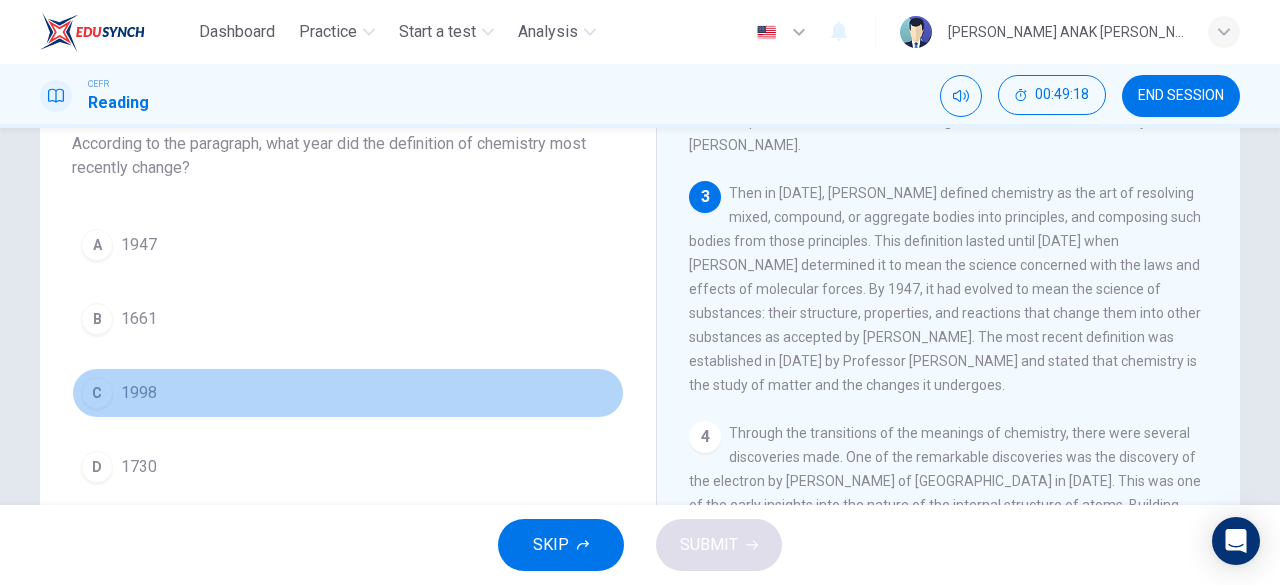click on "C" at bounding box center (97, 393) 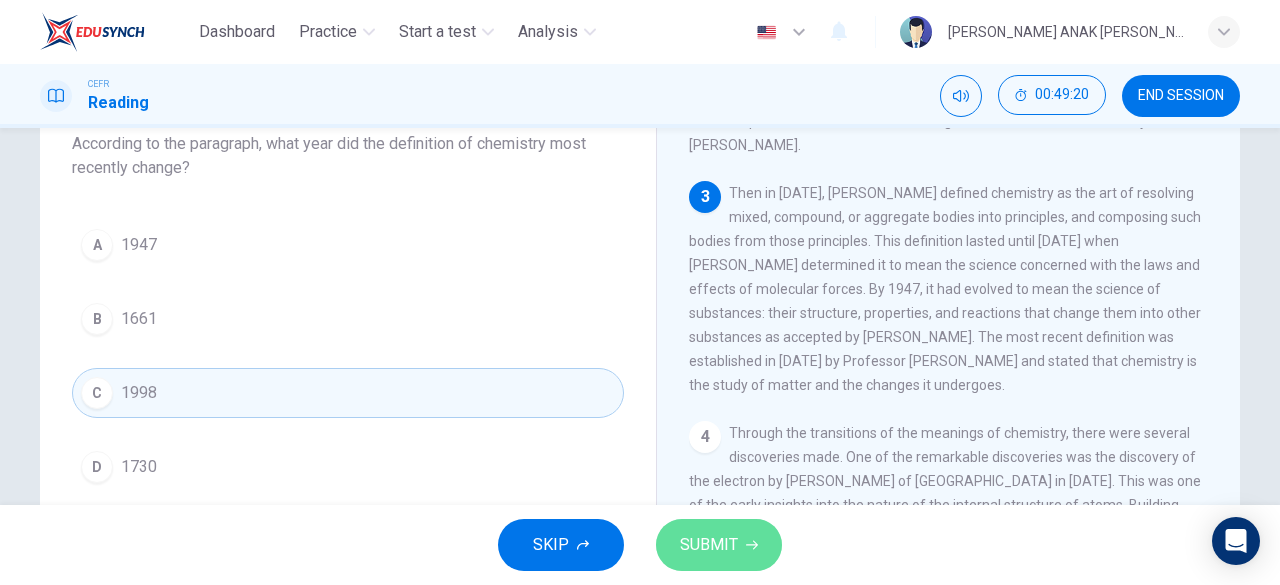 click on "SUBMIT" at bounding box center [709, 545] 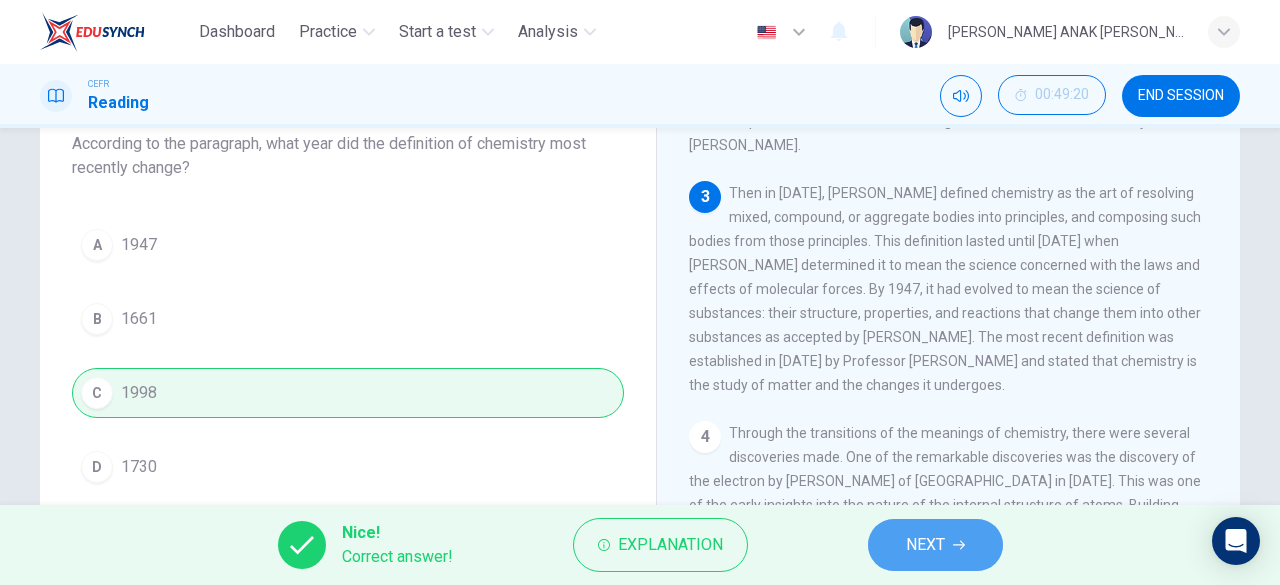 click on "NEXT" at bounding box center [935, 545] 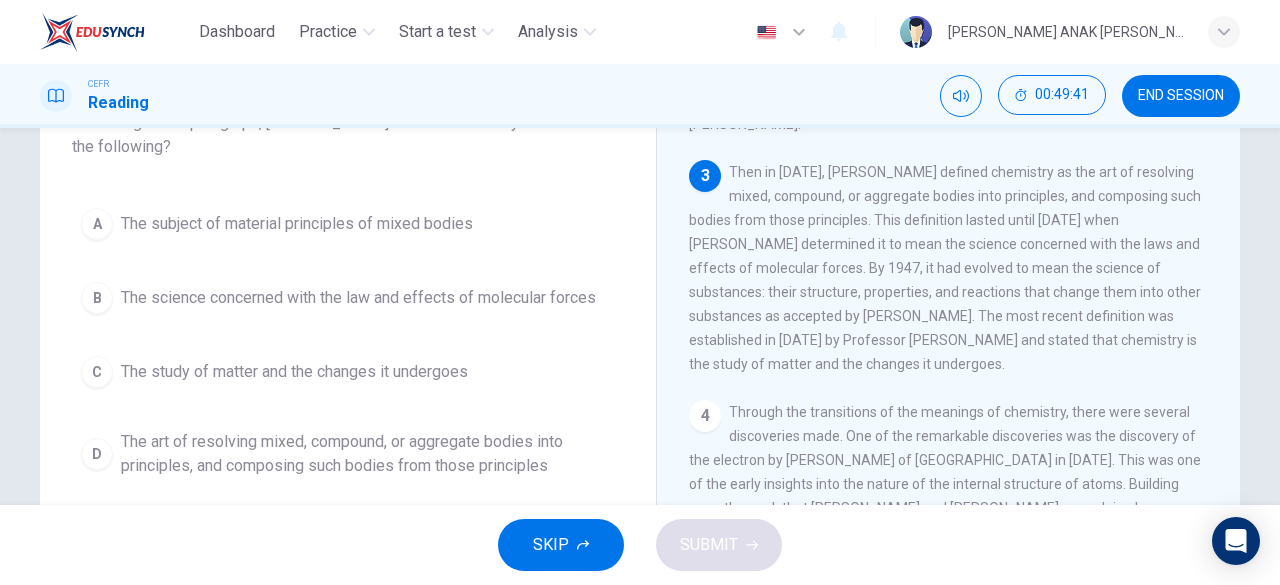 scroll, scrollTop: 189, scrollLeft: 0, axis: vertical 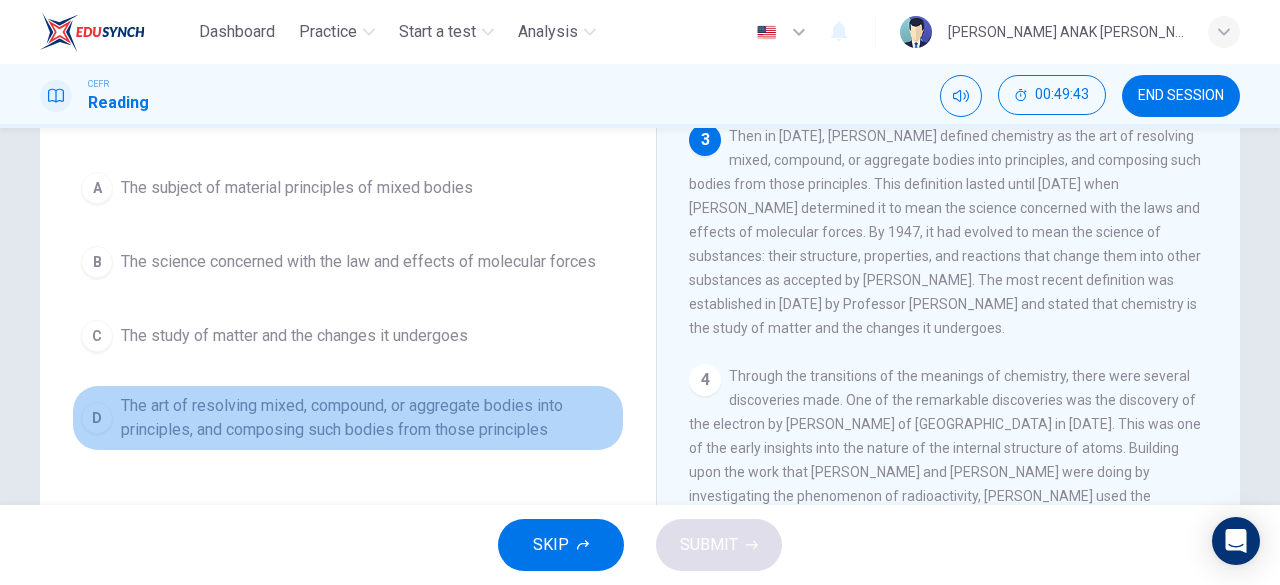 click on "D" at bounding box center [97, 418] 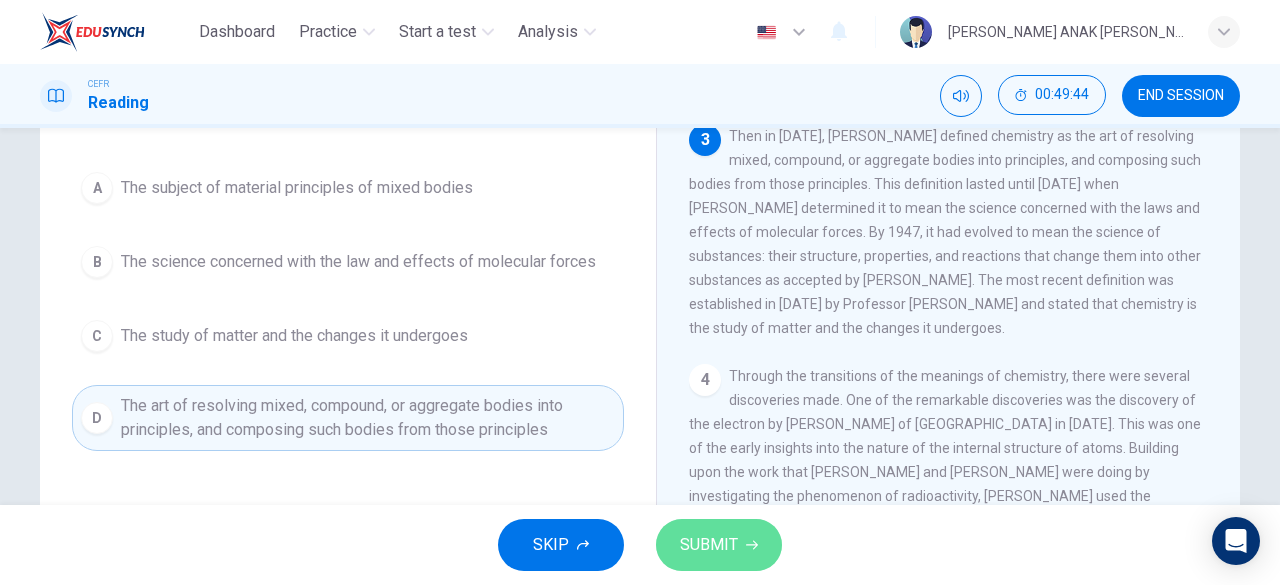 click on "SUBMIT" at bounding box center (709, 545) 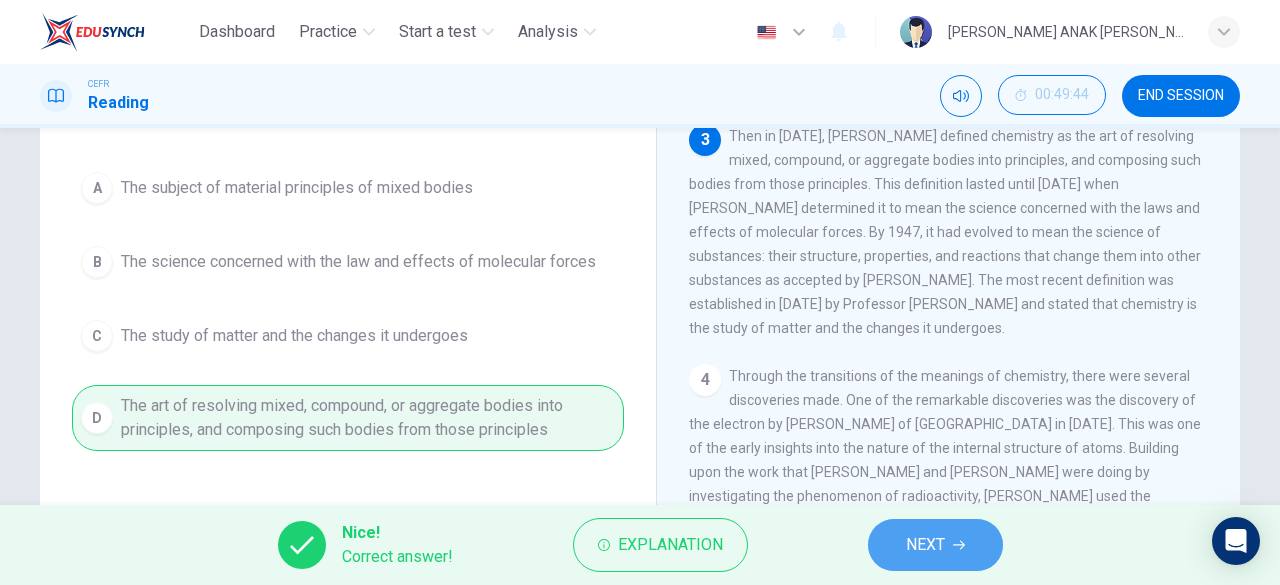click on "NEXT" at bounding box center [925, 545] 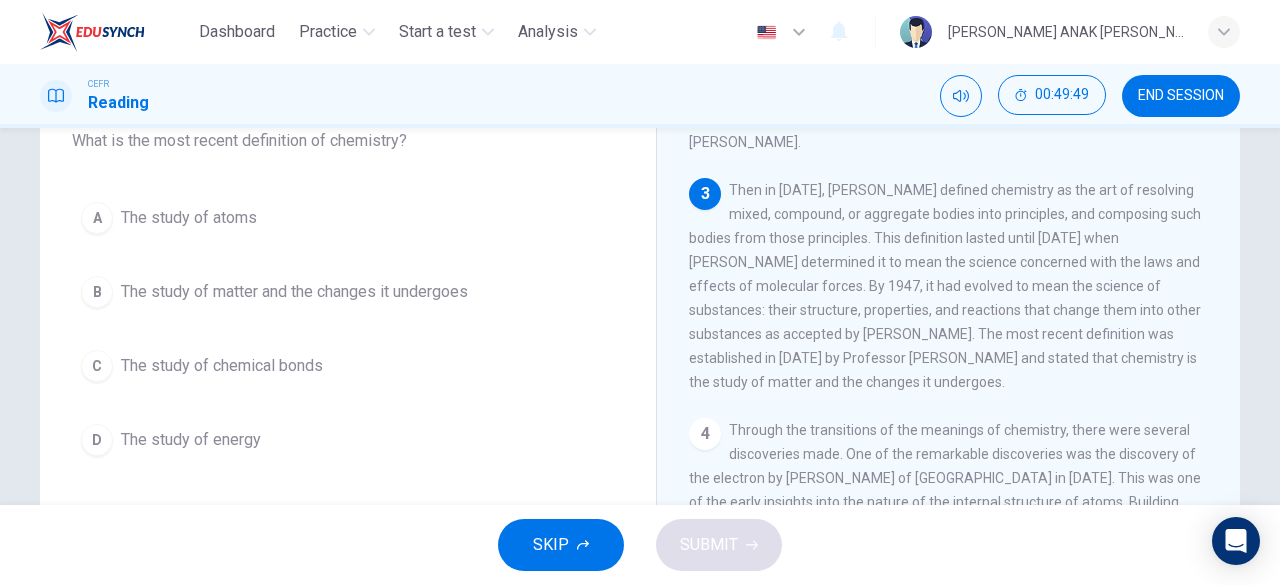 scroll, scrollTop: 134, scrollLeft: 0, axis: vertical 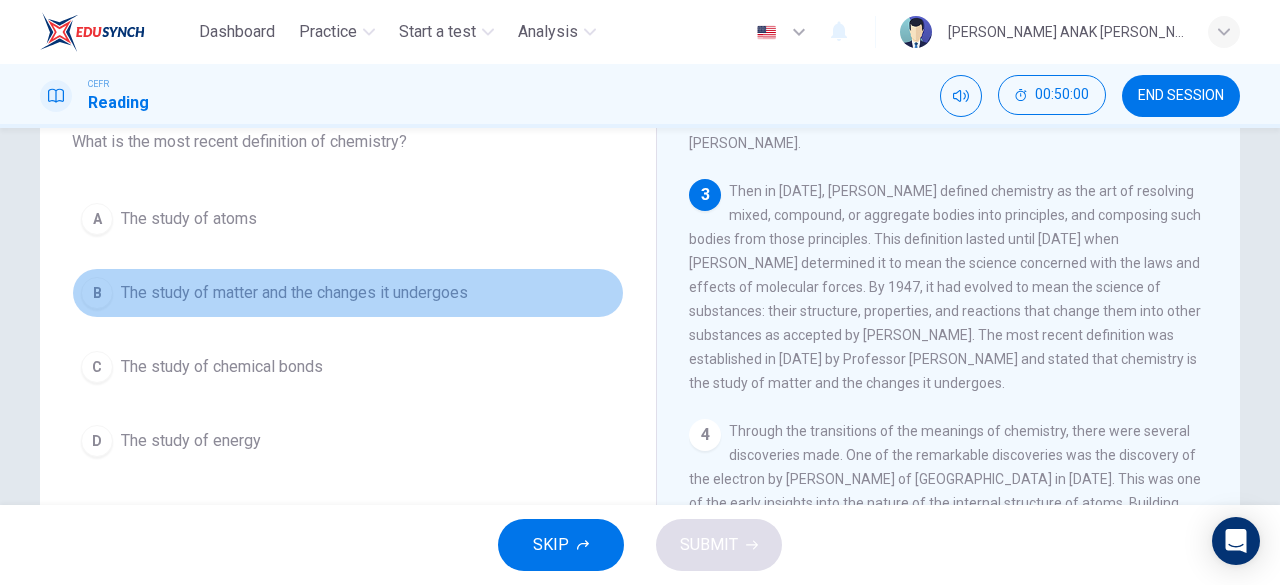 click on "B" at bounding box center (97, 293) 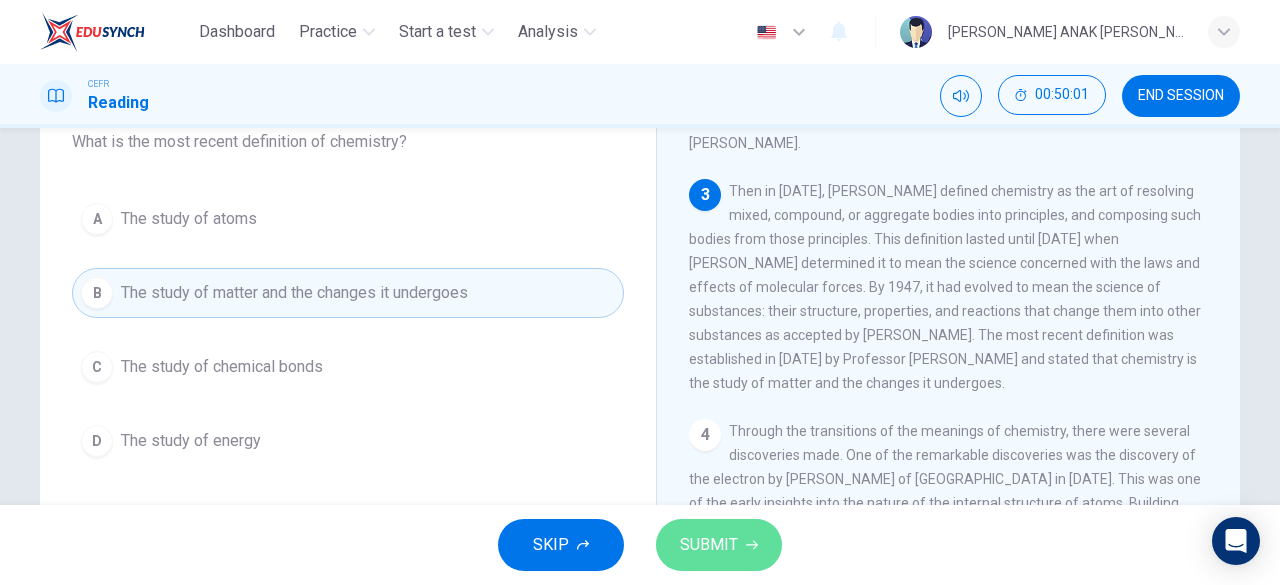 click on "SUBMIT" at bounding box center (719, 545) 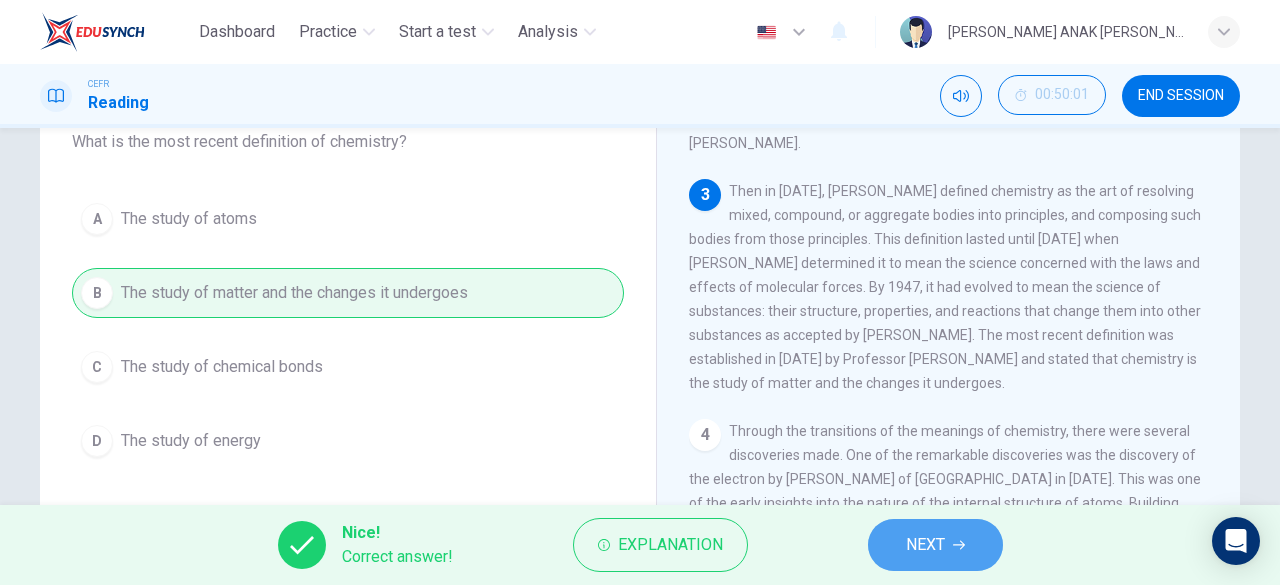 click on "NEXT" at bounding box center (935, 545) 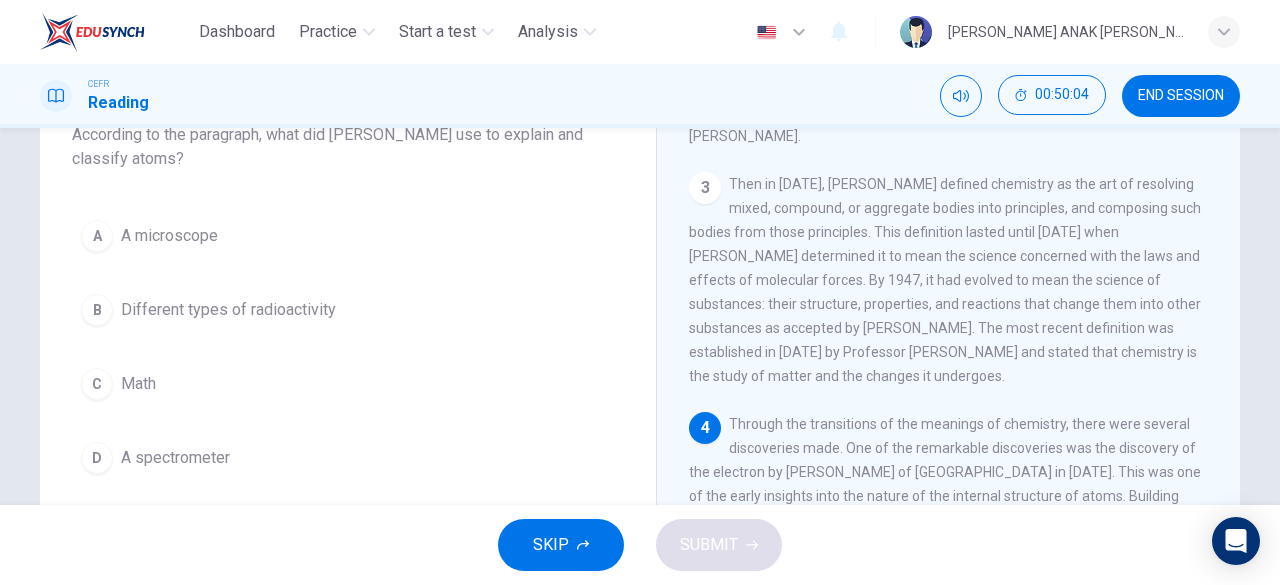 scroll, scrollTop: 142, scrollLeft: 0, axis: vertical 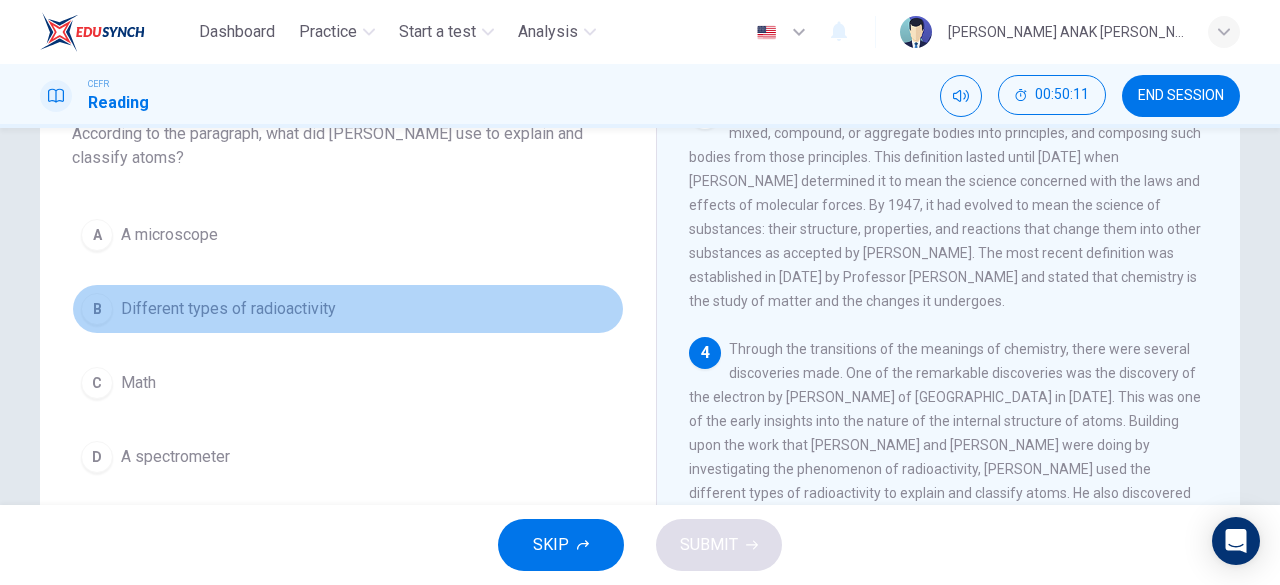 click on "B" at bounding box center [97, 309] 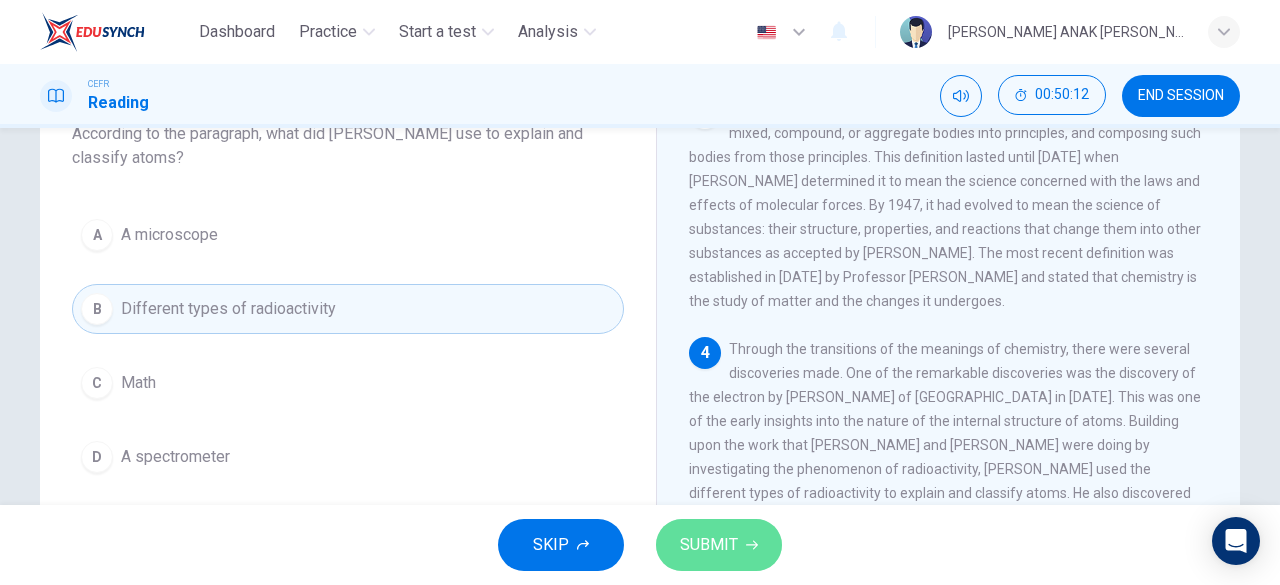 click on "SUBMIT" at bounding box center [709, 545] 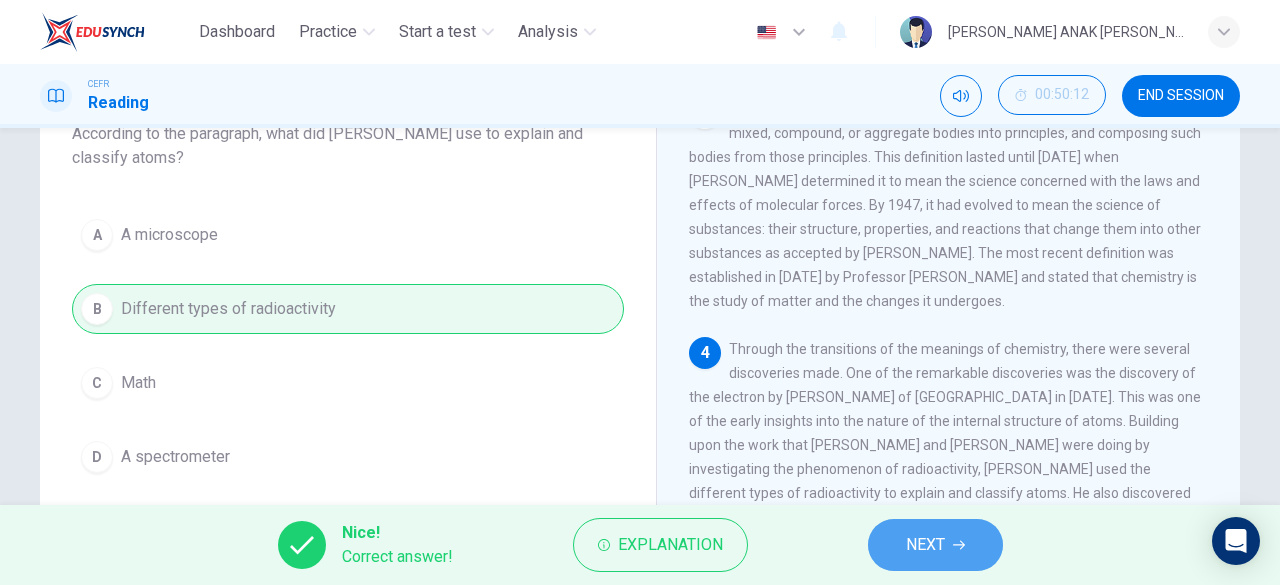 click on "NEXT" at bounding box center (925, 545) 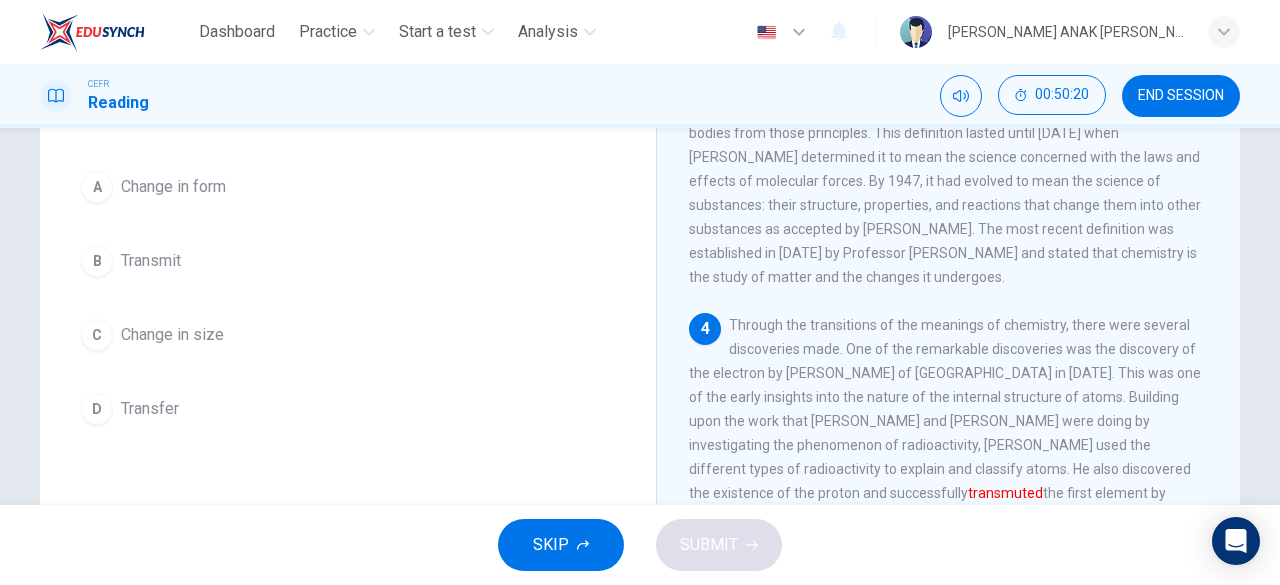 scroll, scrollTop: 167, scrollLeft: 0, axis: vertical 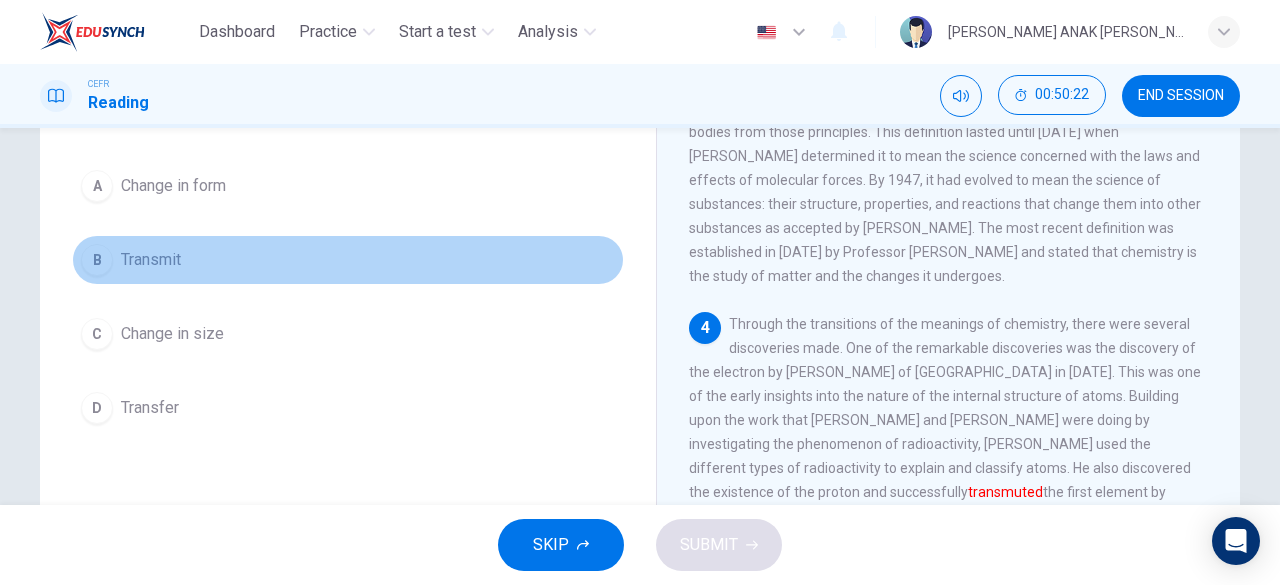 click on "B" at bounding box center [97, 260] 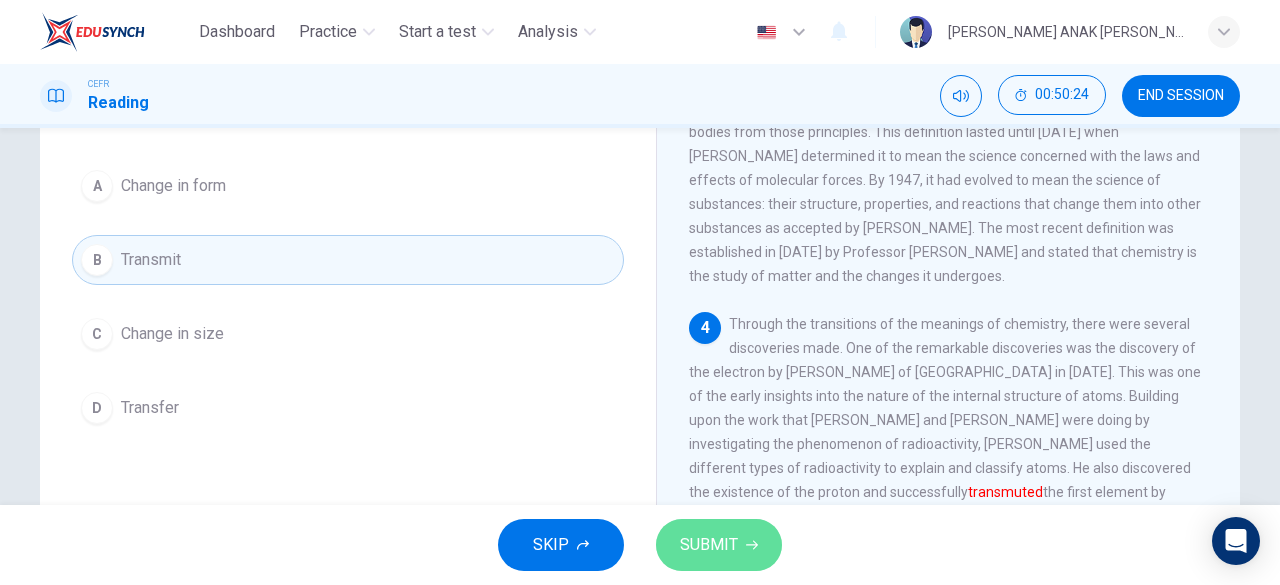 click on "SUBMIT" at bounding box center [709, 545] 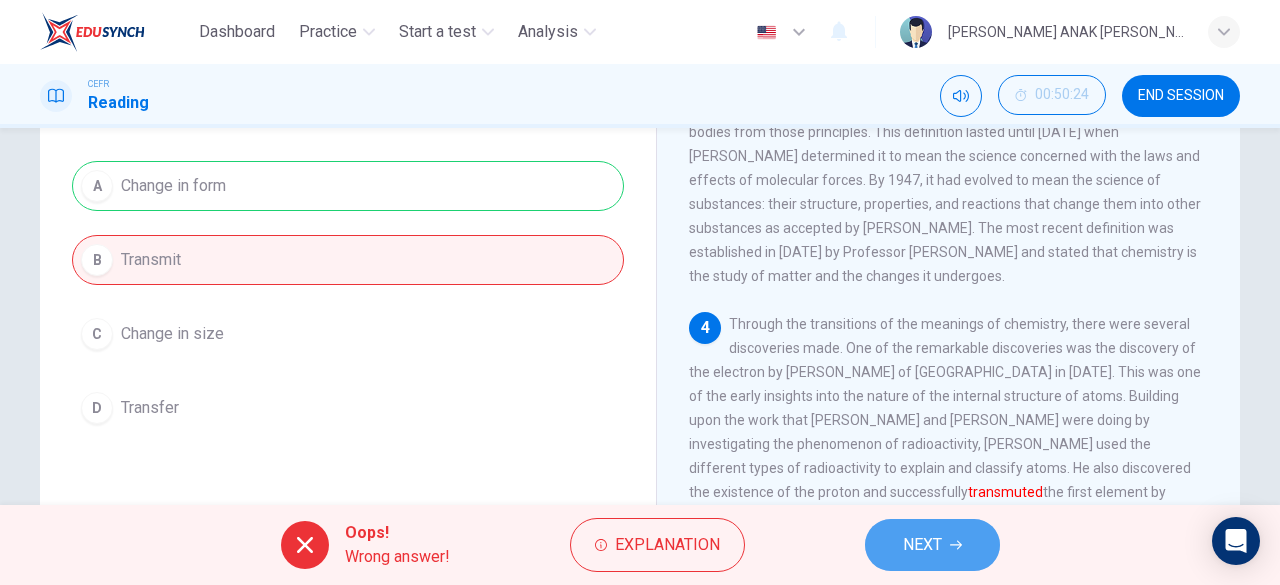 click on "NEXT" at bounding box center [922, 545] 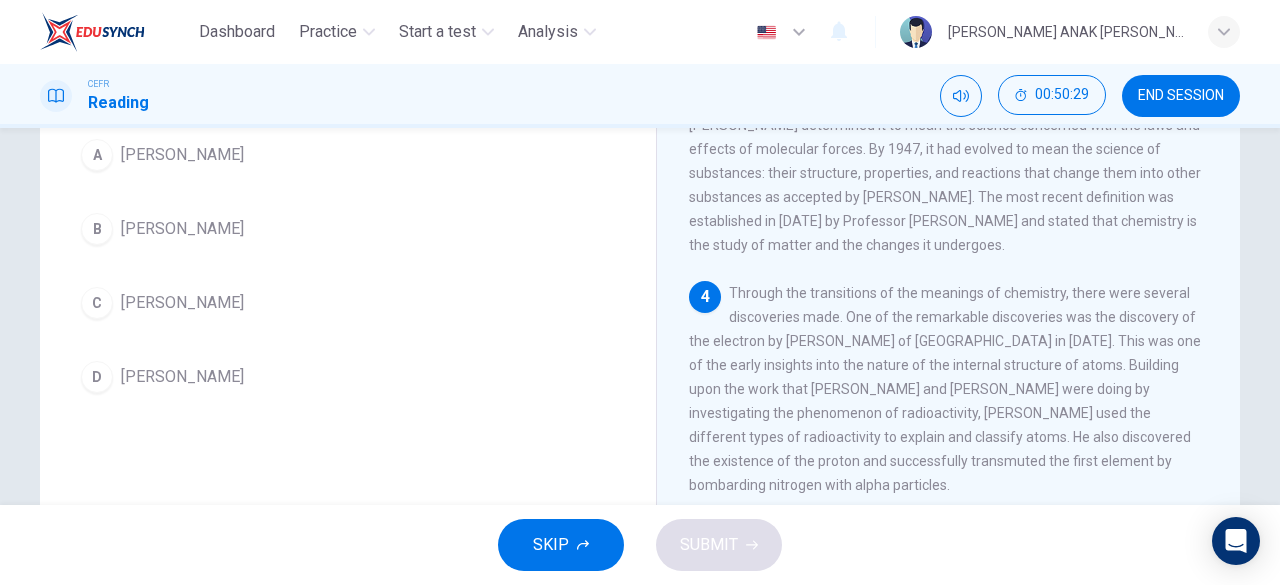 scroll, scrollTop: 199, scrollLeft: 0, axis: vertical 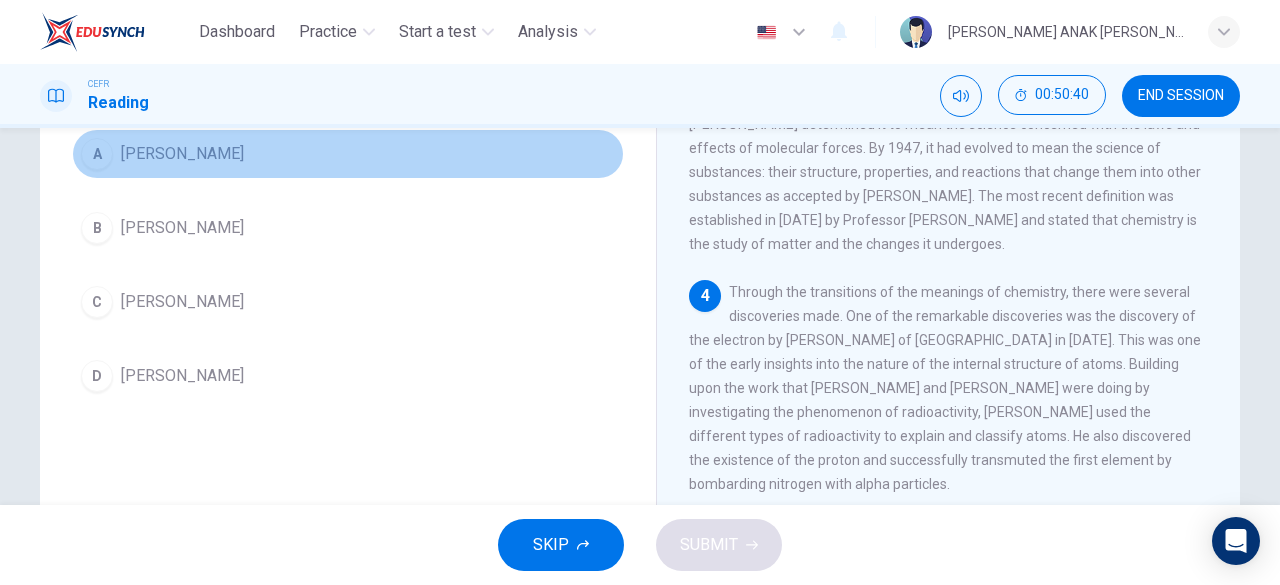 click on "A" at bounding box center [97, 154] 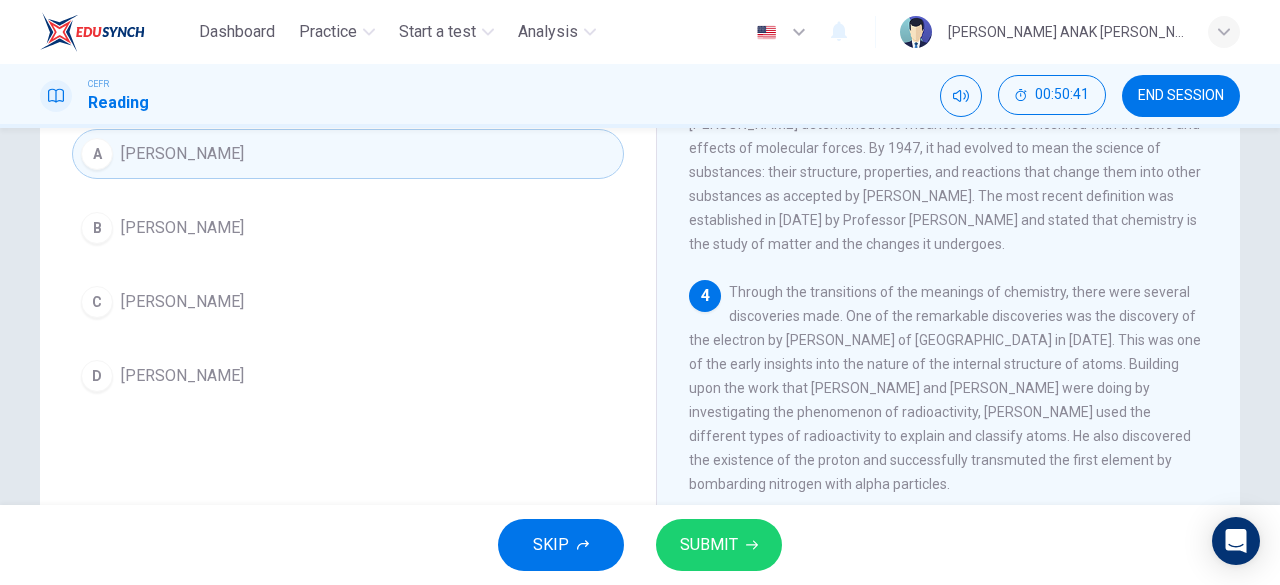 click on "SUBMIT" at bounding box center (719, 545) 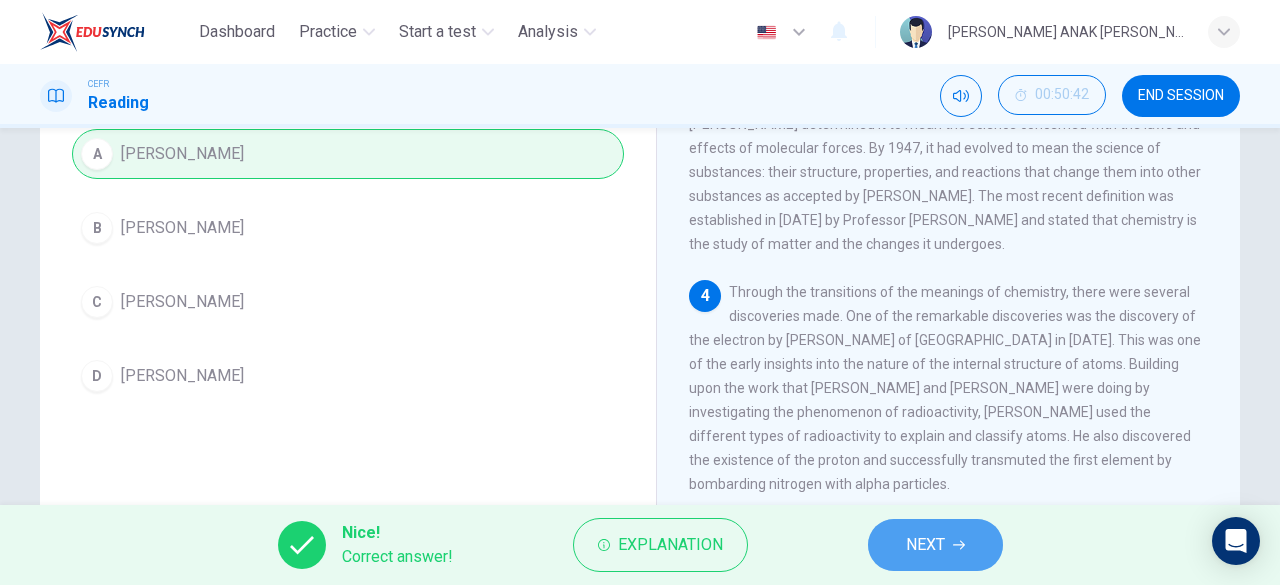 click 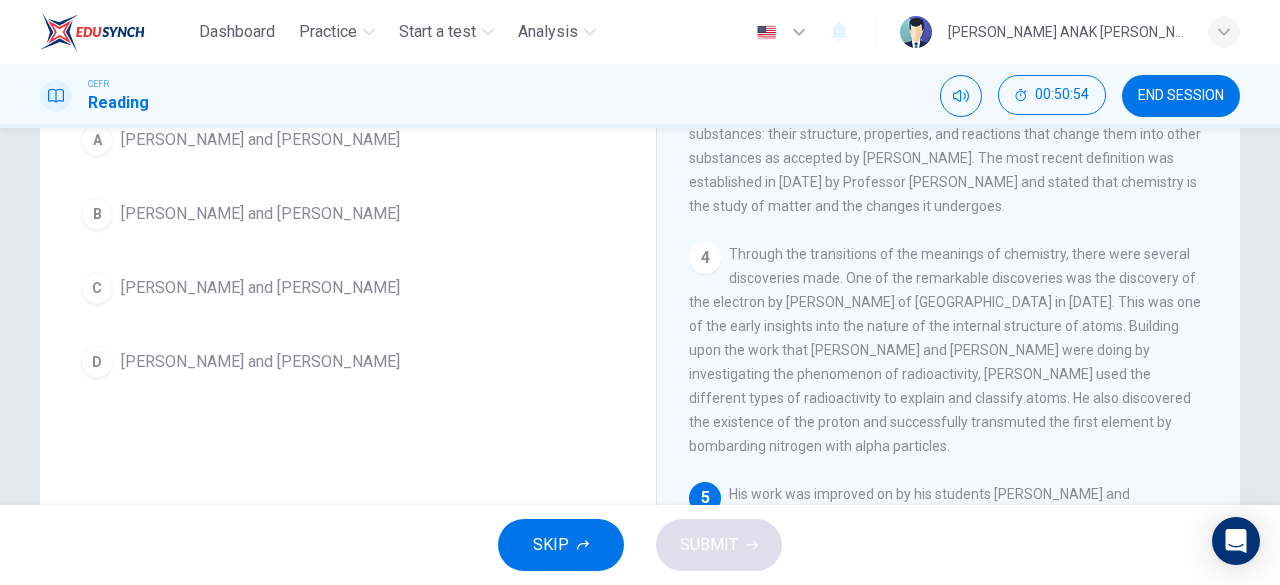 scroll, scrollTop: 236, scrollLeft: 0, axis: vertical 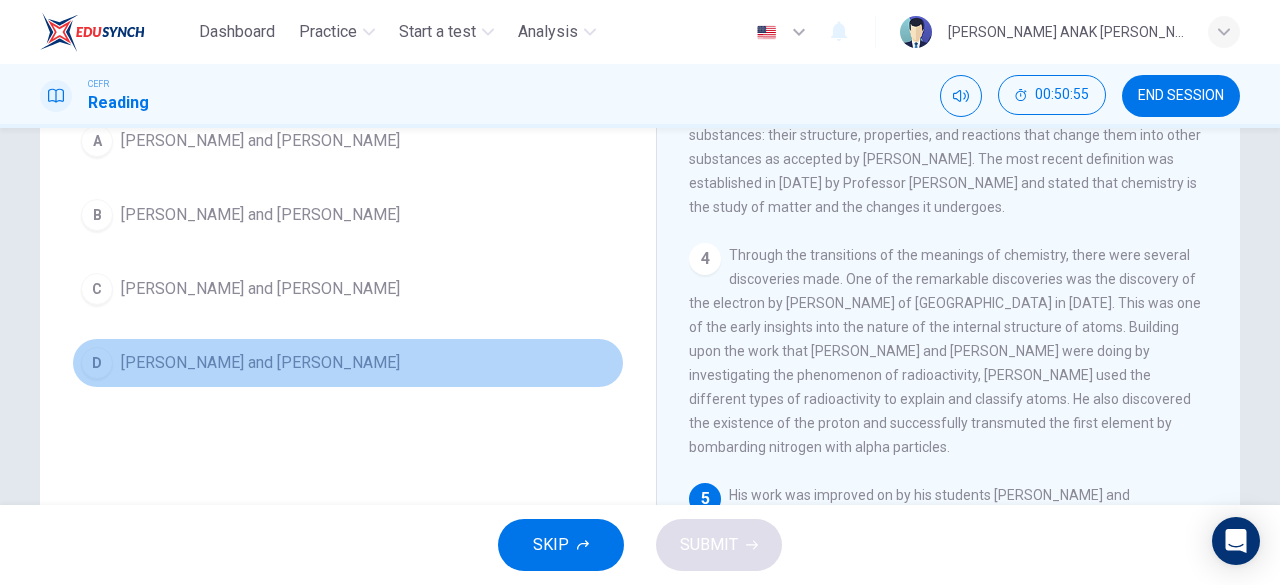 click on "D" at bounding box center [97, 363] 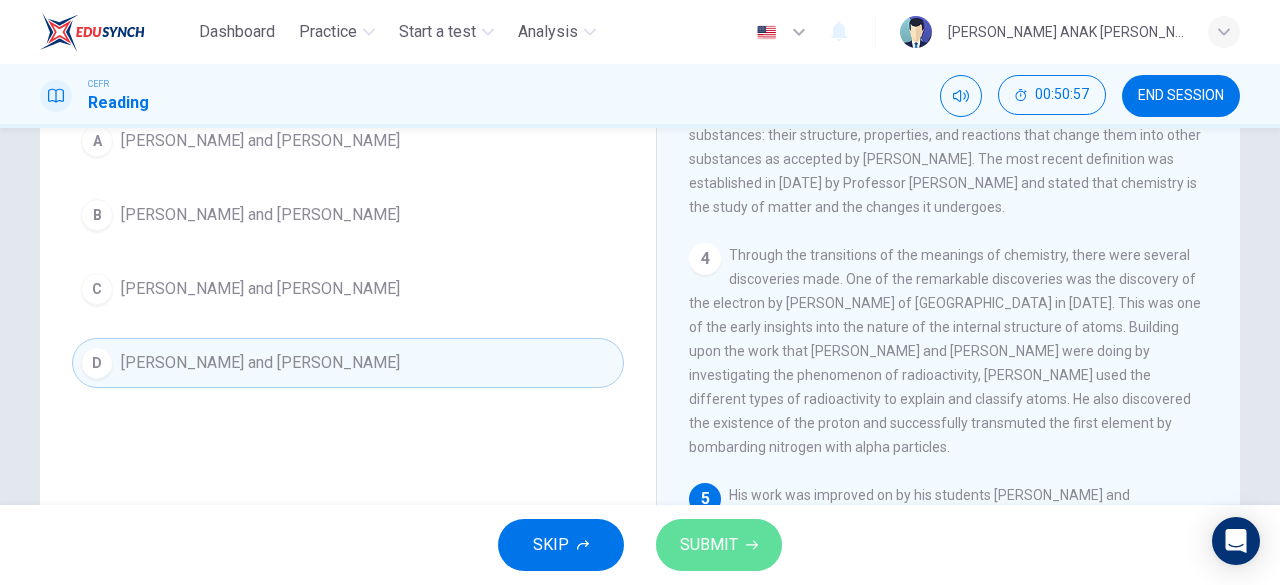 click on "SUBMIT" at bounding box center [709, 545] 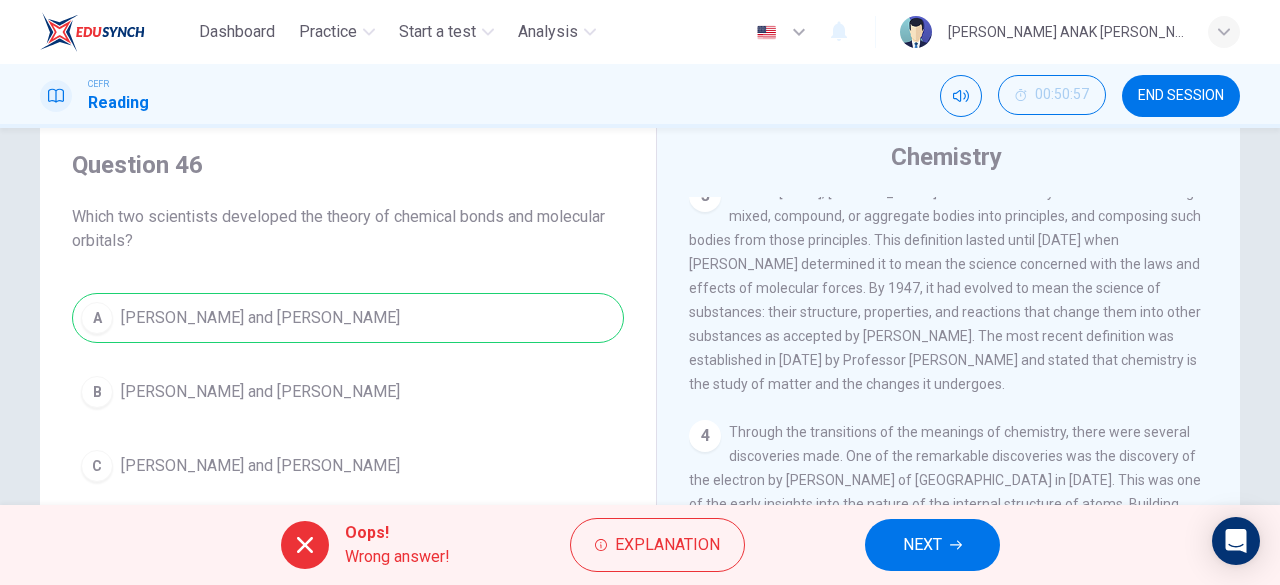 scroll, scrollTop: 48, scrollLeft: 0, axis: vertical 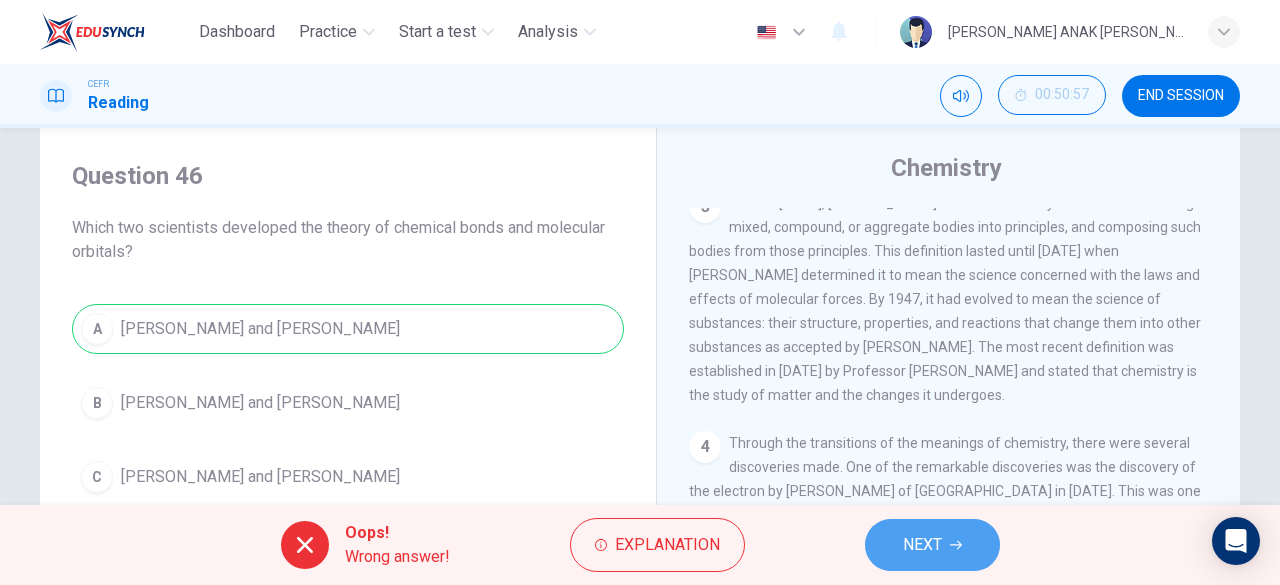 click 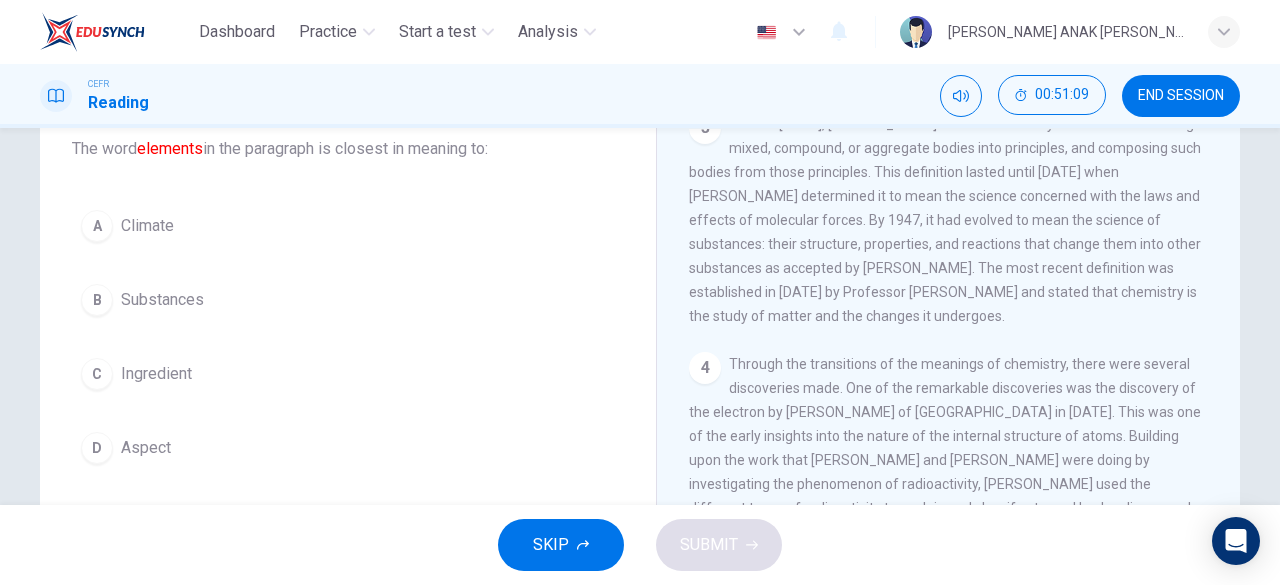 scroll, scrollTop: 128, scrollLeft: 0, axis: vertical 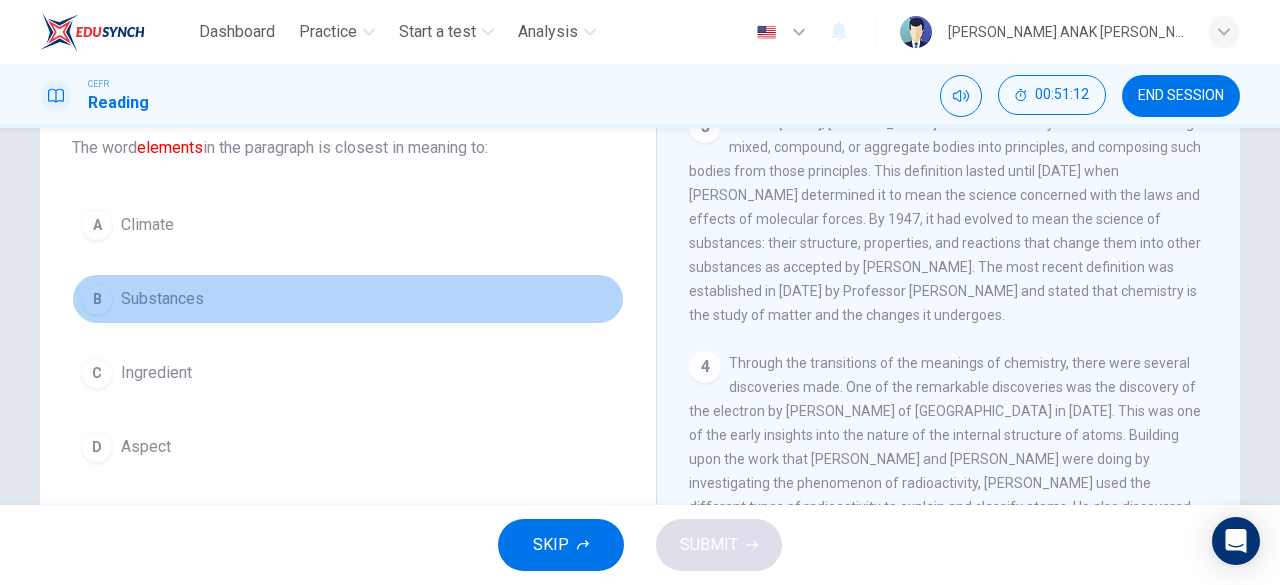 click on "B Substances" at bounding box center [348, 299] 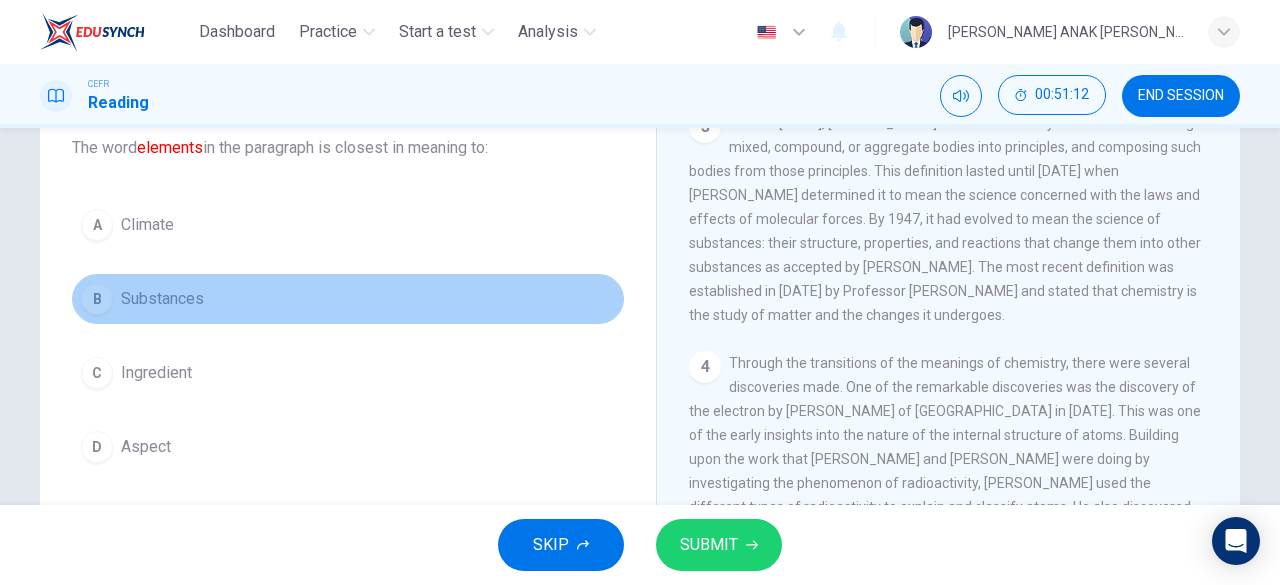 click on "B Substances" at bounding box center [348, 299] 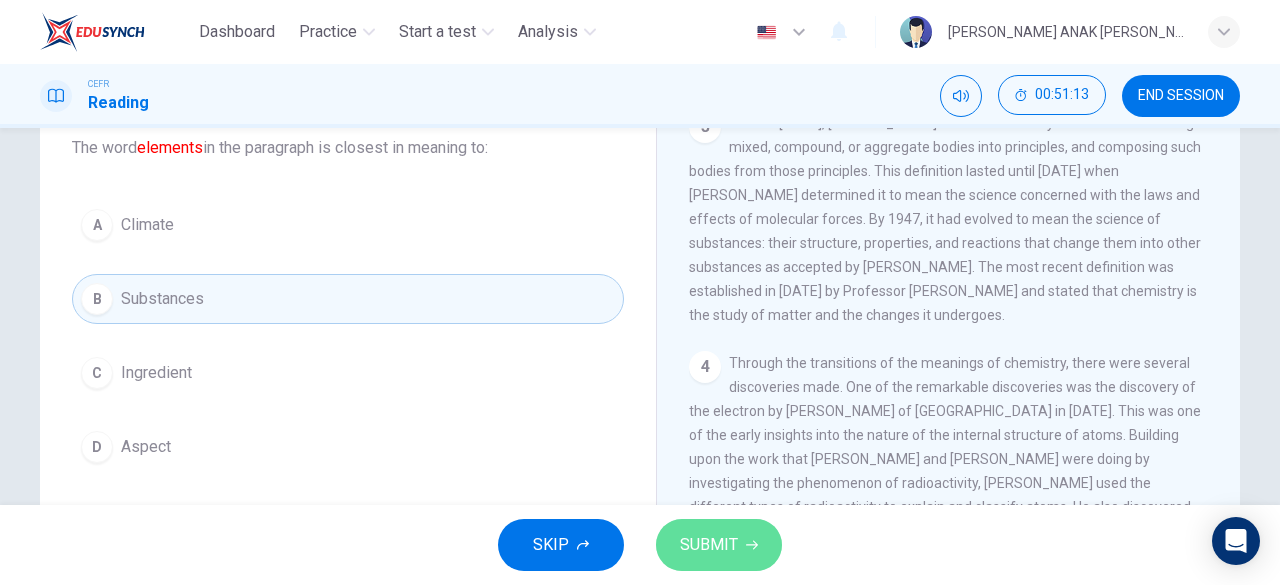 click on "SUBMIT" at bounding box center [709, 545] 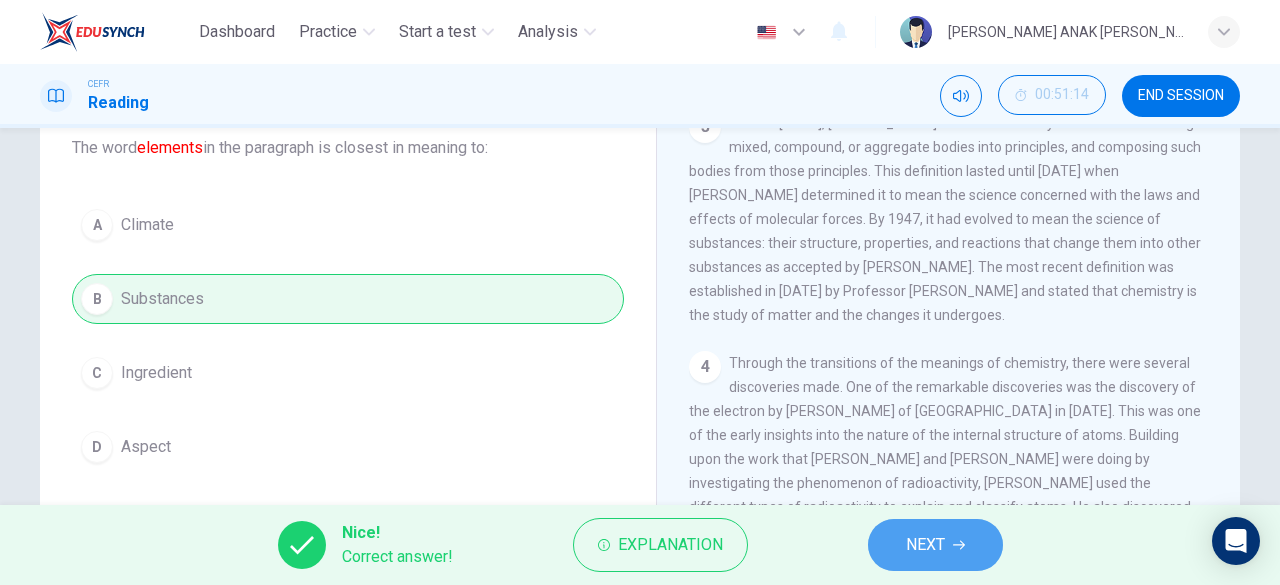 click on "NEXT" at bounding box center (925, 545) 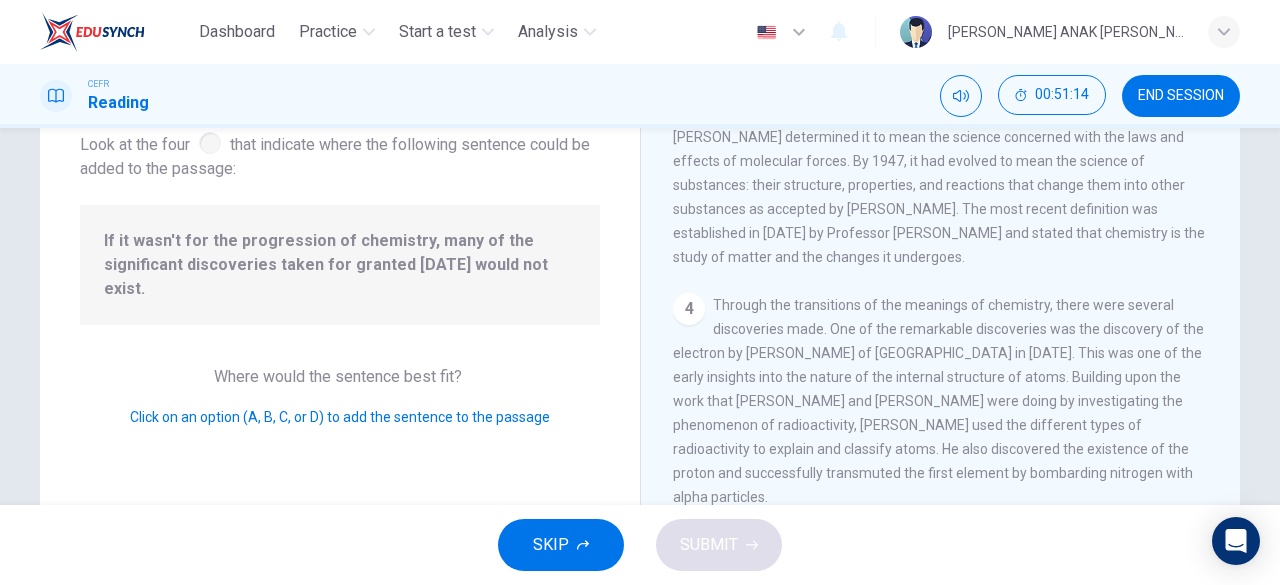 scroll, scrollTop: 412, scrollLeft: 0, axis: vertical 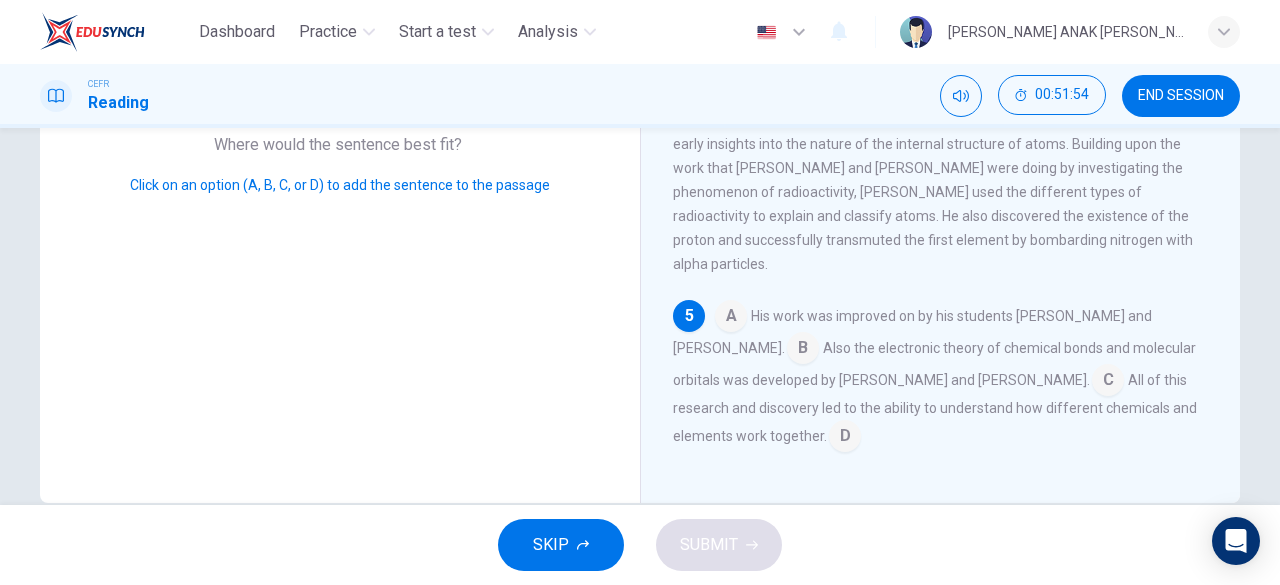 click at bounding box center (1108, 382) 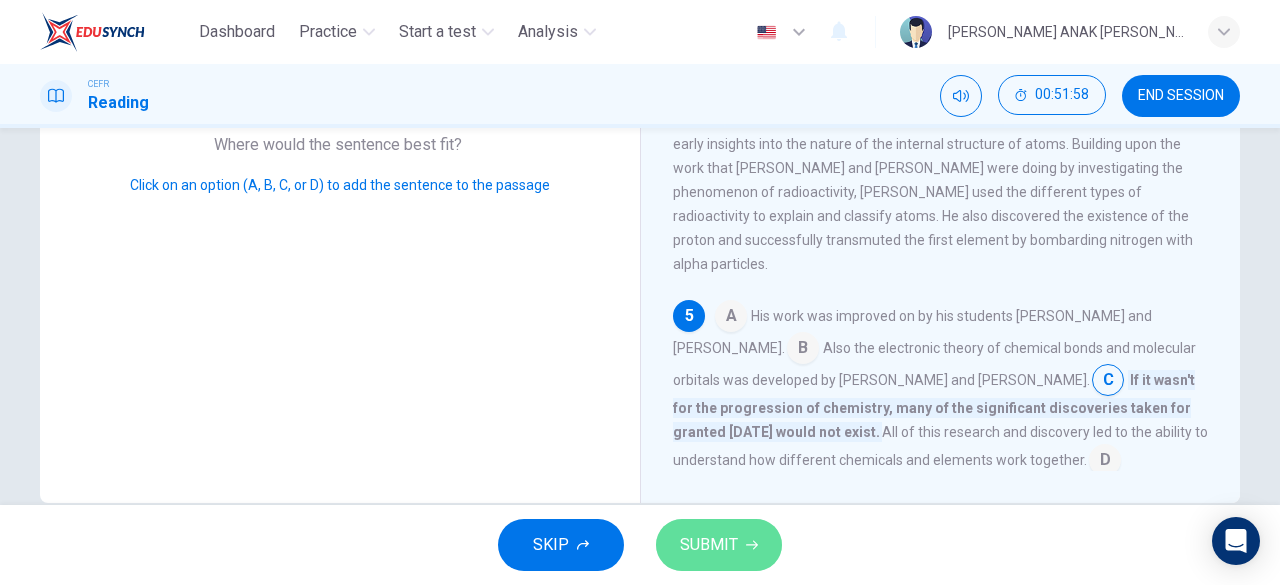 click on "SUBMIT" at bounding box center (719, 545) 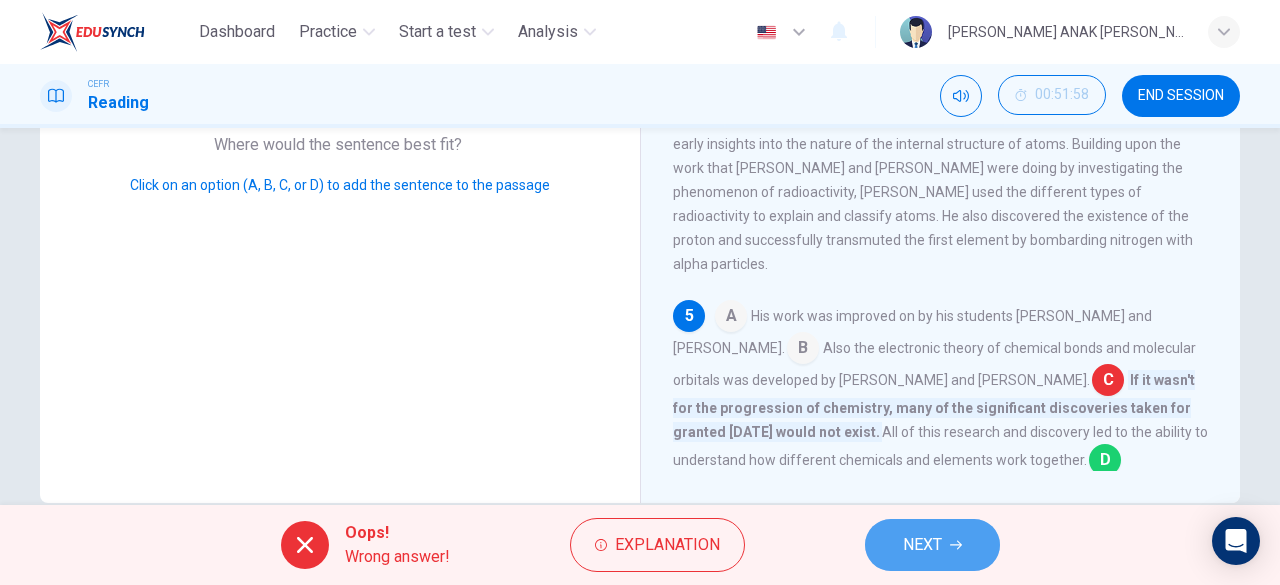 click 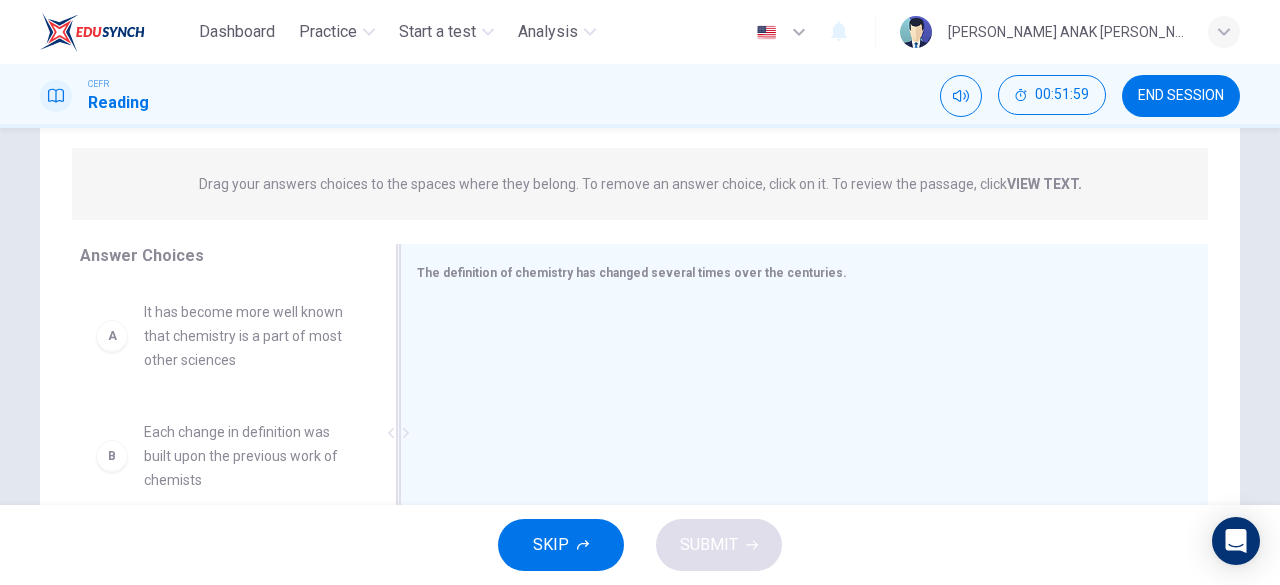 scroll, scrollTop: 230, scrollLeft: 0, axis: vertical 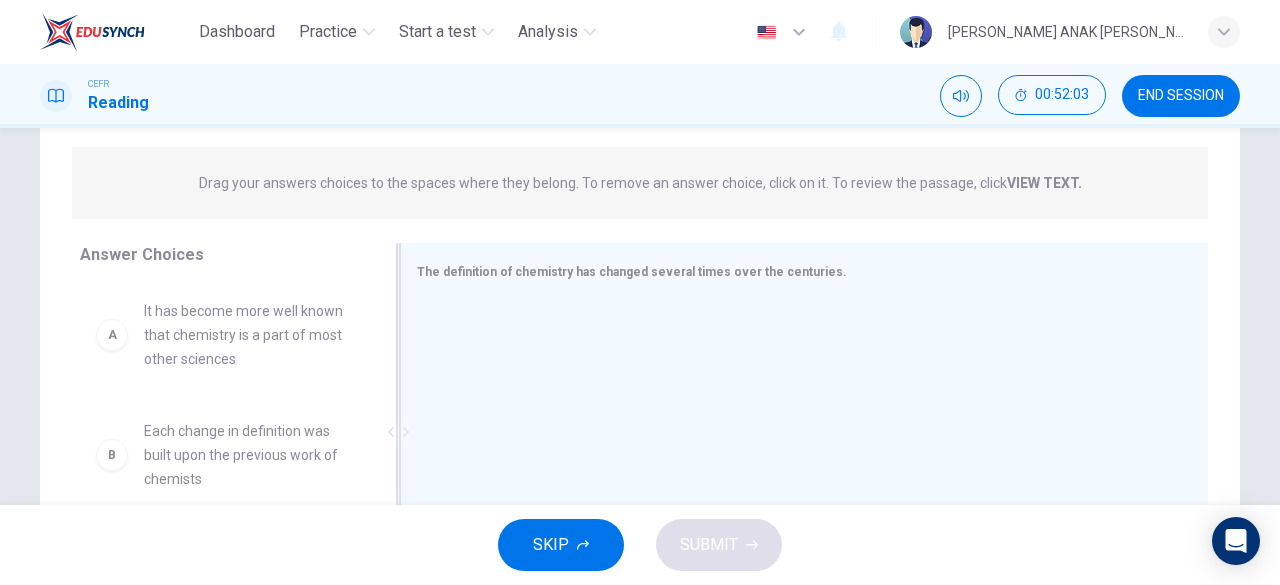drag, startPoint x: 672, startPoint y: 447, endPoint x: 533, endPoint y: 364, distance: 161.89503 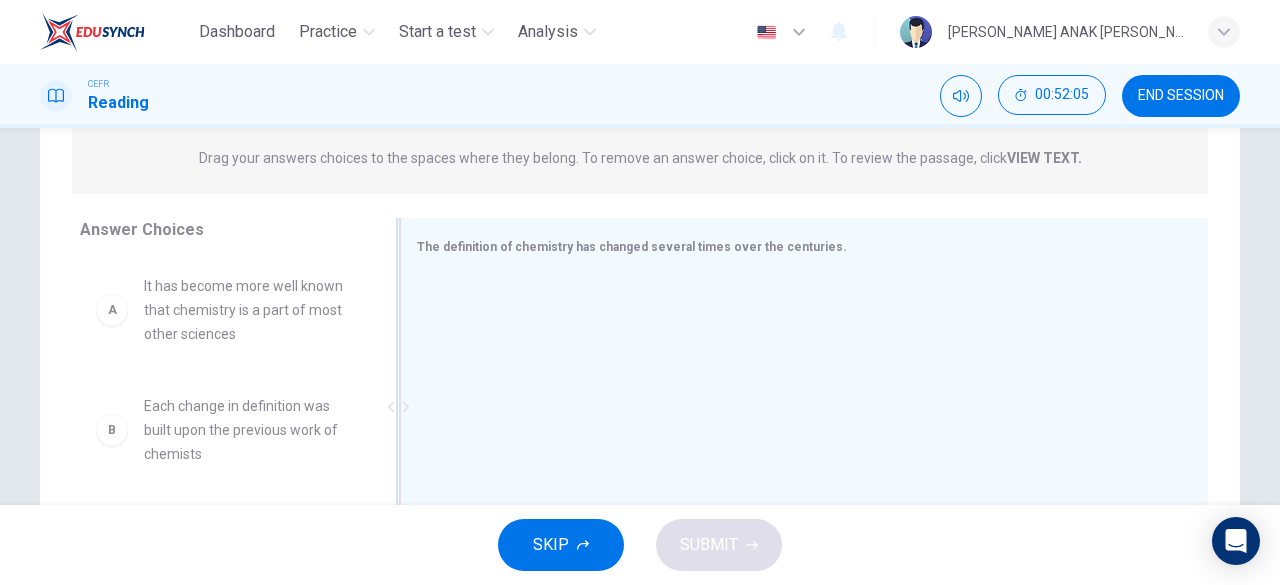 scroll, scrollTop: 256, scrollLeft: 0, axis: vertical 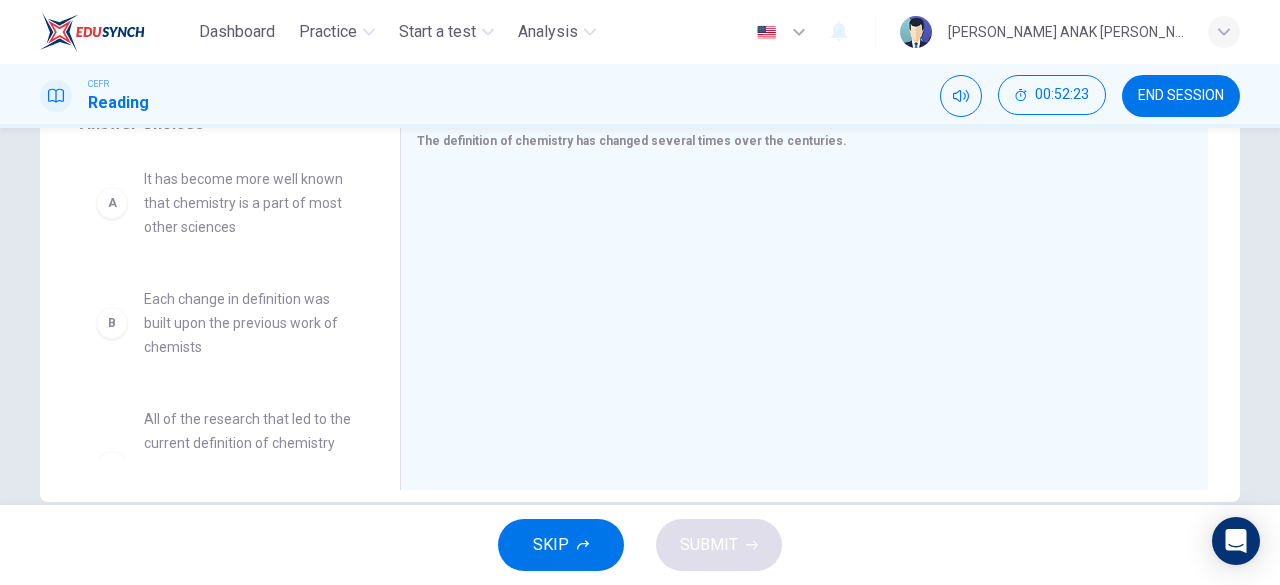 click on "A" at bounding box center [112, 203] 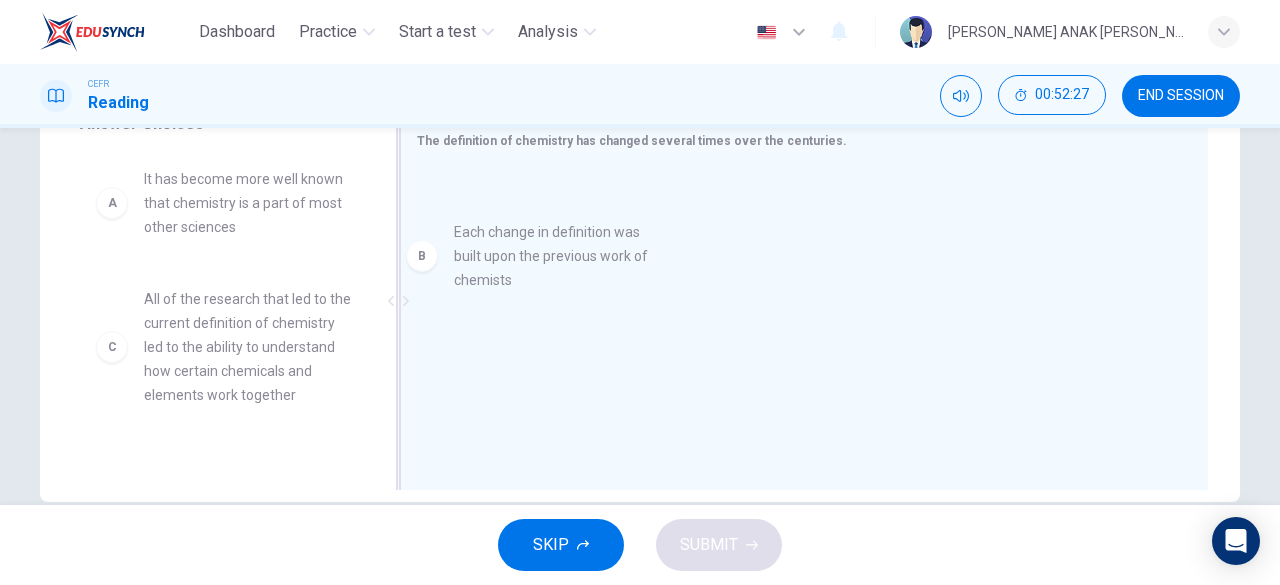 drag, startPoint x: 128, startPoint y: 319, endPoint x: 454, endPoint y: 222, distance: 340.12497 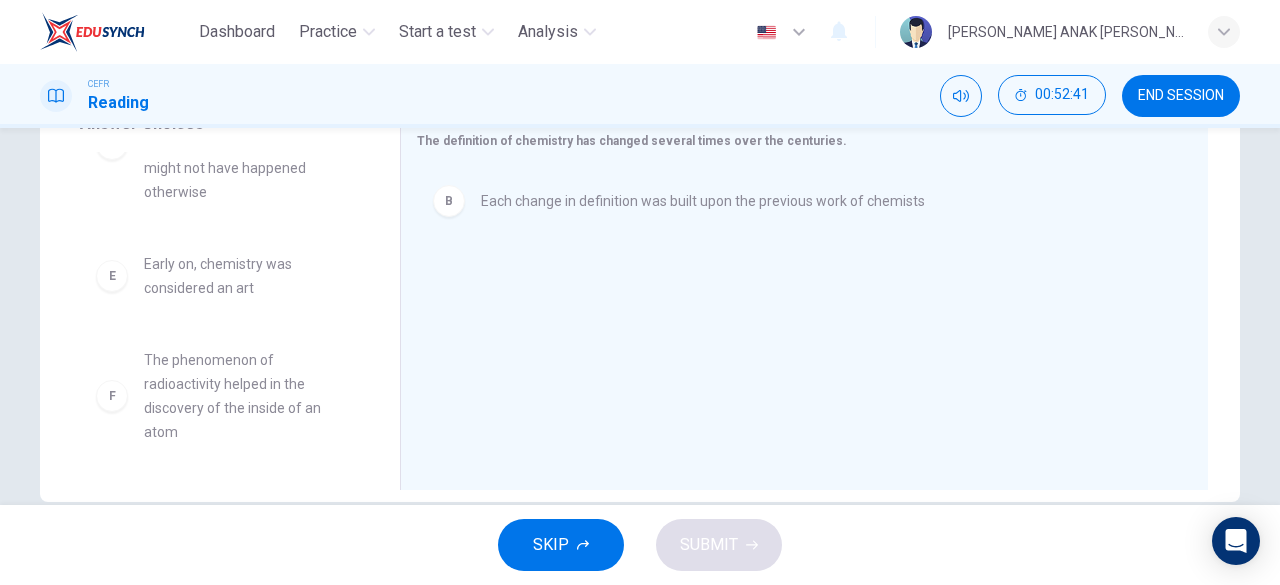 scroll, scrollTop: 396, scrollLeft: 0, axis: vertical 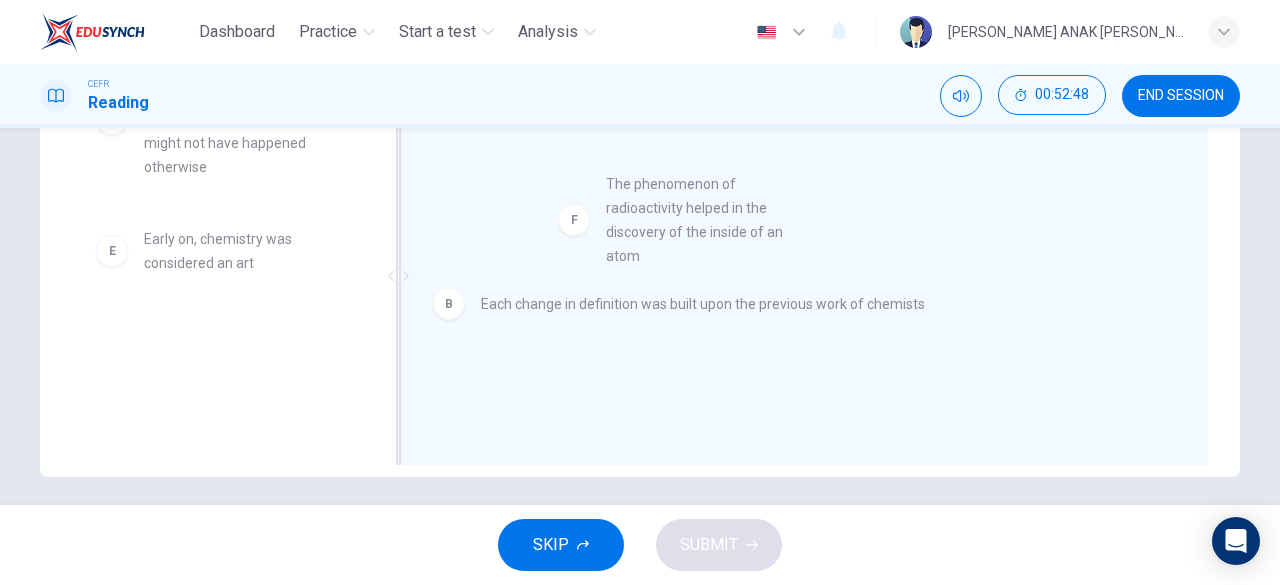 drag, startPoint x: 129, startPoint y: 387, endPoint x: 602, endPoint y: 233, distance: 497.43845 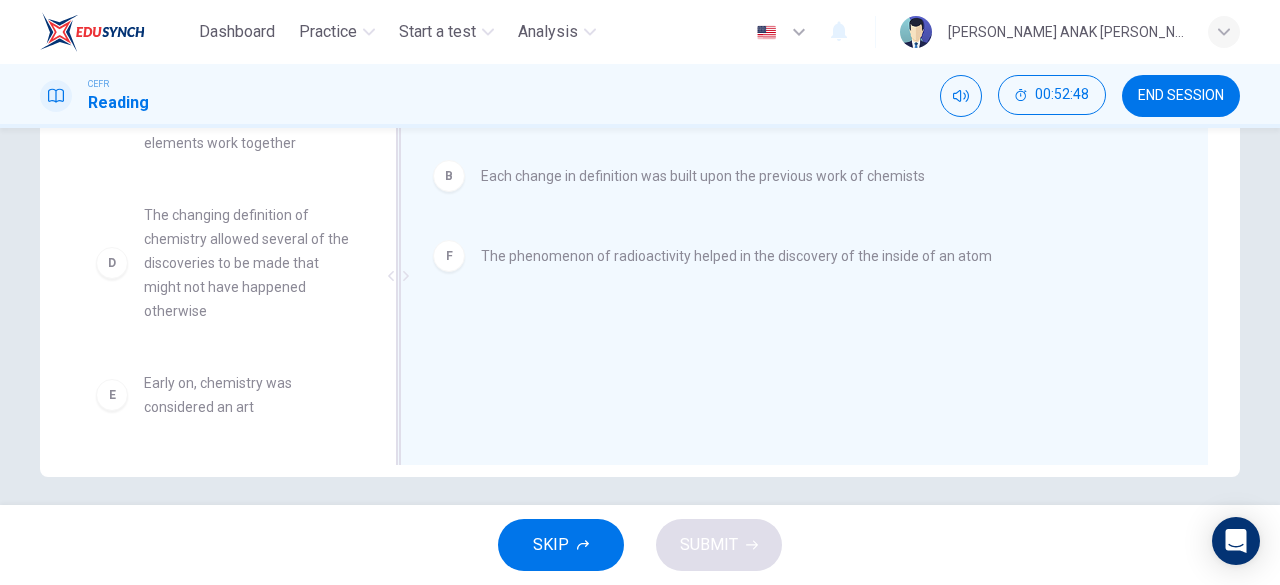 scroll, scrollTop: 252, scrollLeft: 0, axis: vertical 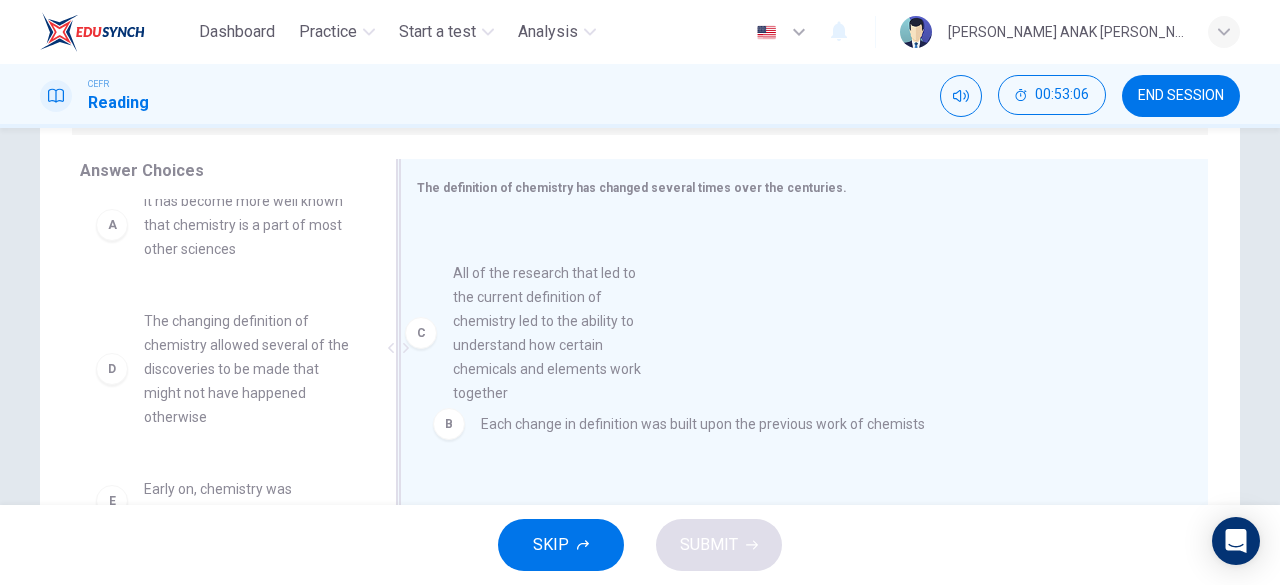 drag, startPoint x: 123, startPoint y: 417, endPoint x: 454, endPoint y: 361, distance: 335.70374 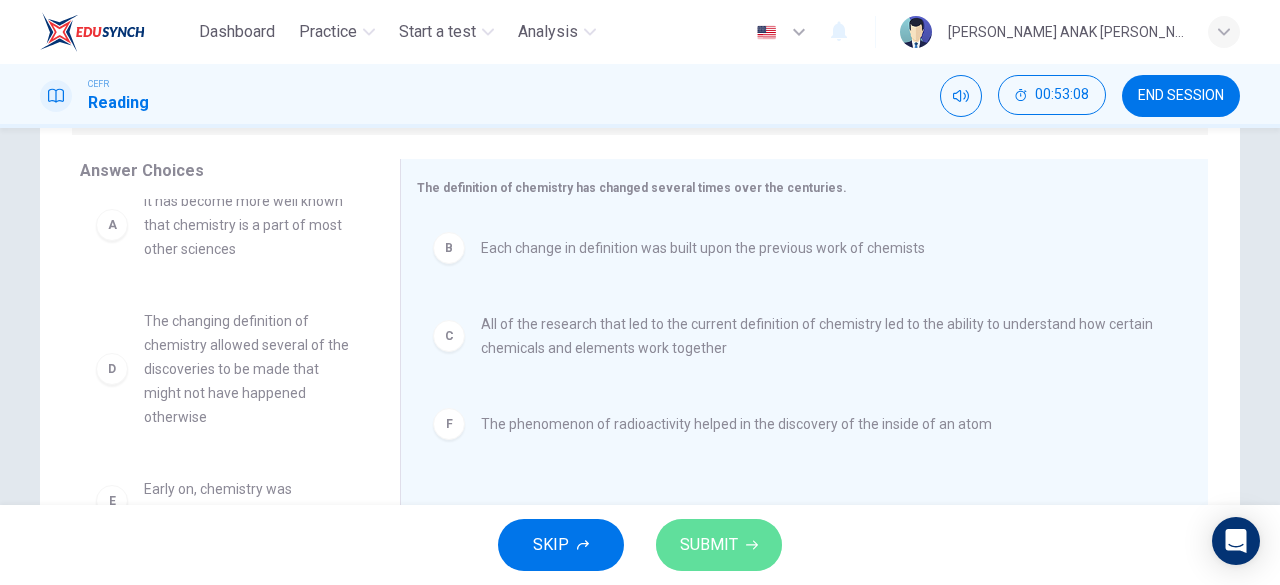 click on "SUBMIT" at bounding box center (719, 545) 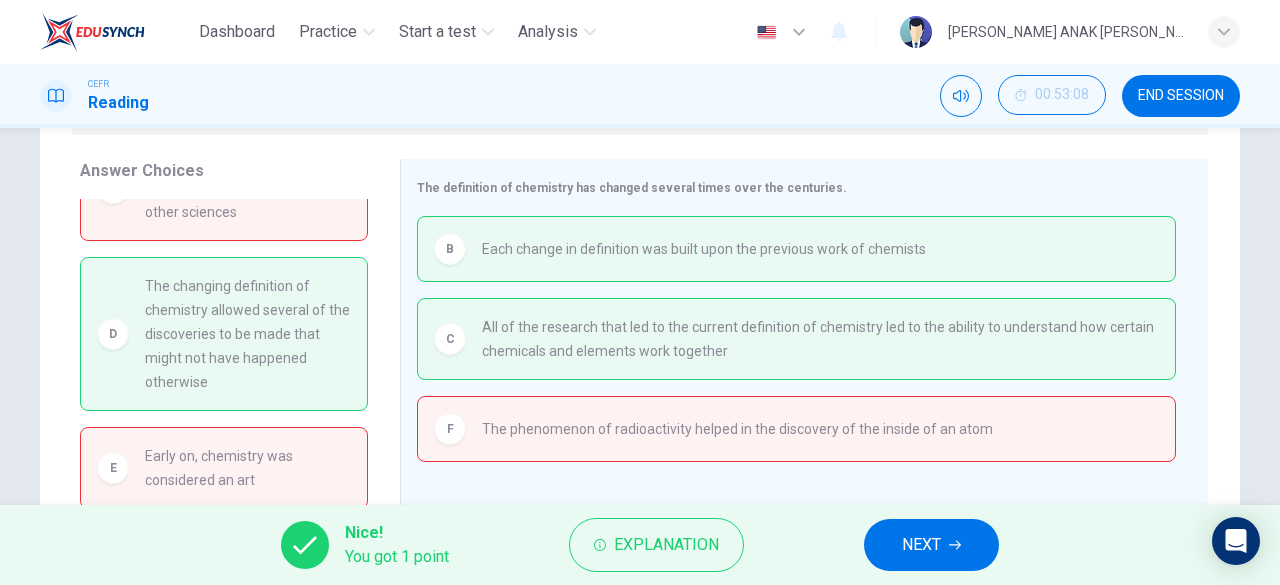 scroll, scrollTop: 64, scrollLeft: 0, axis: vertical 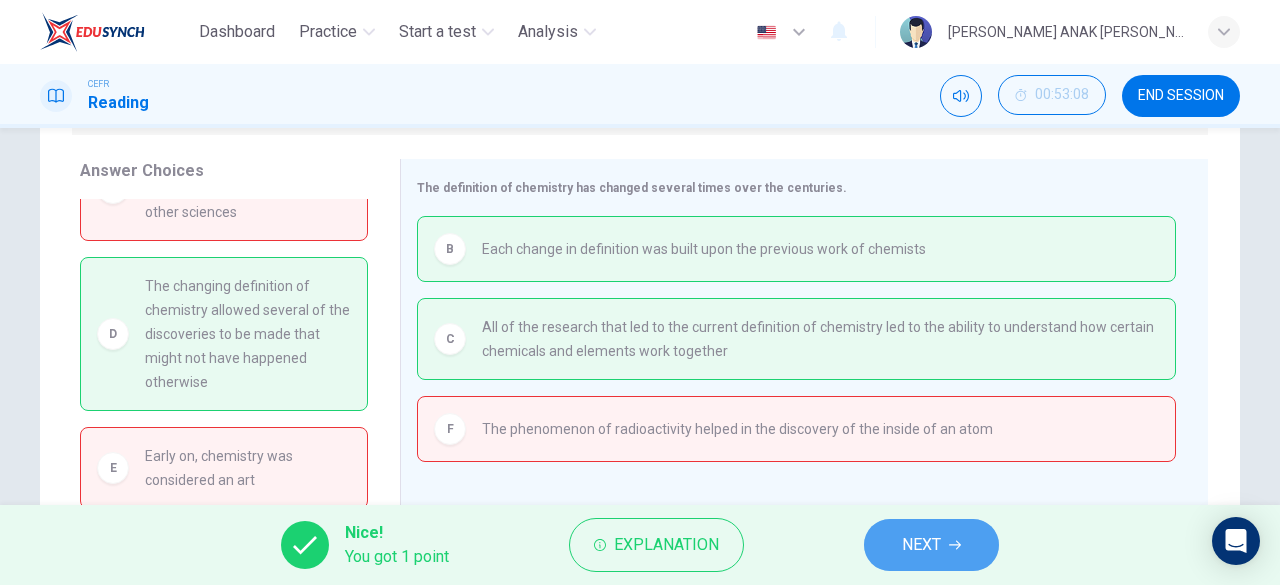 click on "NEXT" at bounding box center (921, 545) 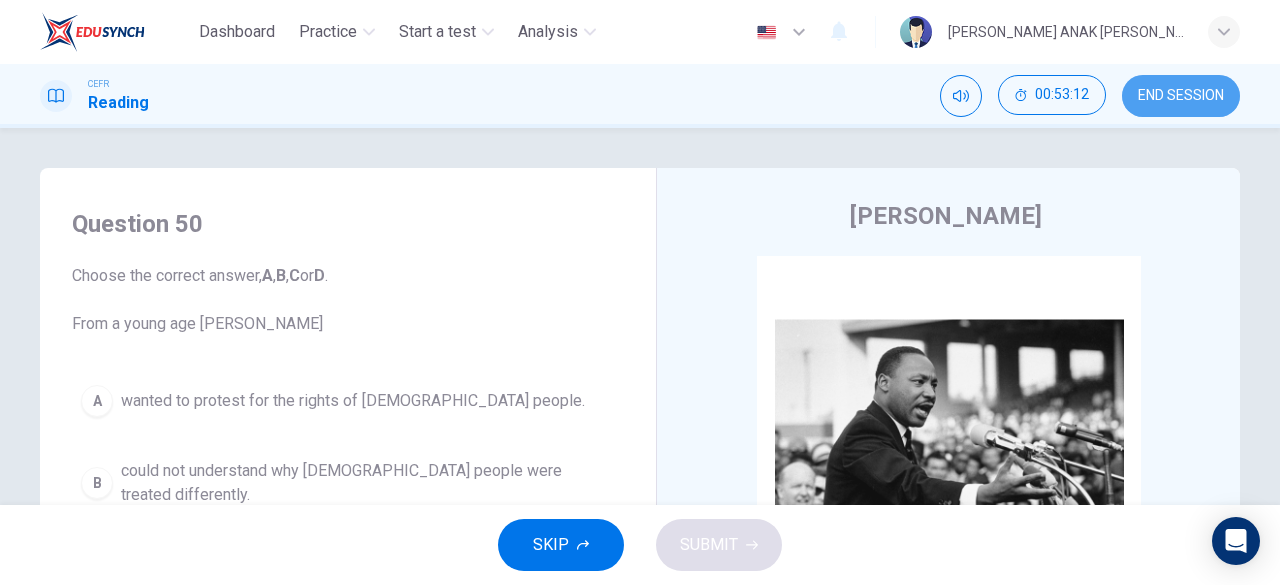 click on "END SESSION" at bounding box center (1181, 96) 